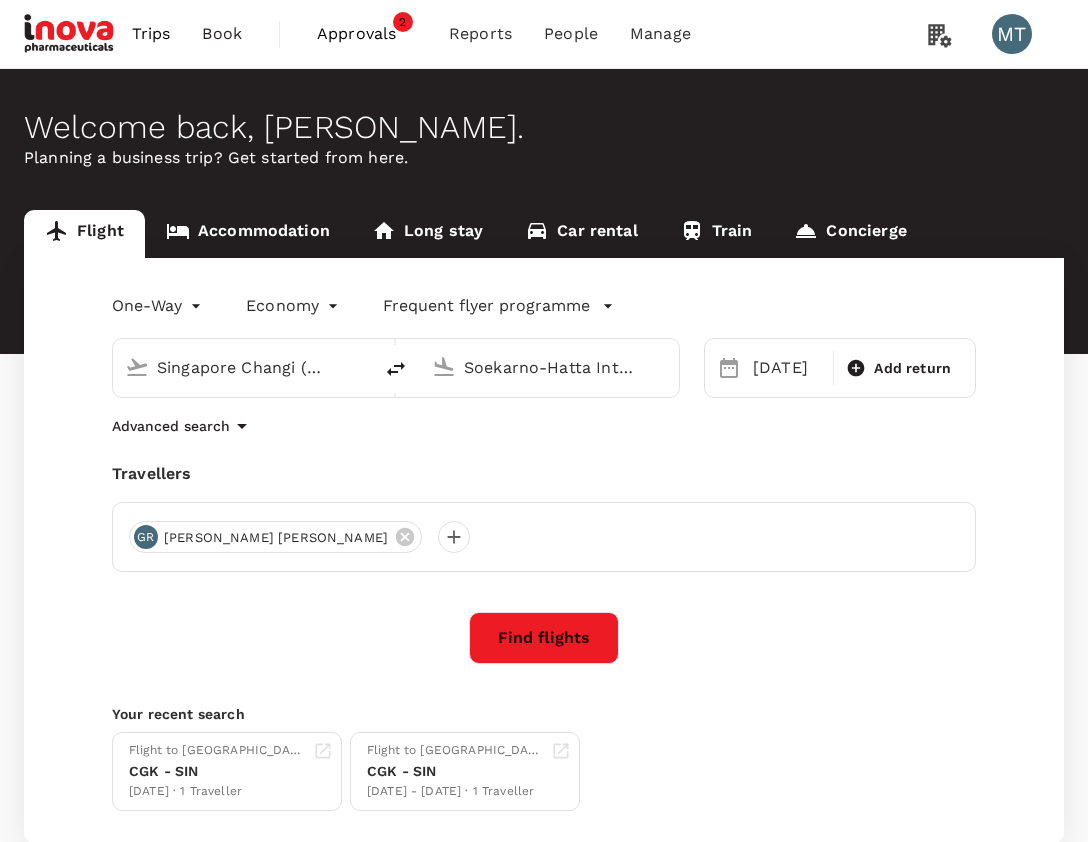 scroll, scrollTop: 0, scrollLeft: 0, axis: both 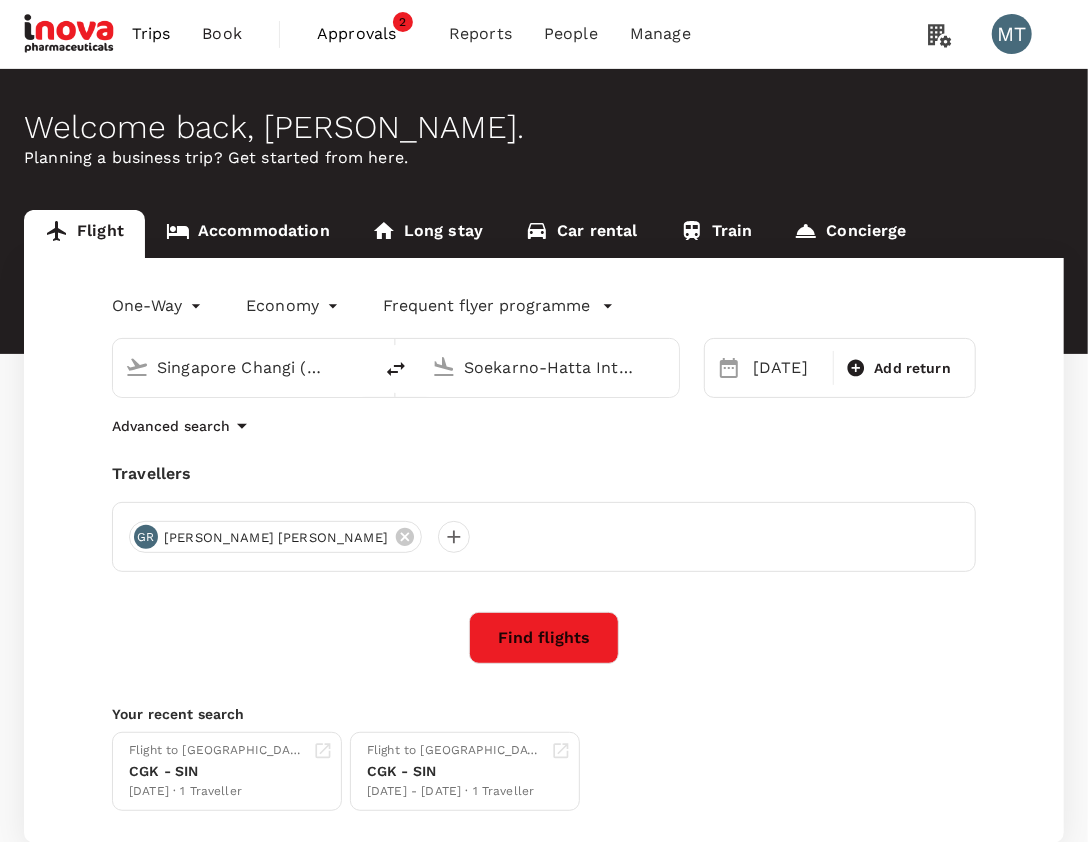 type 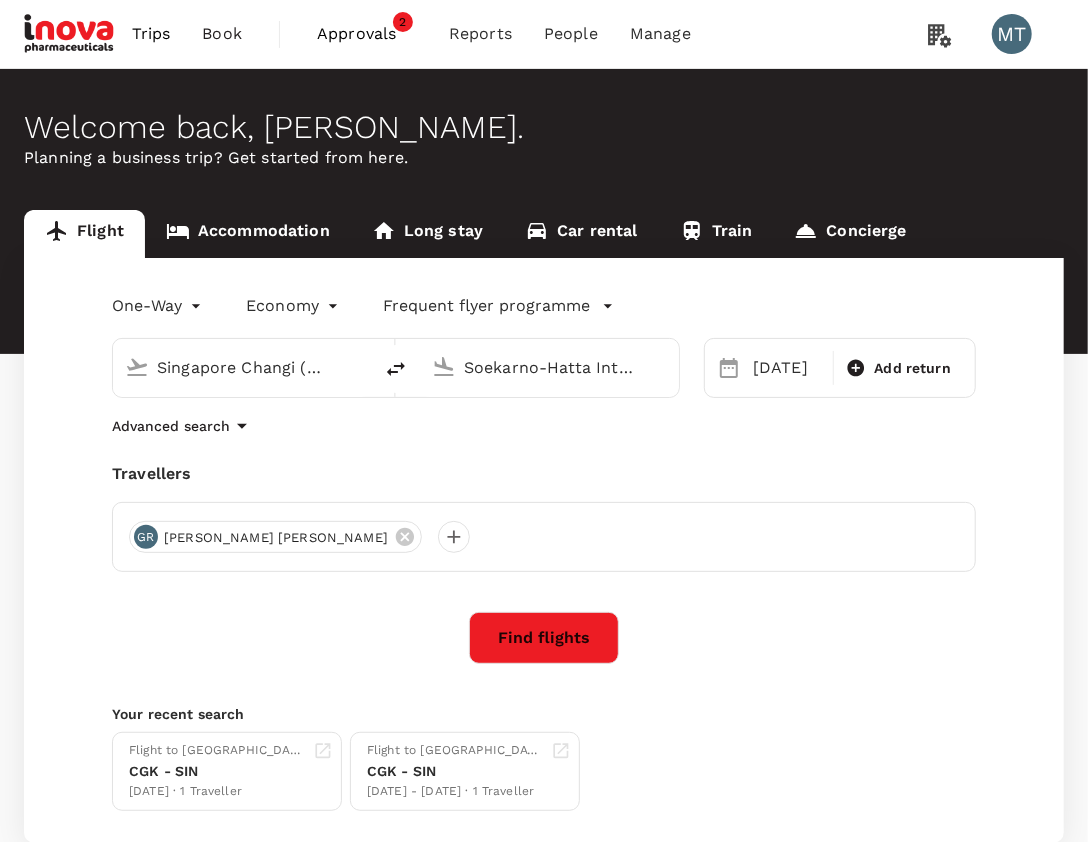 type 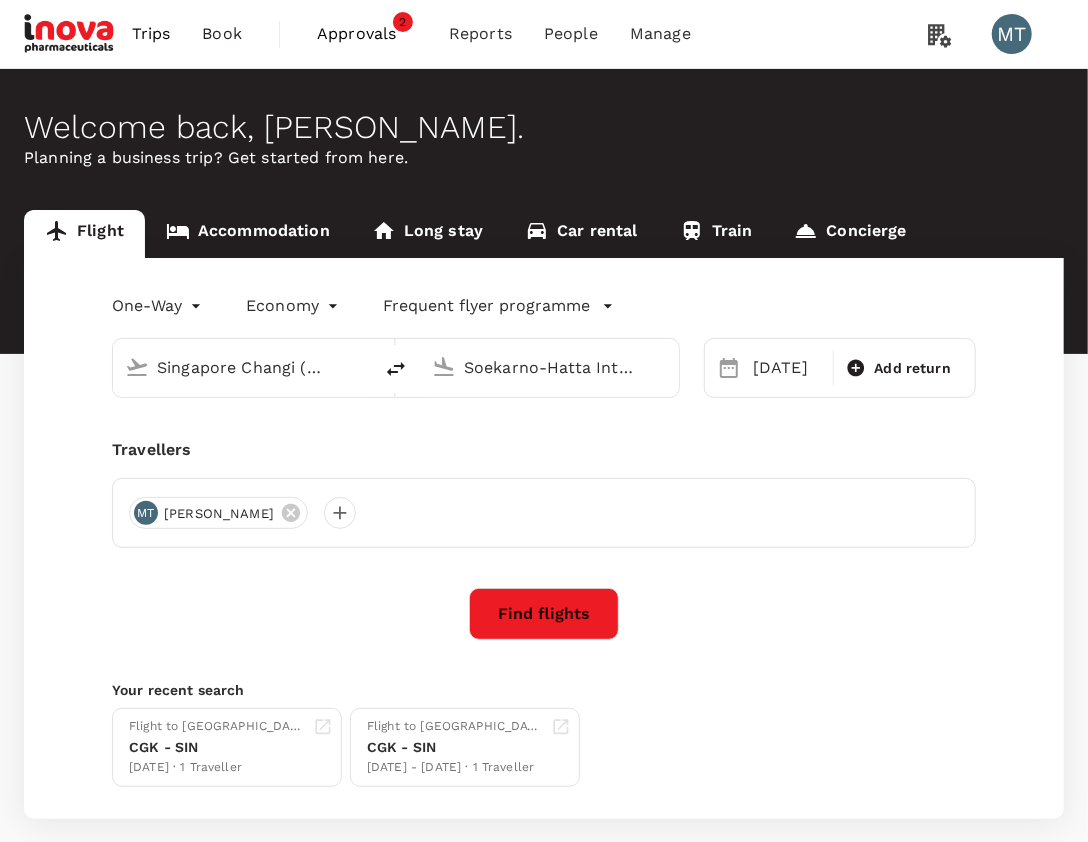 click on "Accommodation" at bounding box center [248, 234] 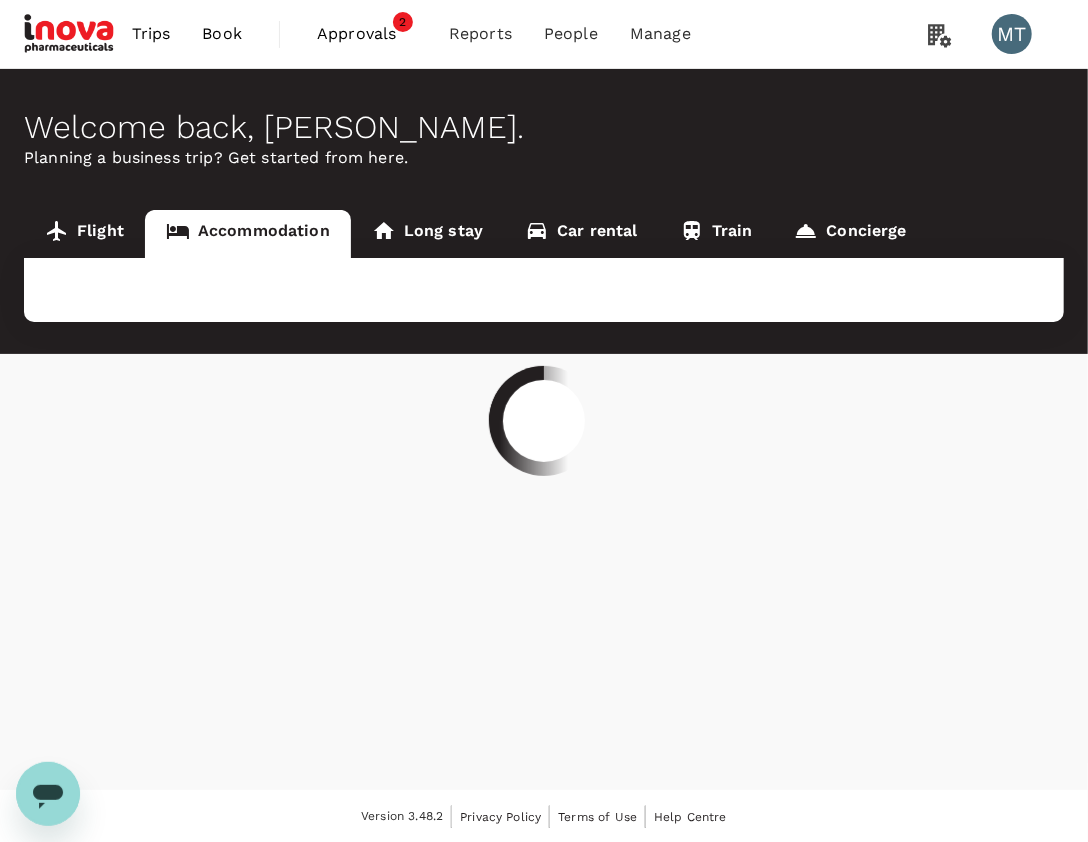 scroll, scrollTop: 0, scrollLeft: 0, axis: both 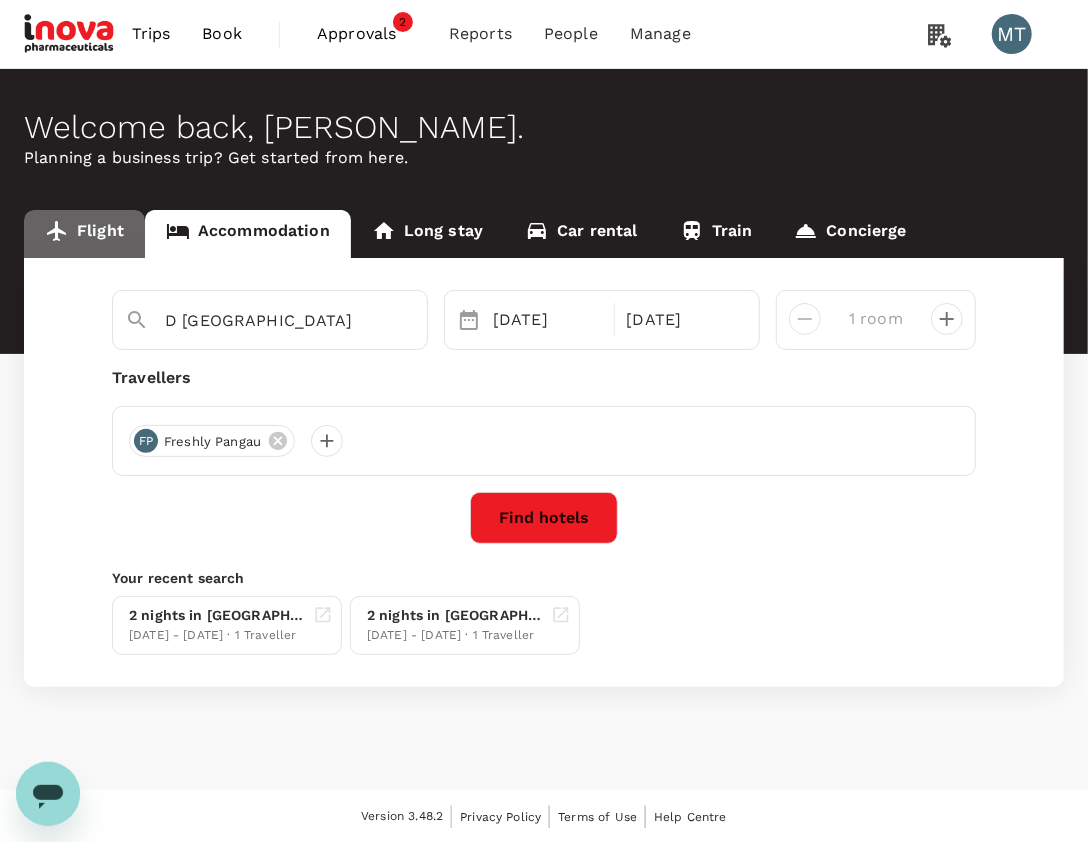 click on "Flight" at bounding box center [84, 234] 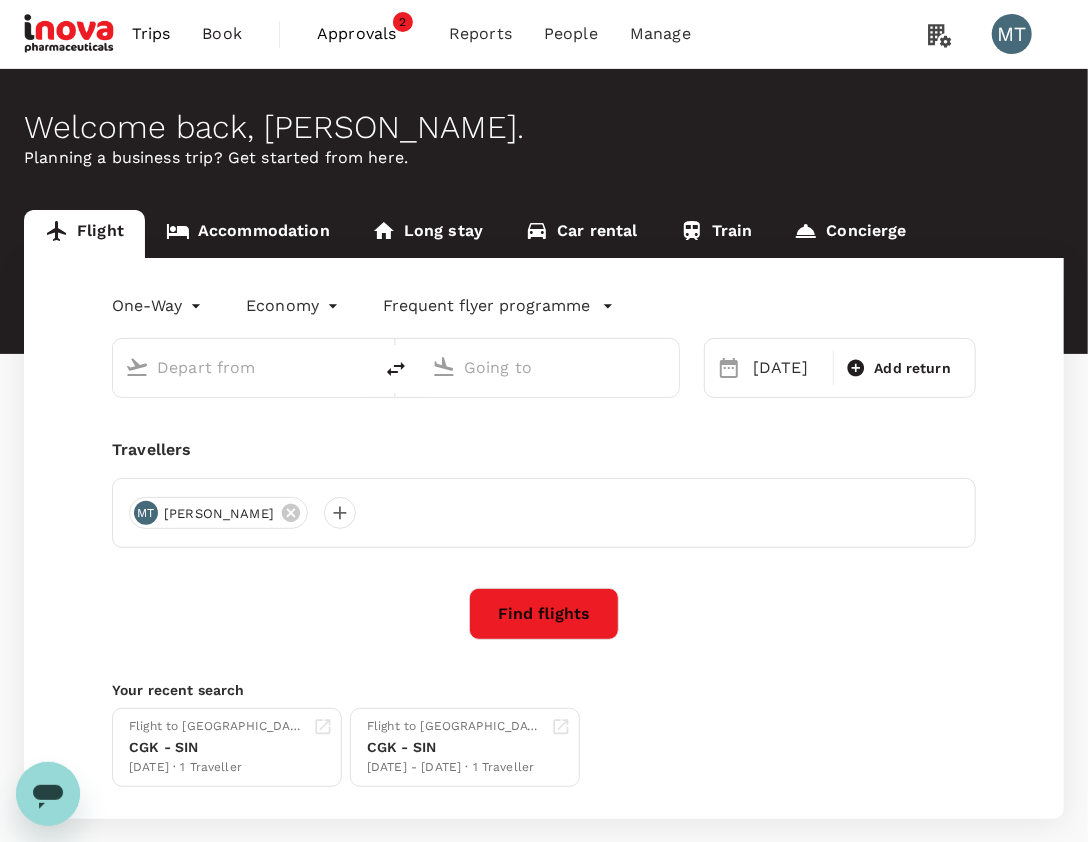 type on "Singapore Changi (SIN)" 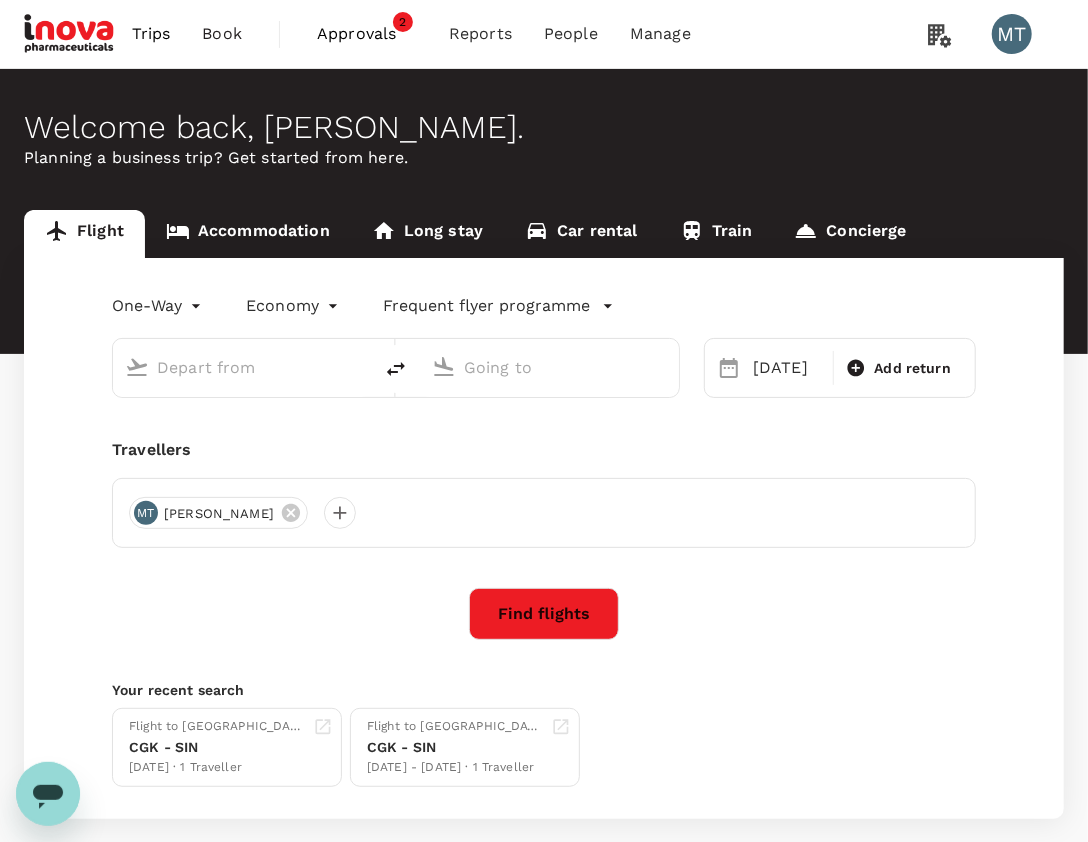 type on "Soekarno-Hatta Intl (CGK)" 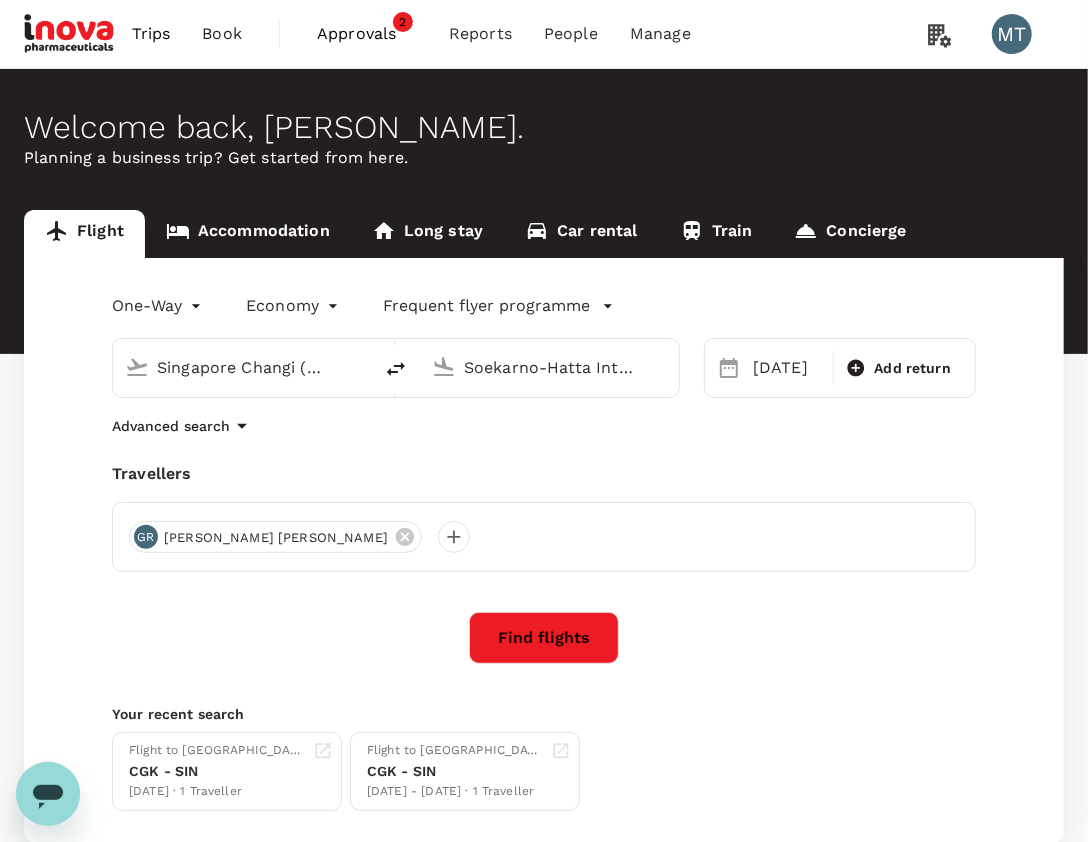 type 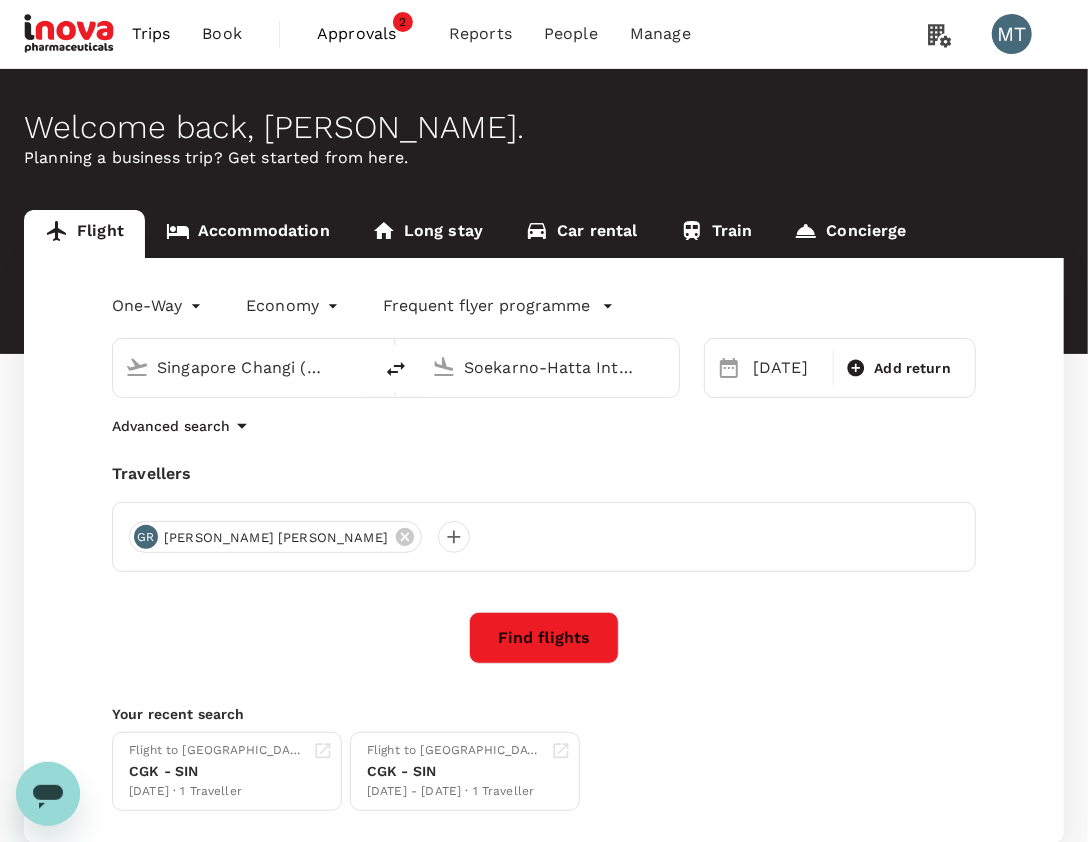 type 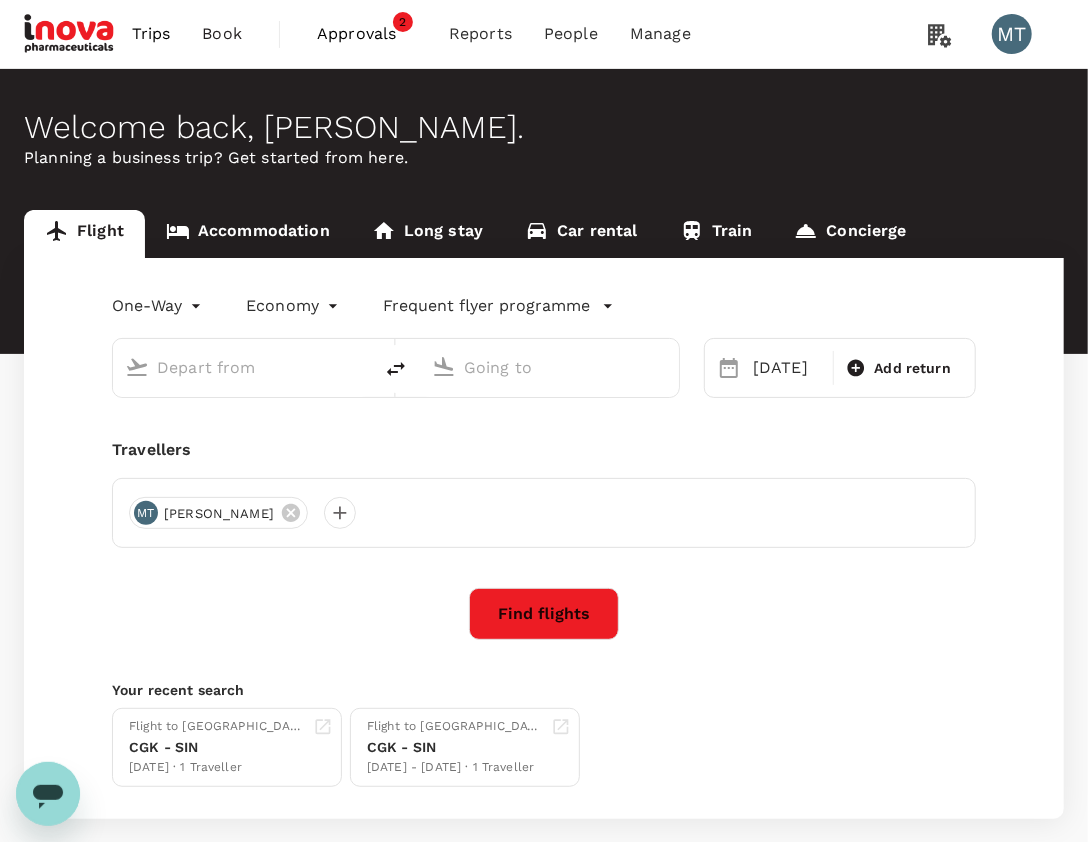 type on "Singapore Changi (SIN)" 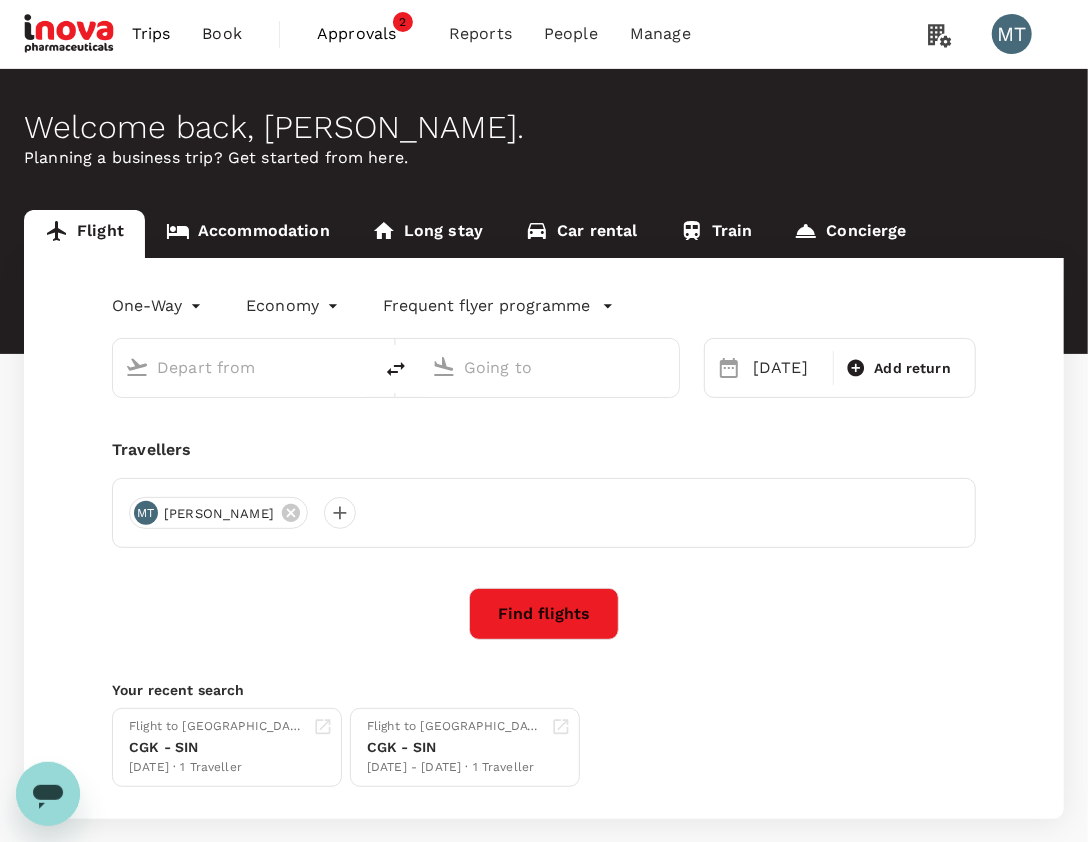 type on "Soekarno-Hatta Intl (CGK)" 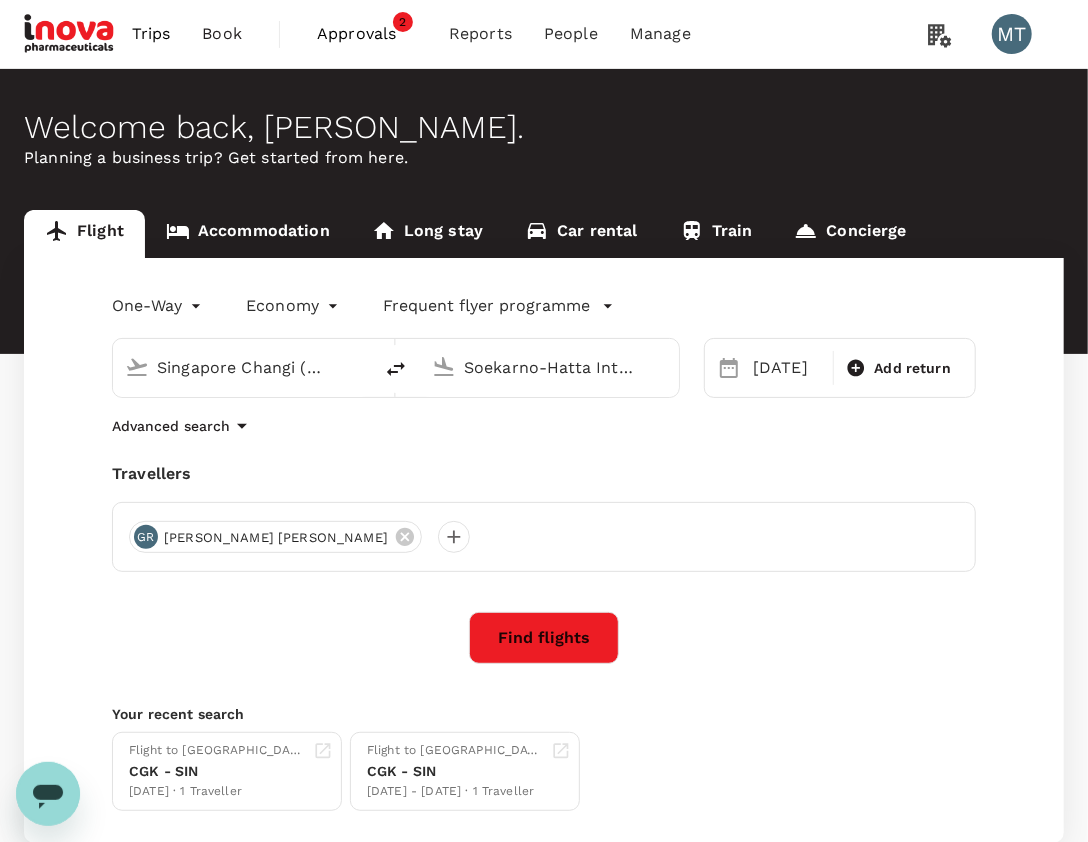 click on "Singapore Changi (SIN)" at bounding box center (242, 368) 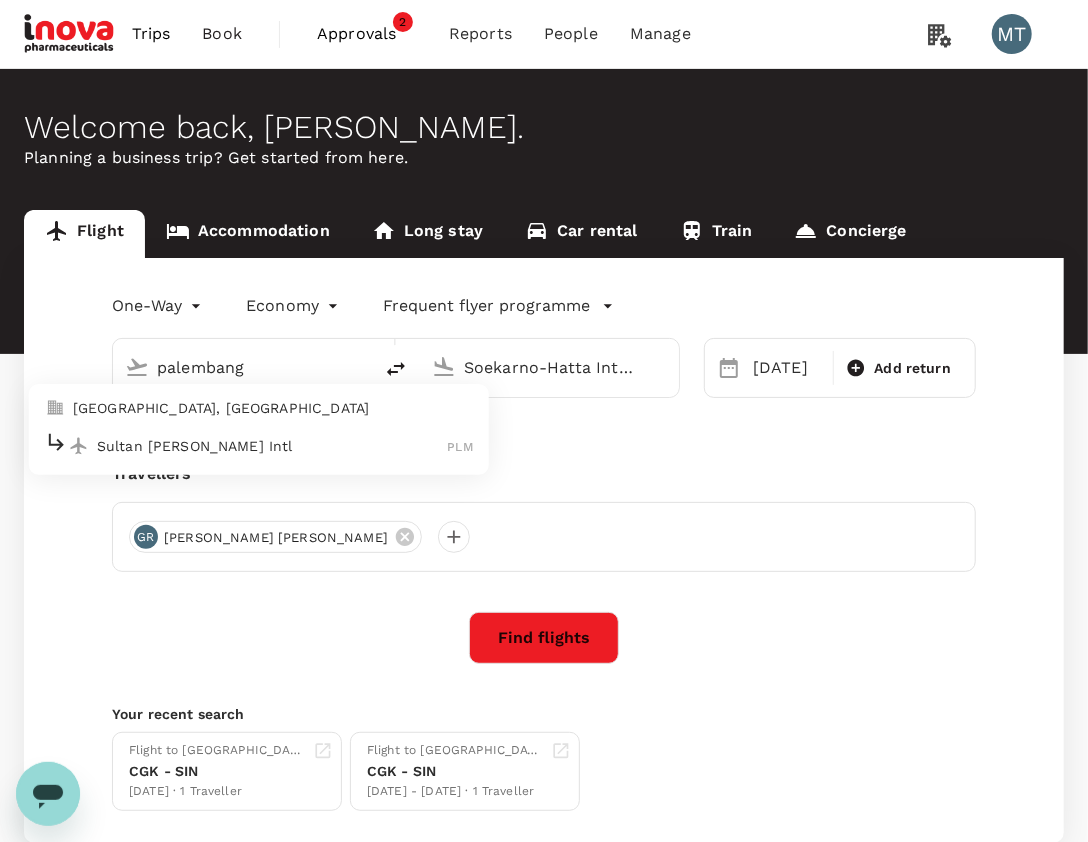 click on "Sultan Mahmud Badaruddin II Intl" at bounding box center (272, 446) 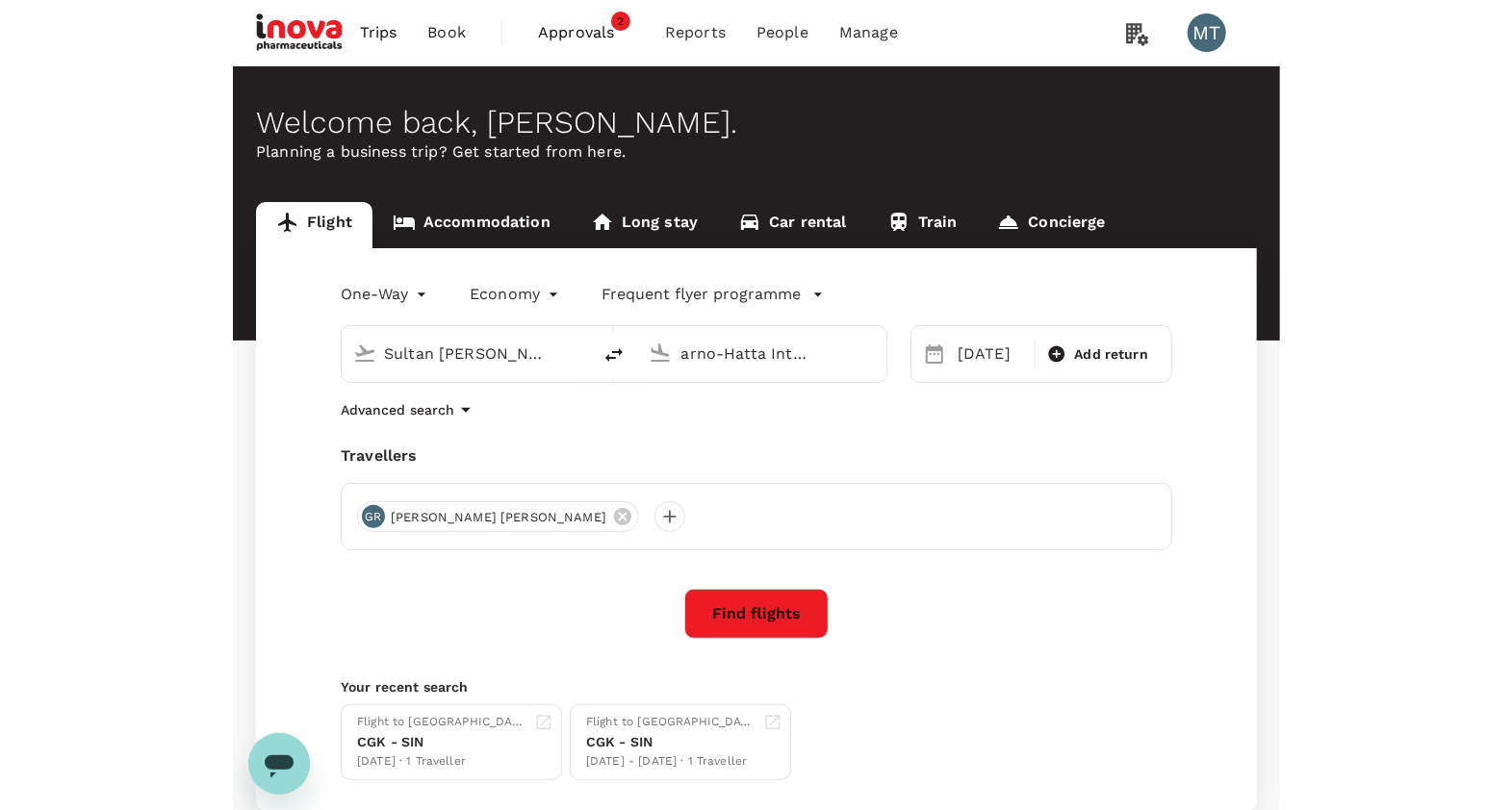 scroll, scrollTop: 0, scrollLeft: 0, axis: both 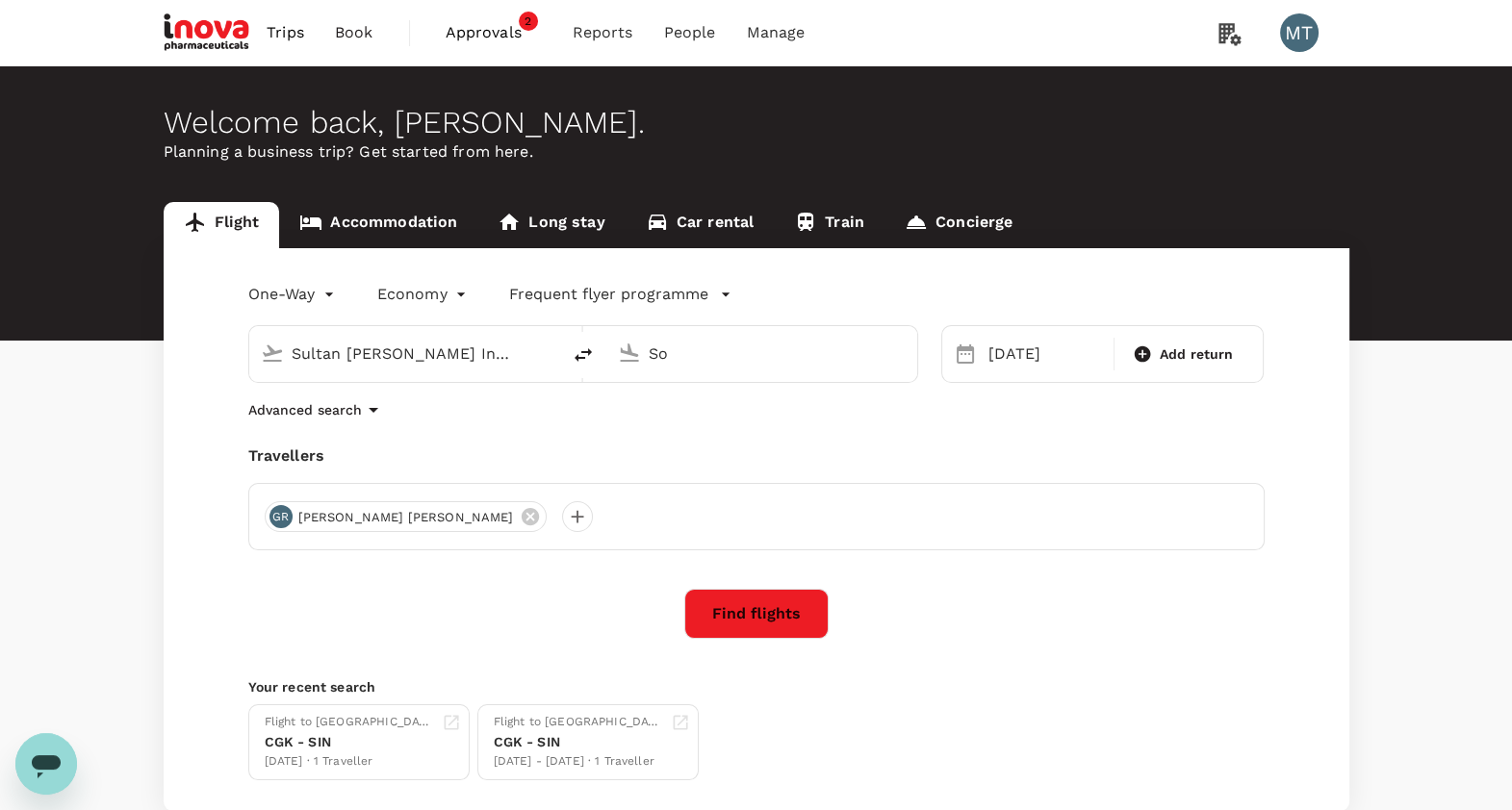 type on "S" 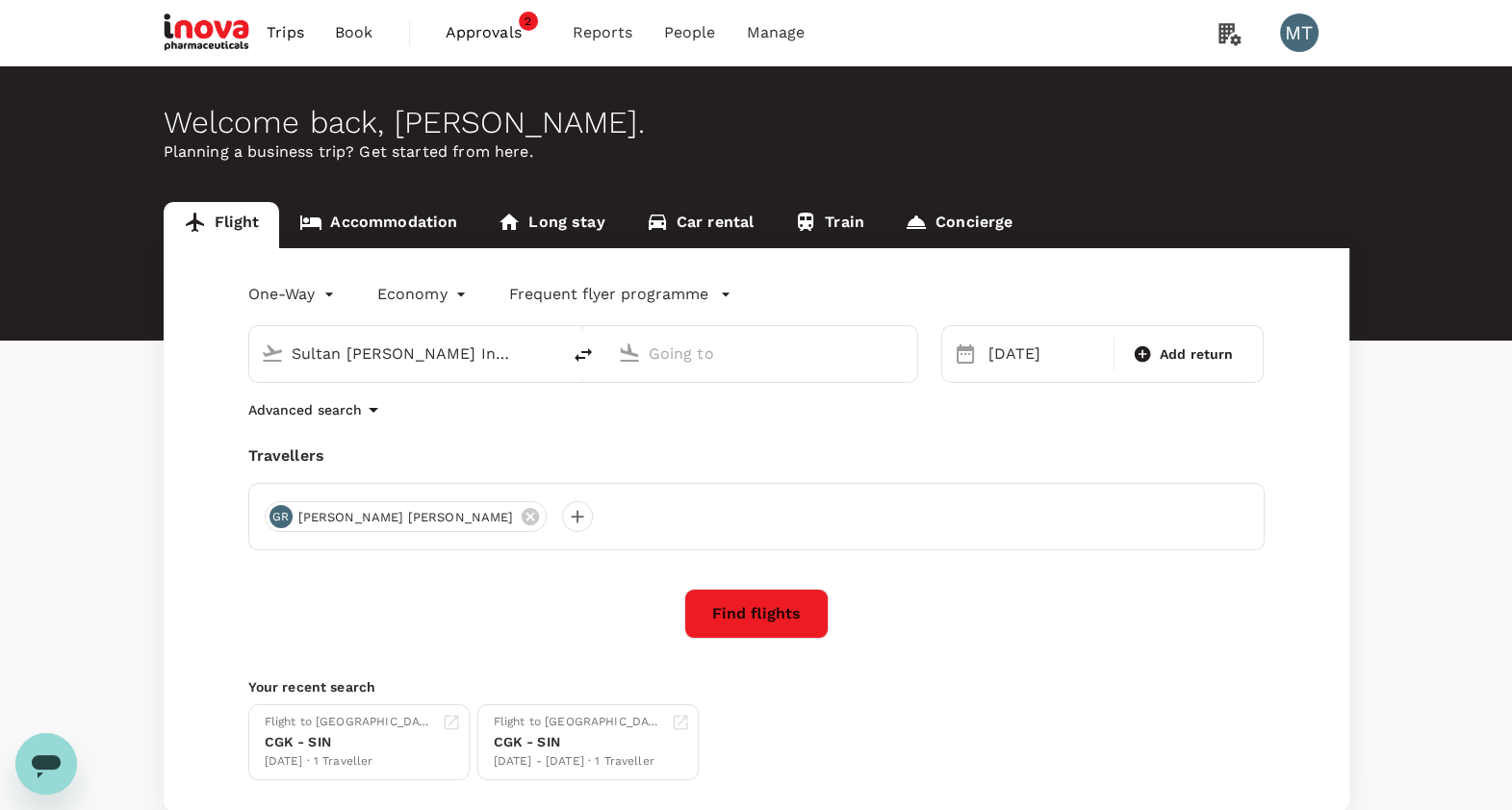 type on "a" 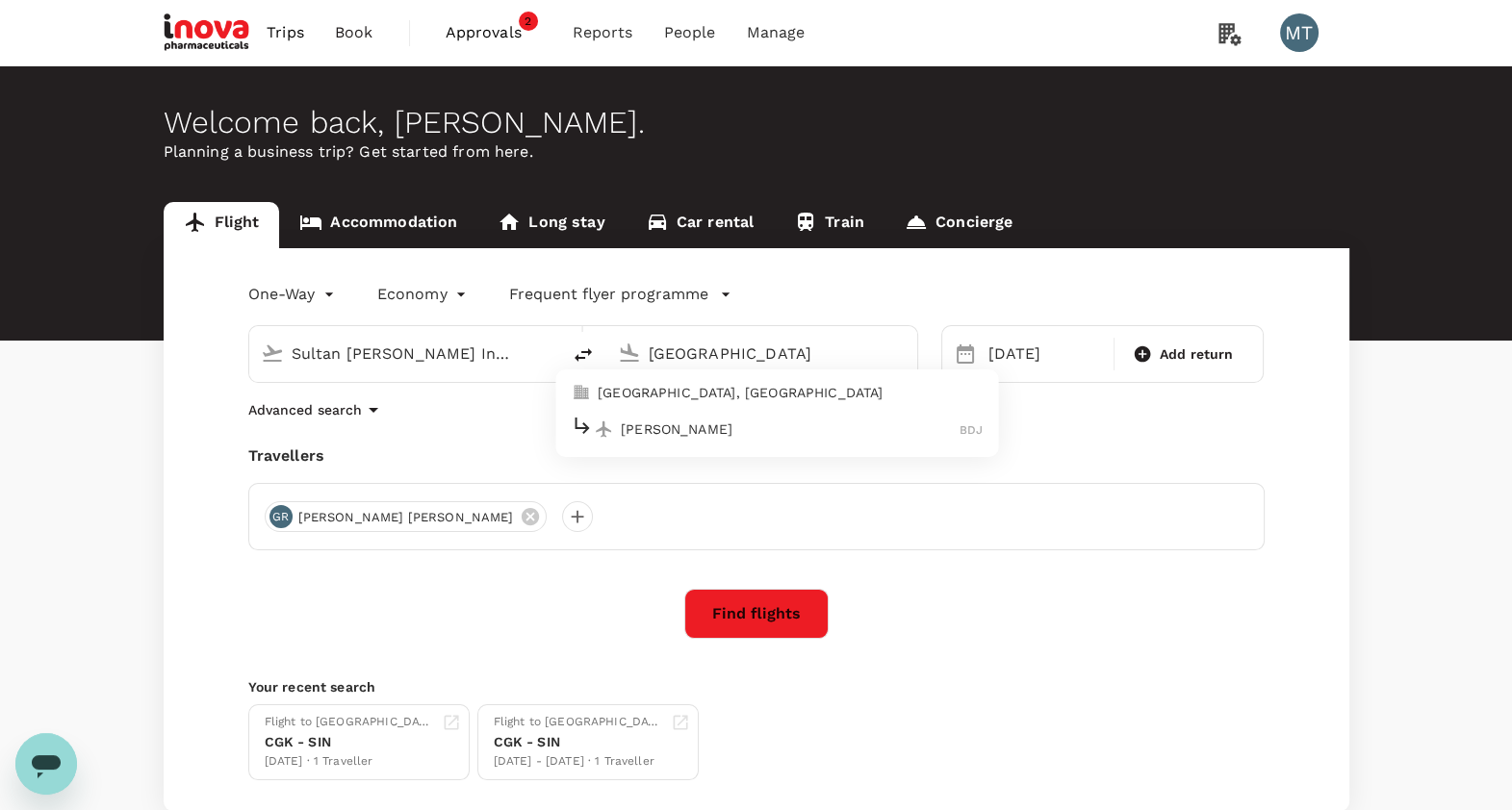 click on "Syamsudin Noor" at bounding box center [790, 429] 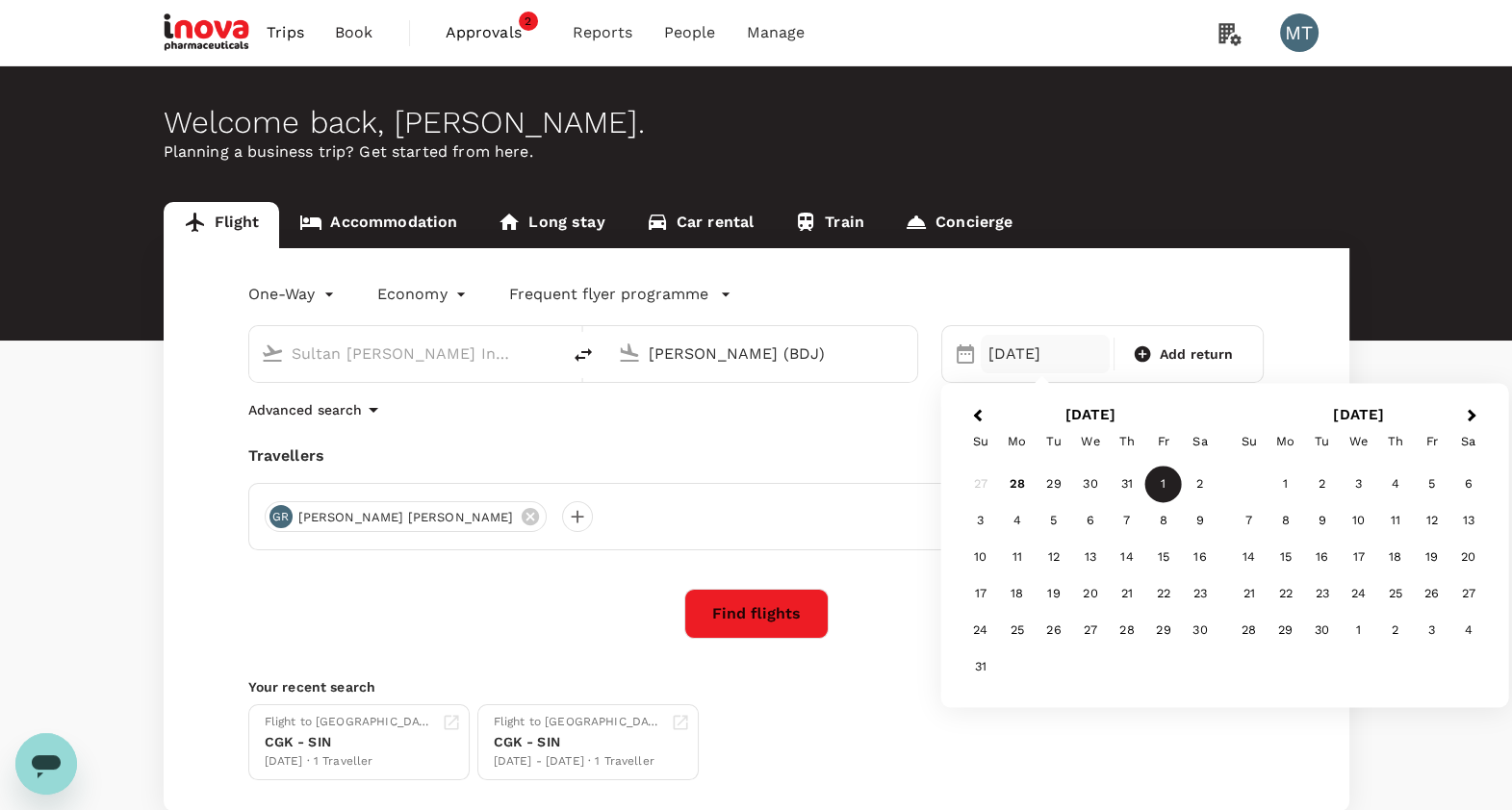 type on "Syamsudin Noor (BDJ)" 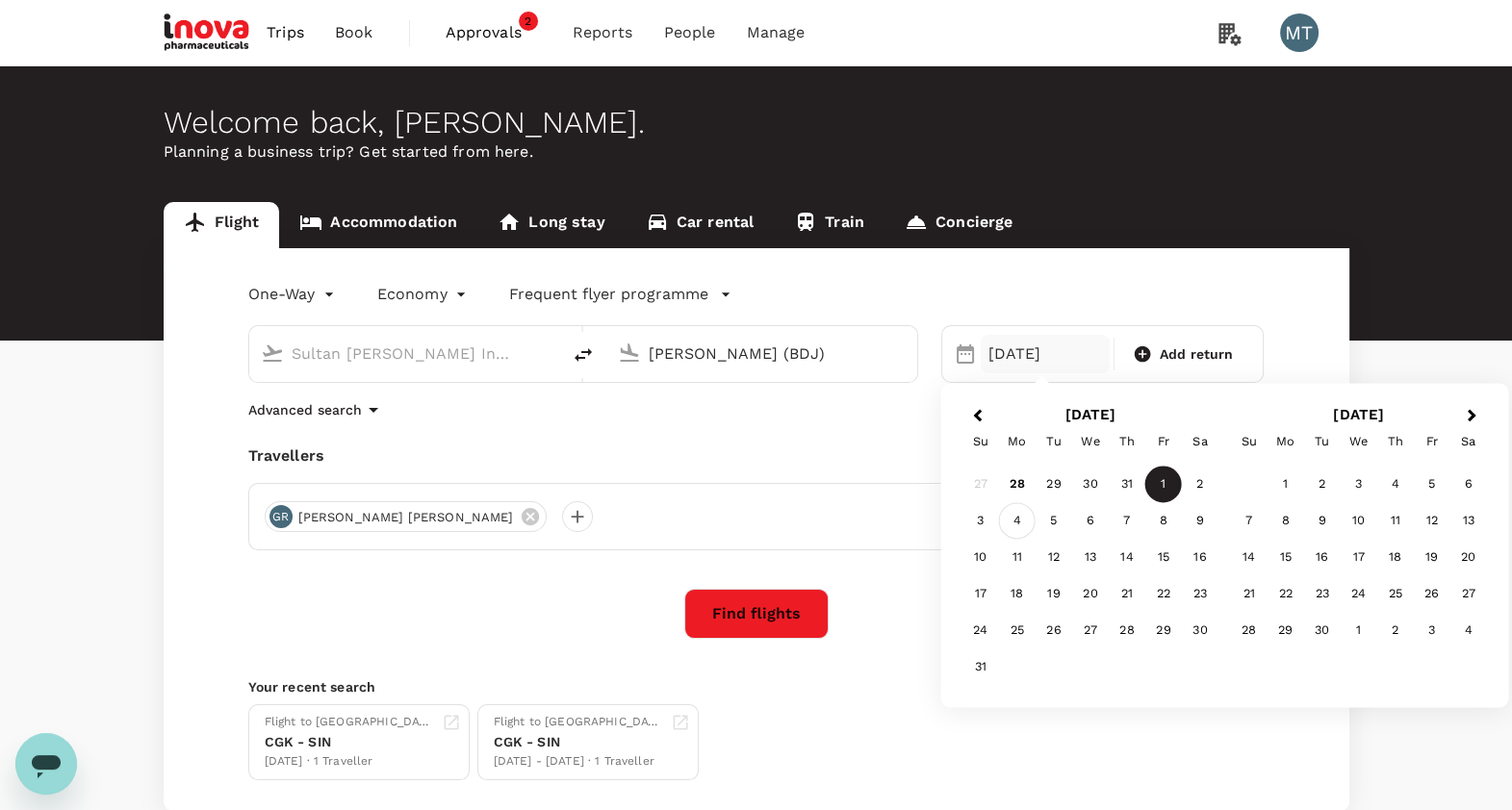 click on "4" at bounding box center [1017, 521] 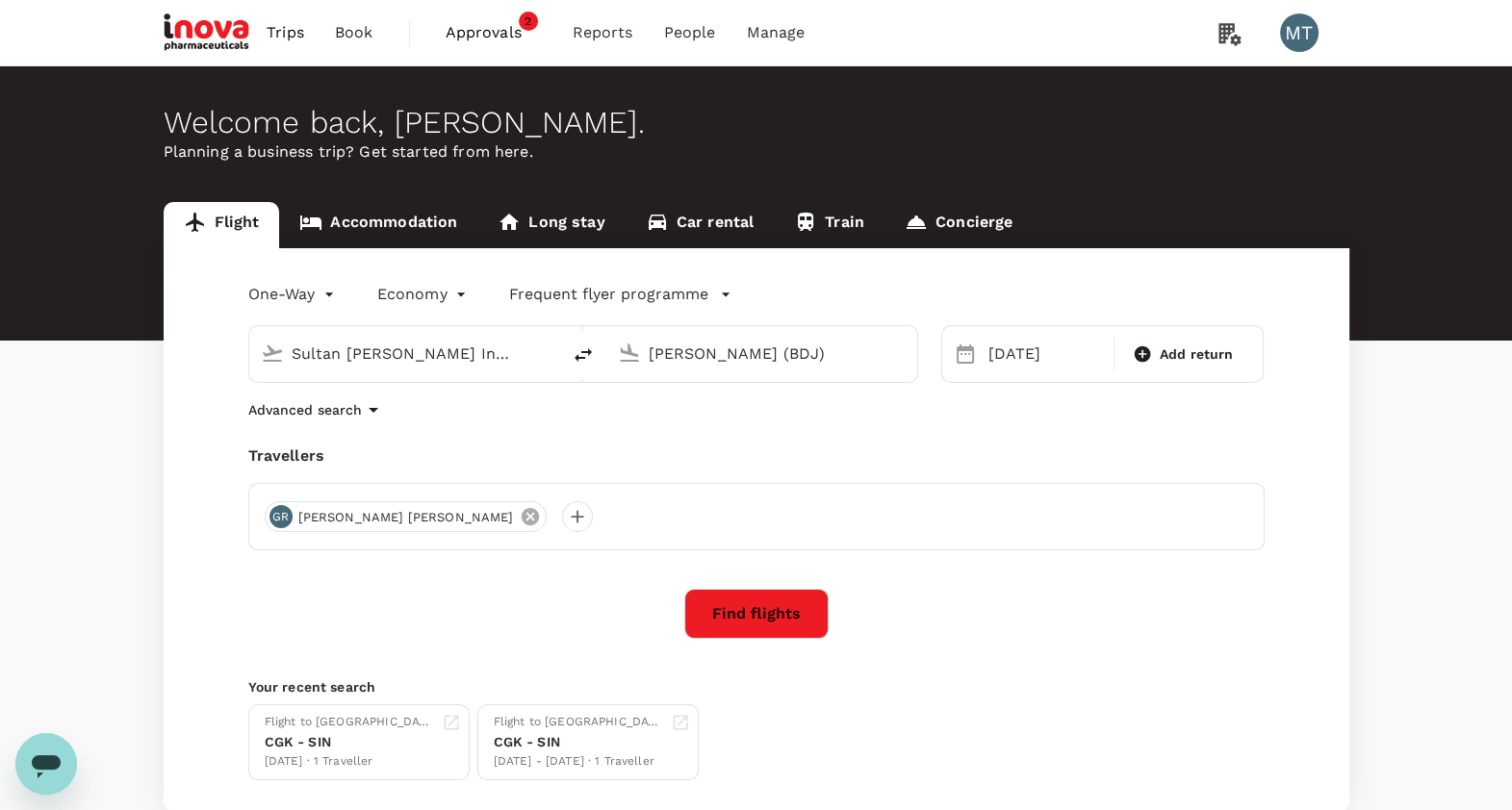 click 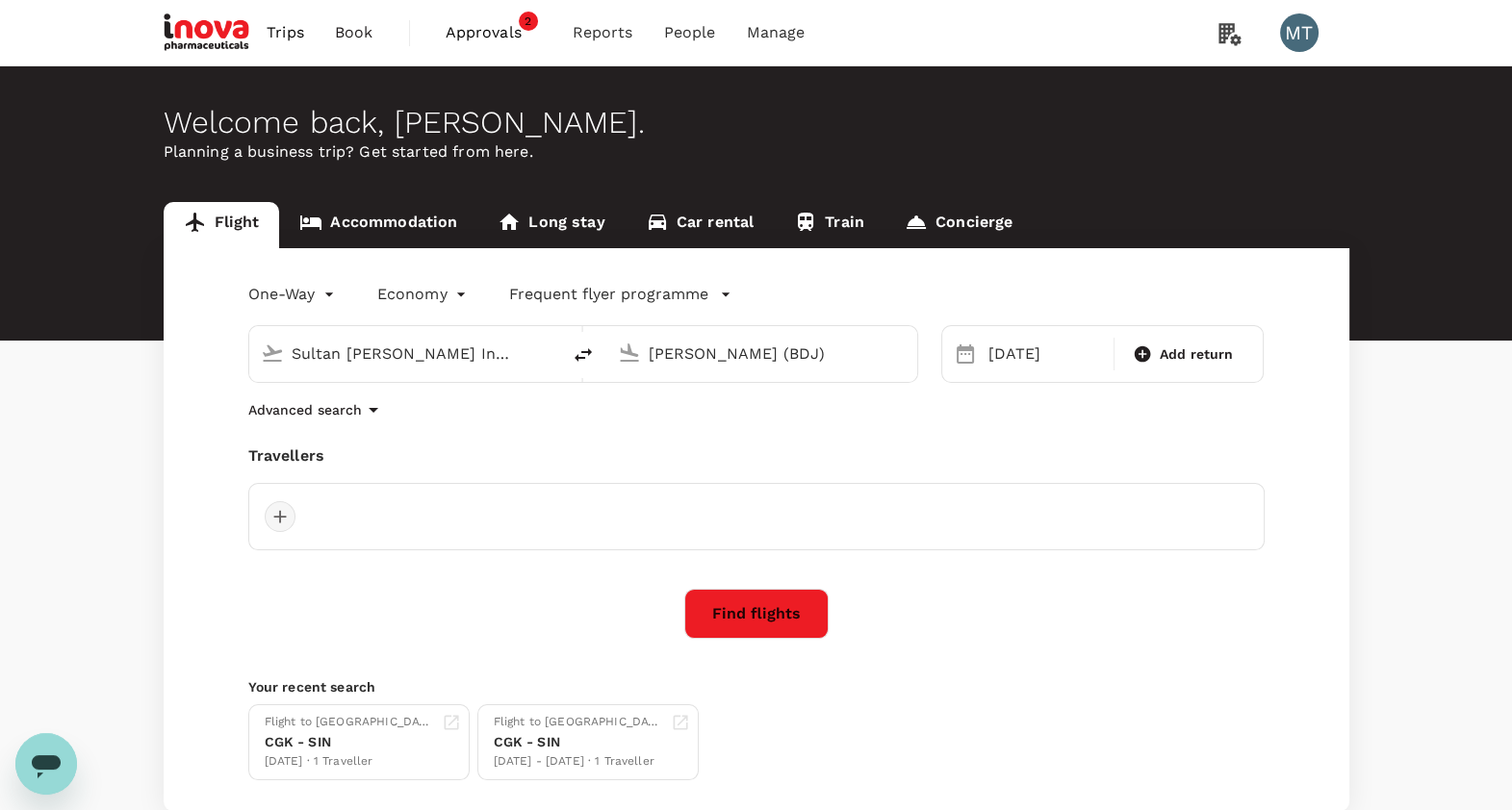 click at bounding box center [280, 517] 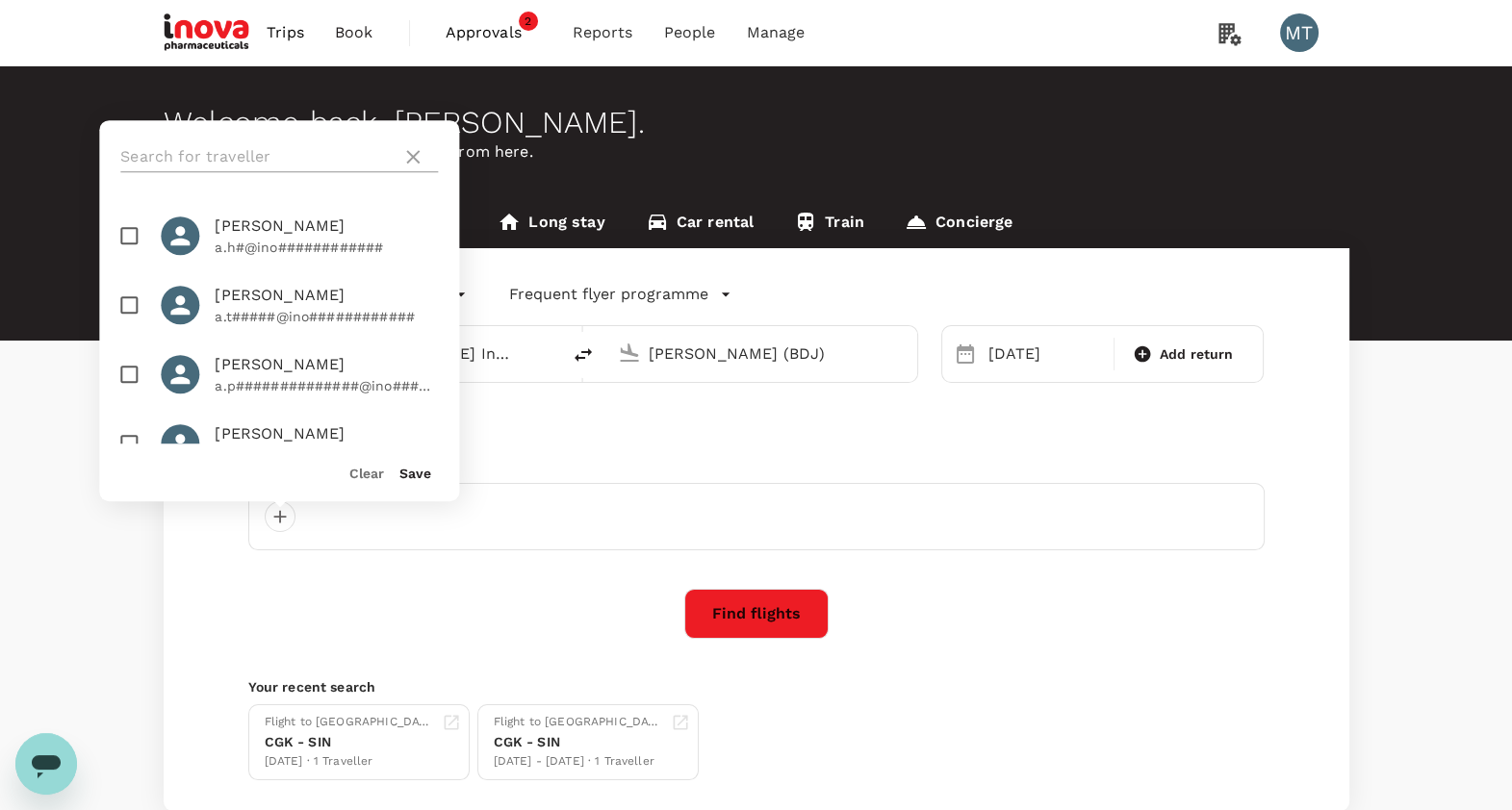 click at bounding box center [257, 157] 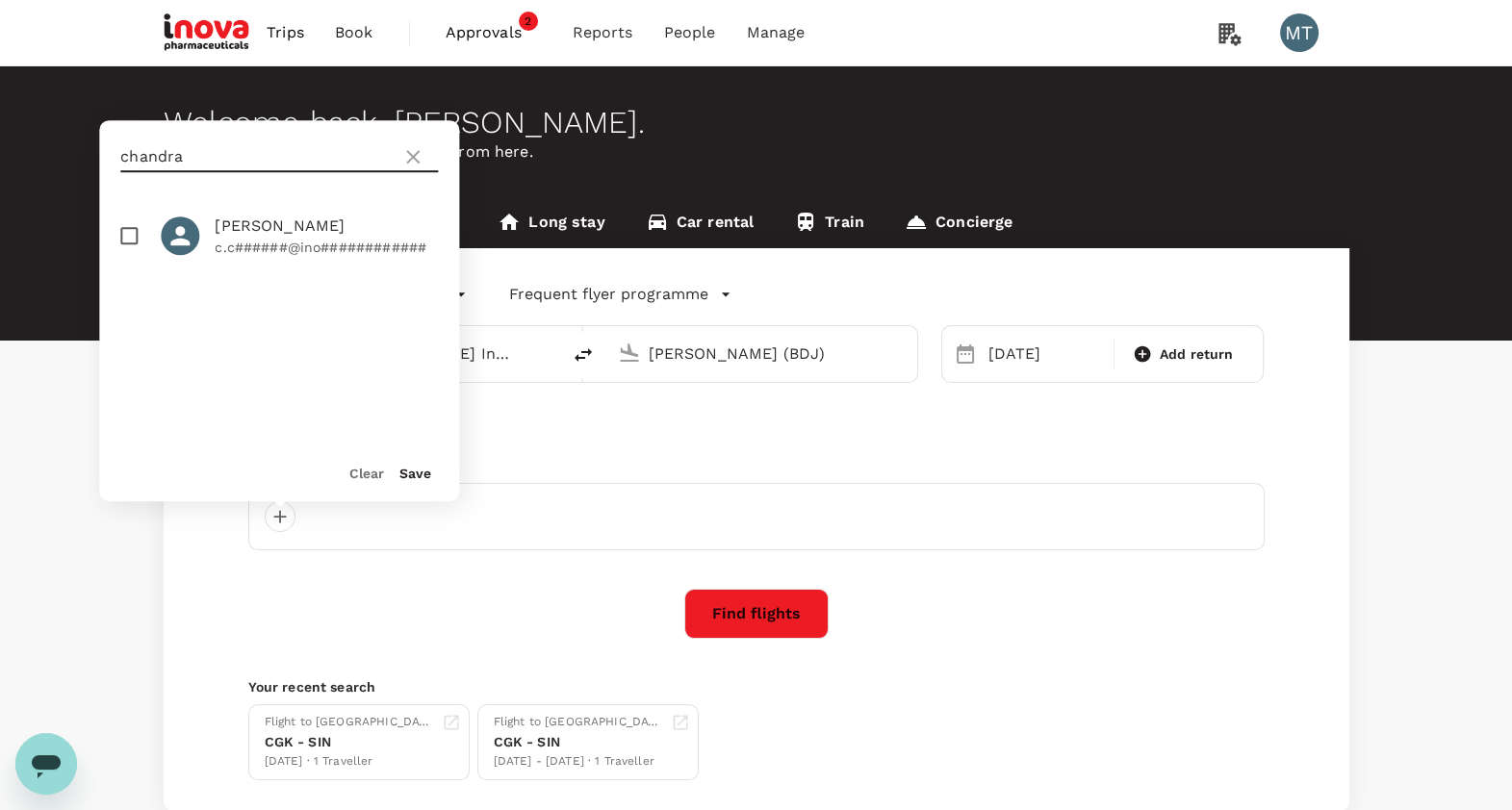 type on "chandra" 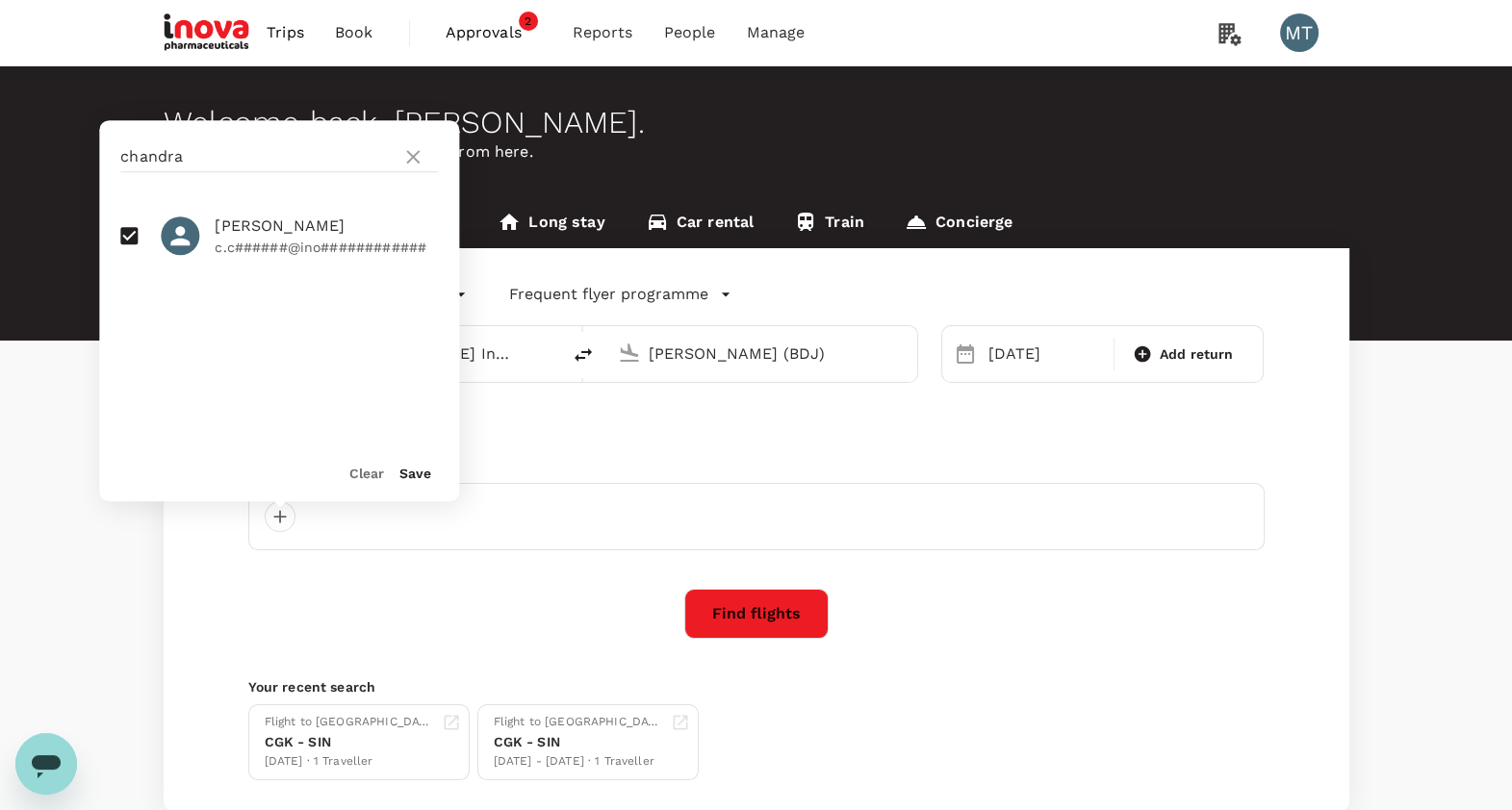 click on "Save" at bounding box center (415, 473) 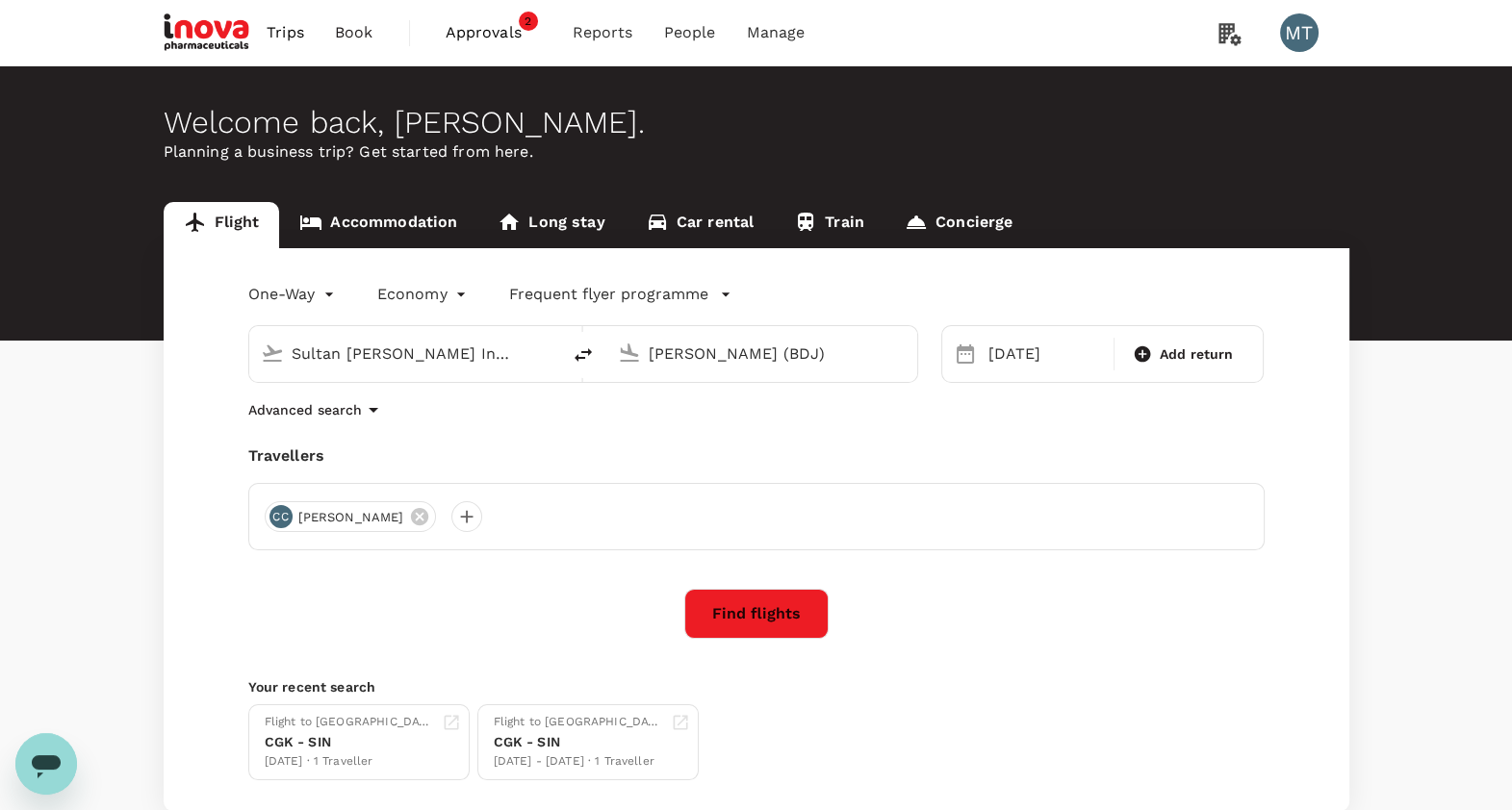 click on "Find flights" at bounding box center (756, 614) 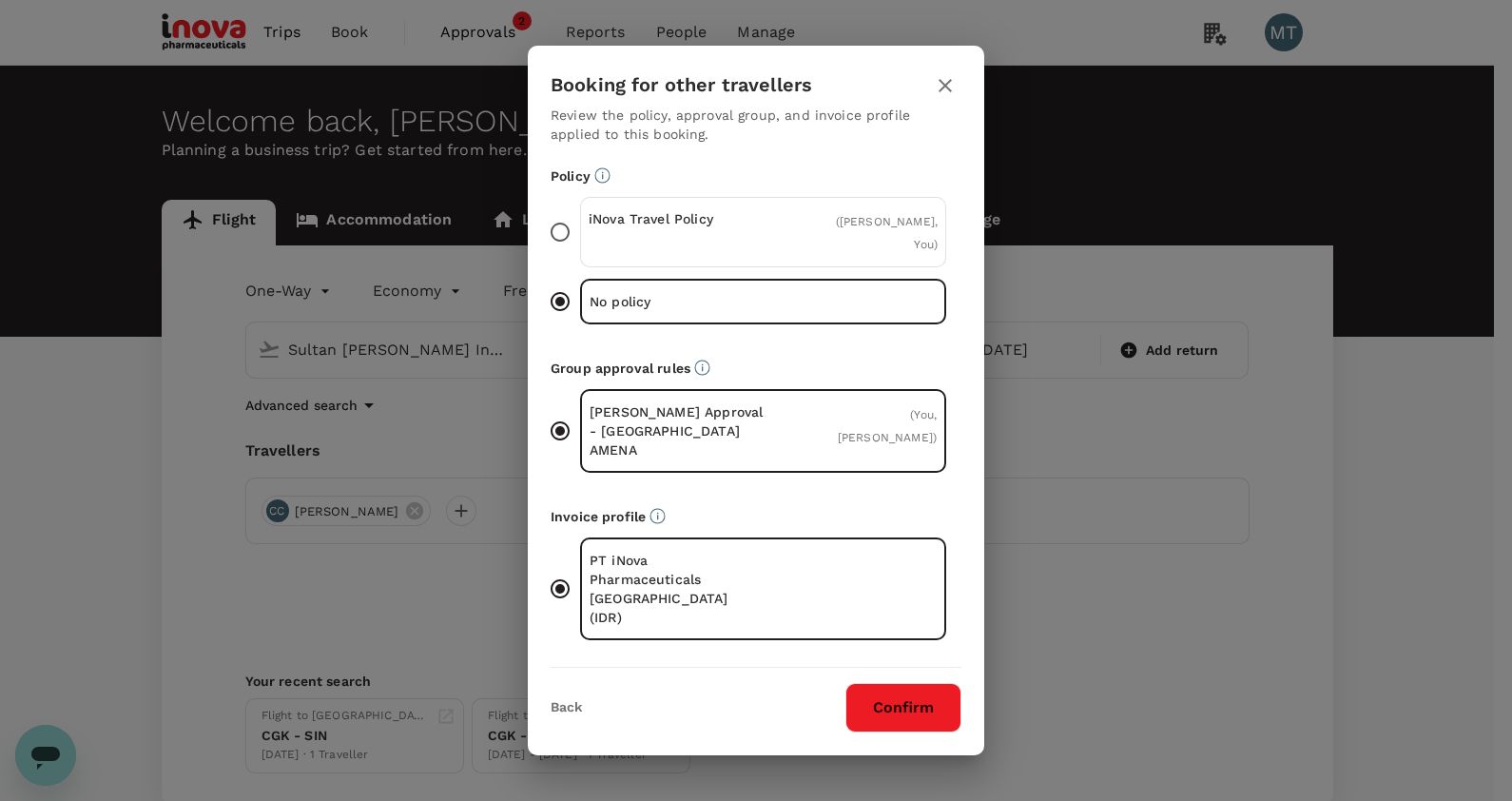 click on "( Chandra Chandra, You )" at bounding box center [880, 232] 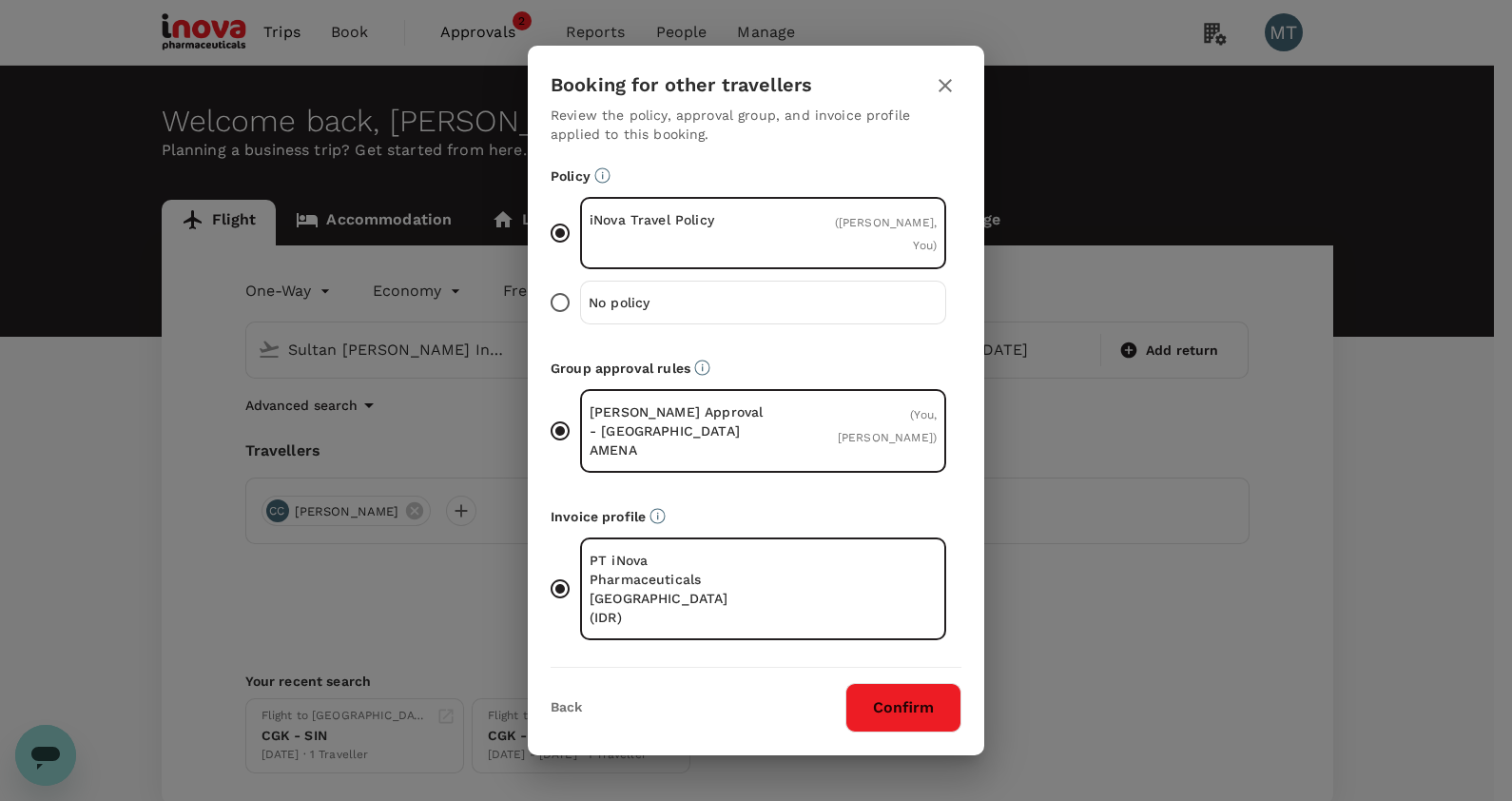 click on "Confirm" at bounding box center [903, 708] 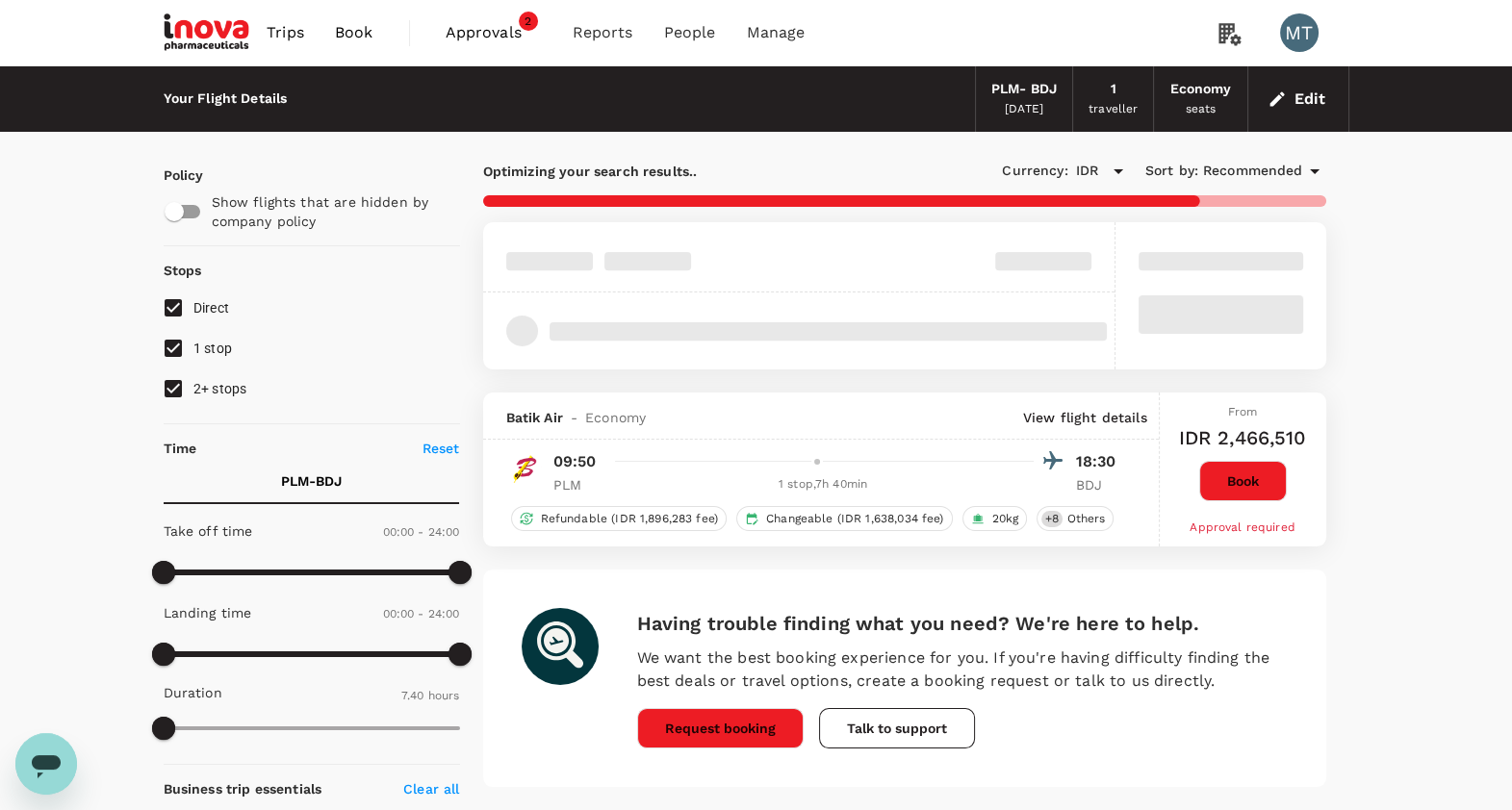 type on "1595" 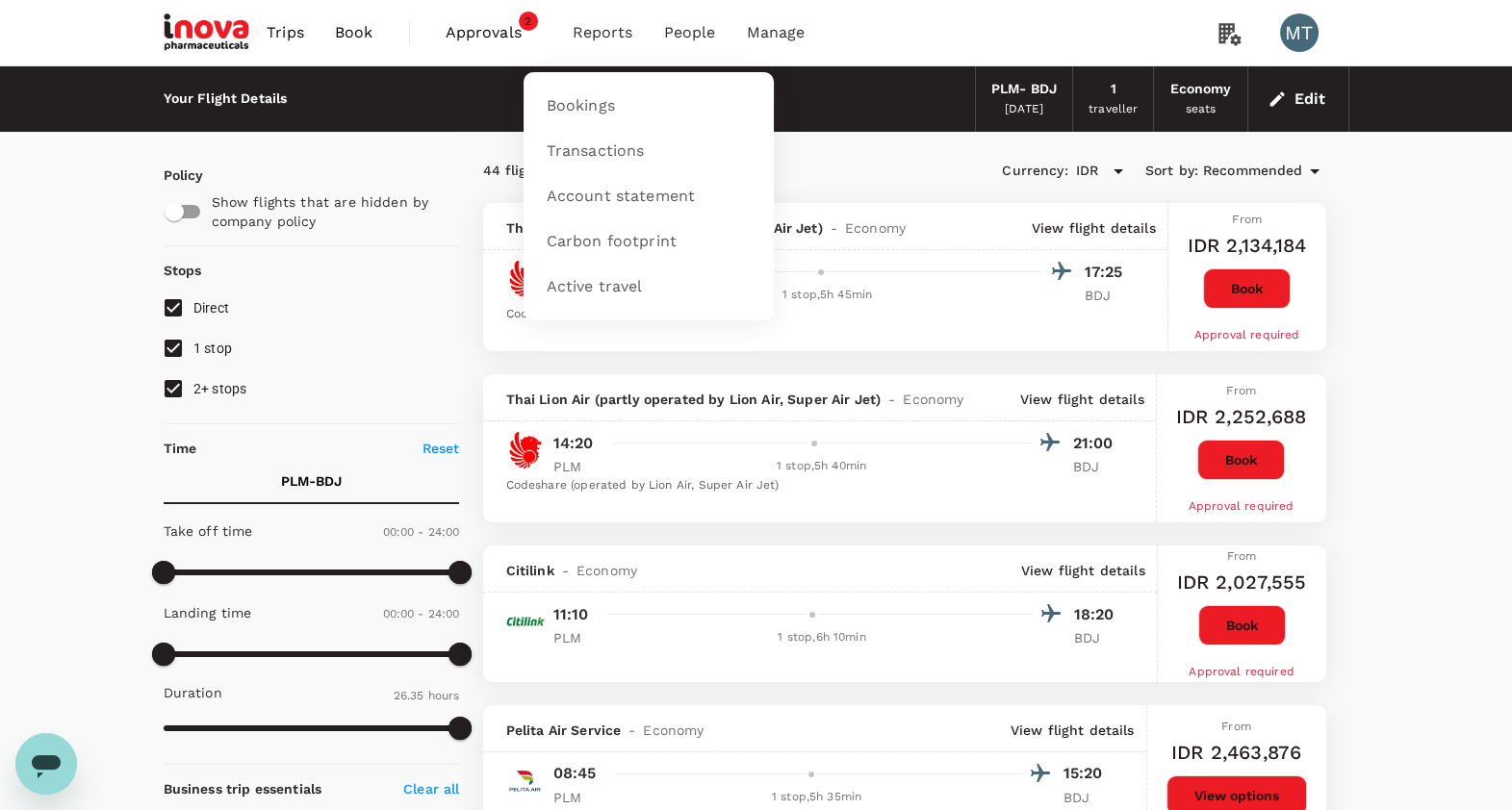 click on "Reports" at bounding box center [602, 33] 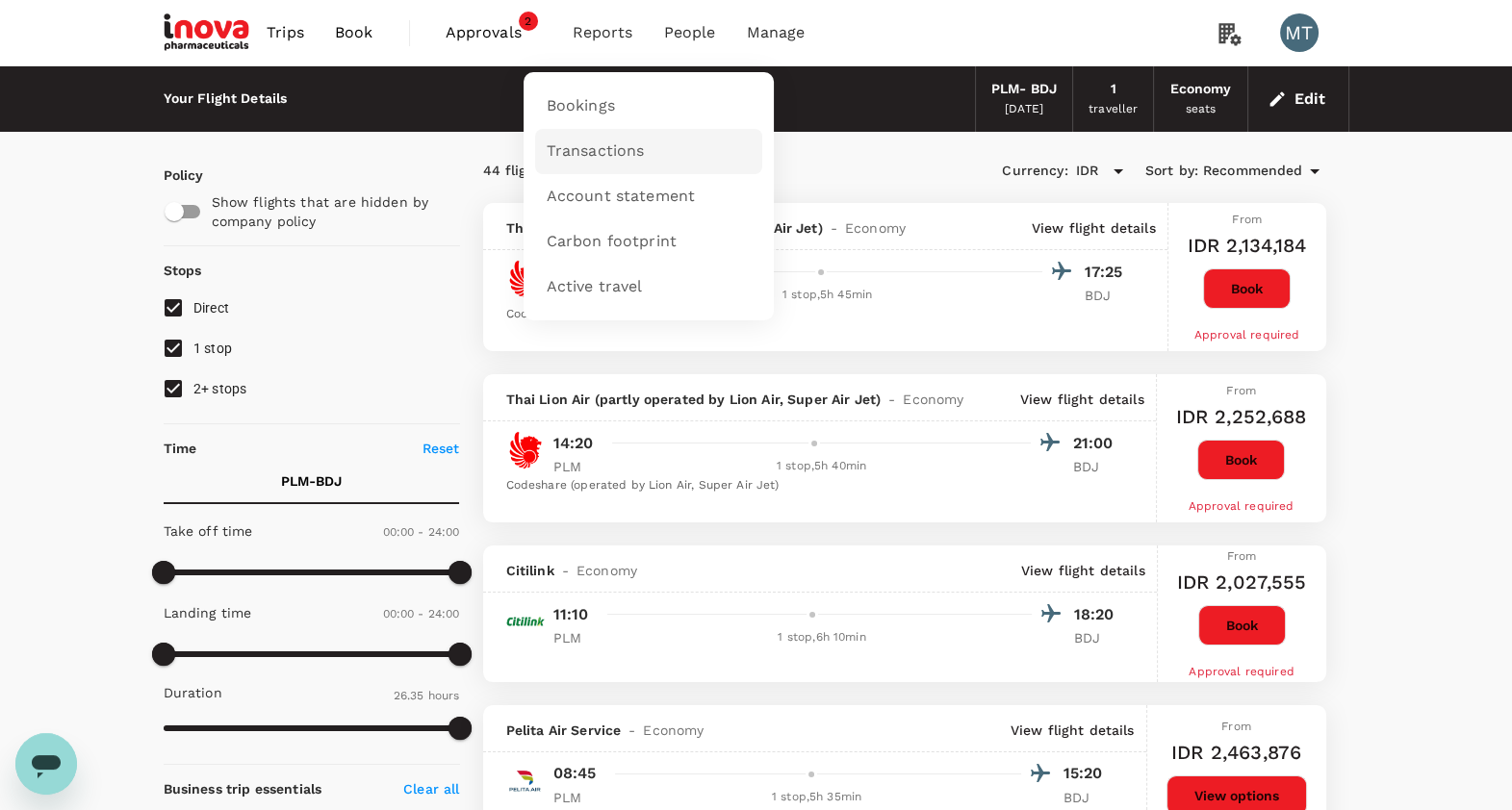 click on "Transactions" at bounding box center [596, 151] 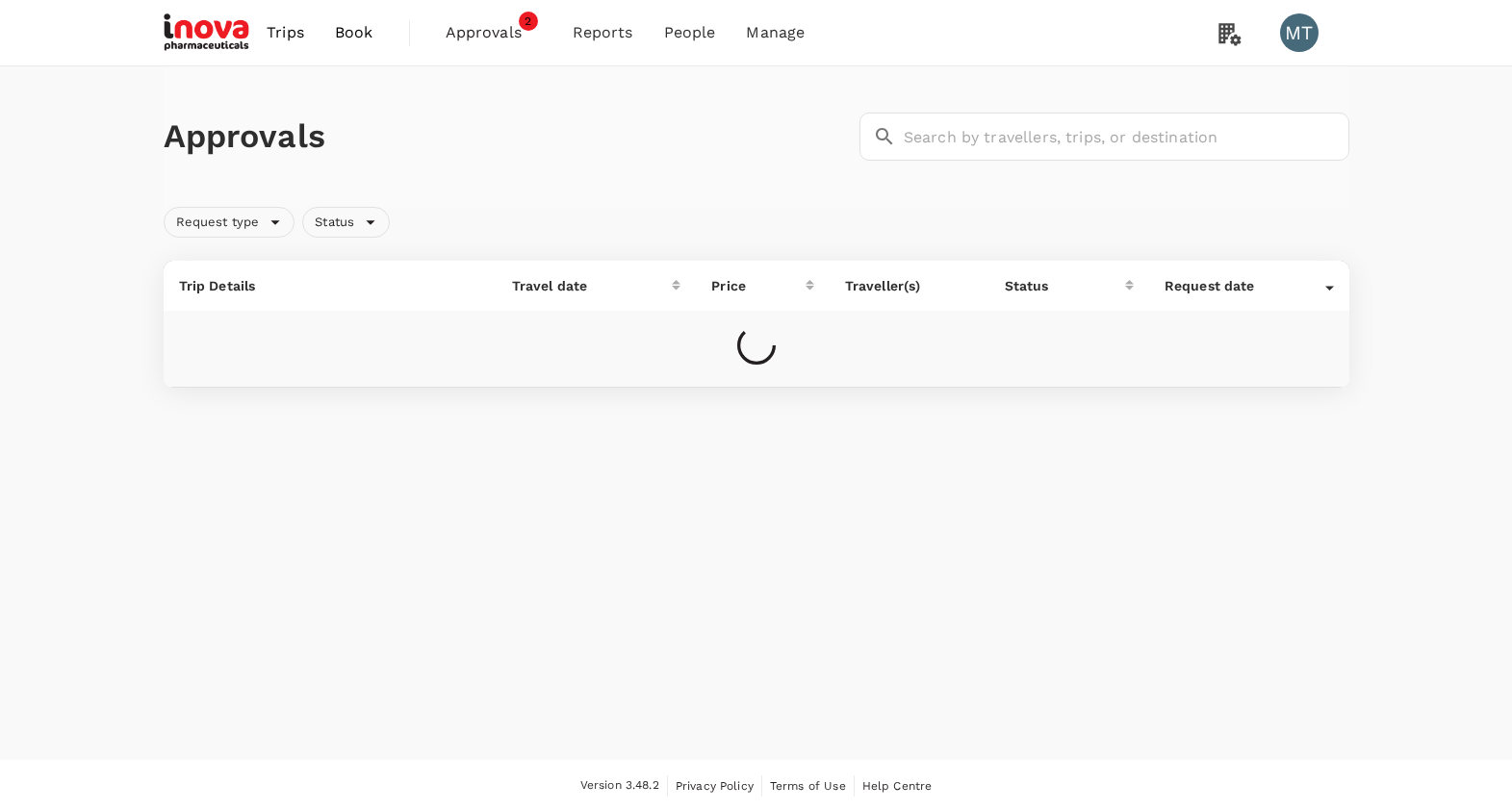 scroll, scrollTop: 0, scrollLeft: 0, axis: both 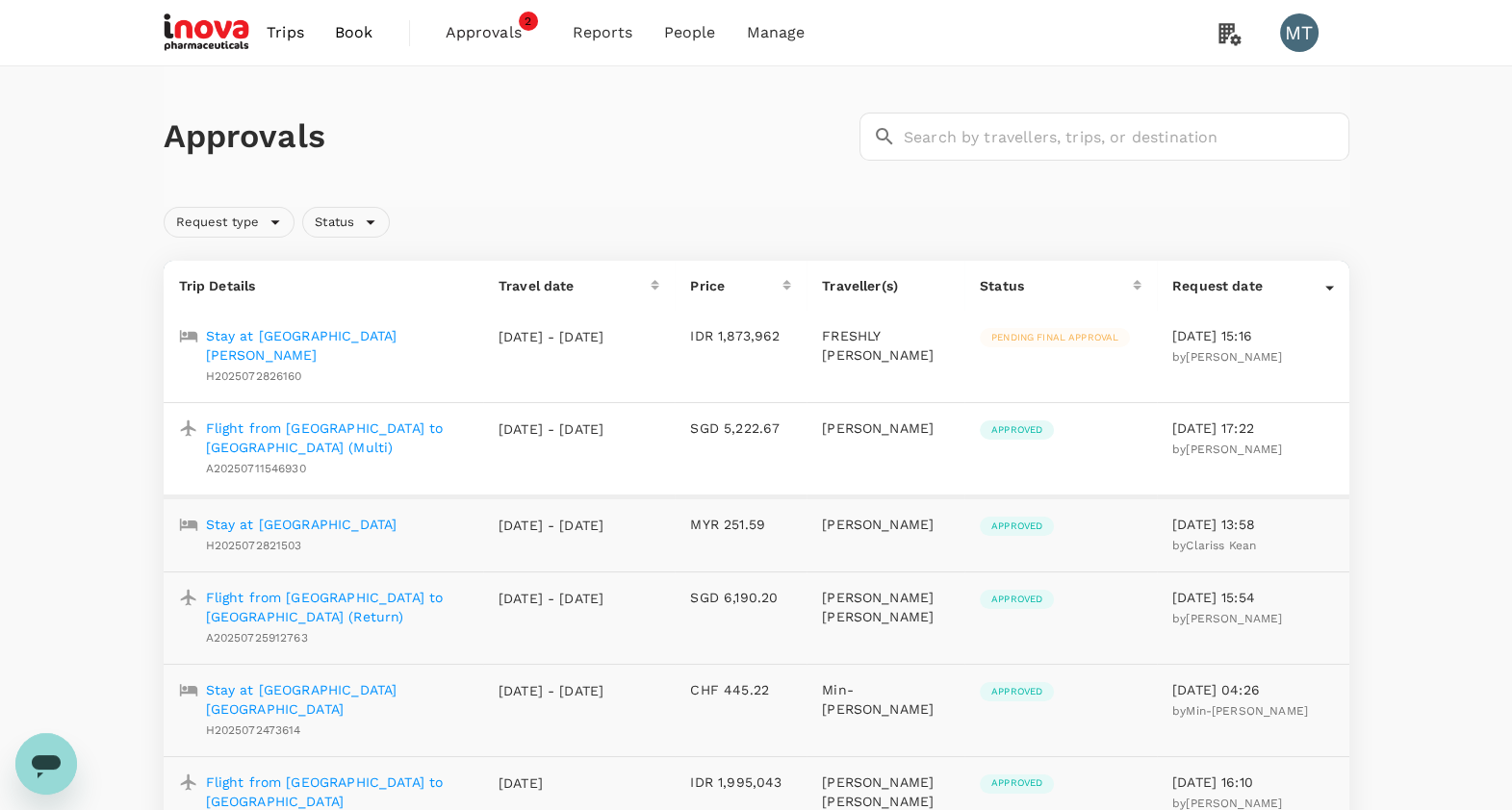 click on "Pending final approval" at bounding box center [1055, 338] 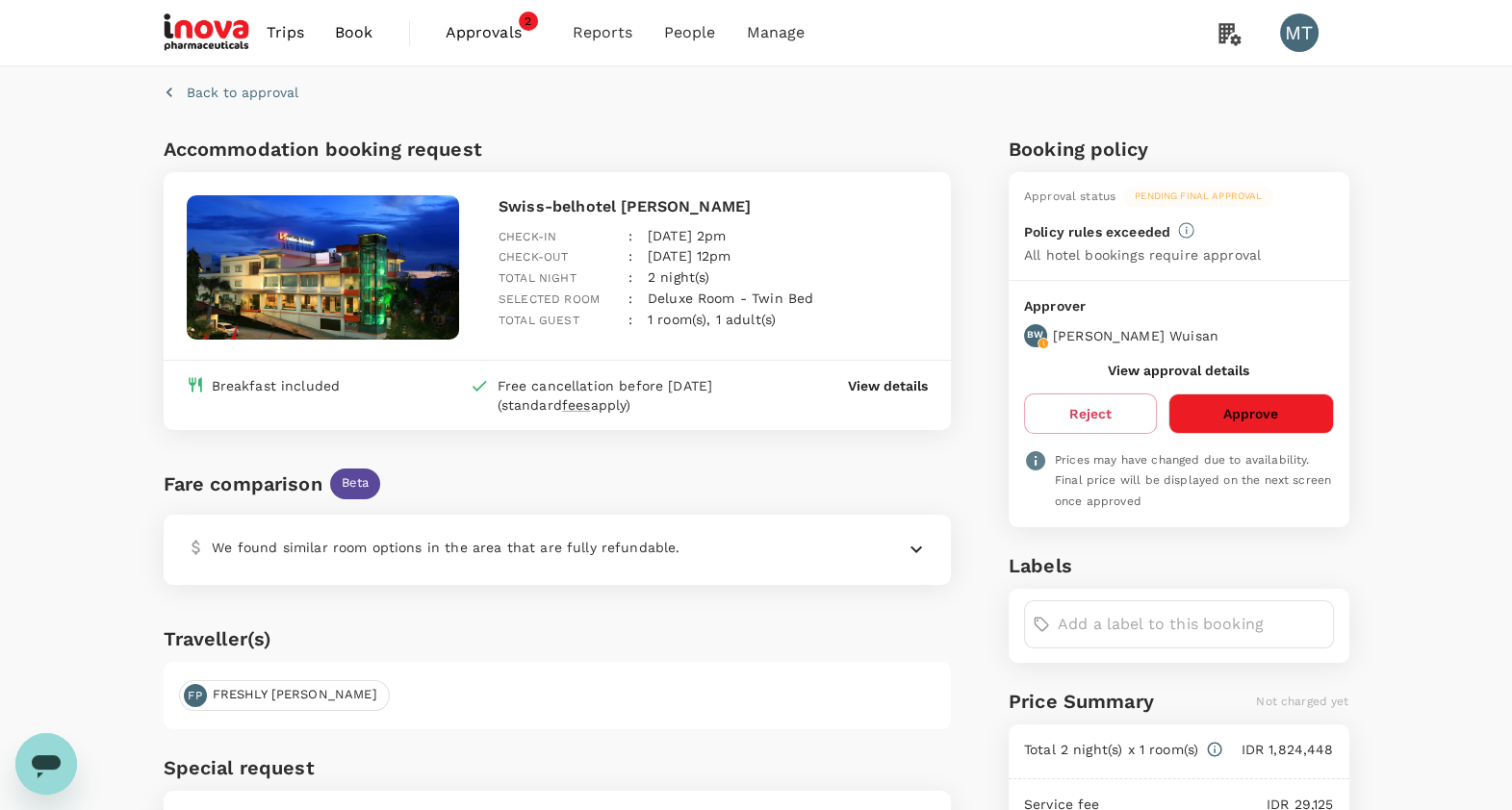 scroll, scrollTop: 273, scrollLeft: 0, axis: vertical 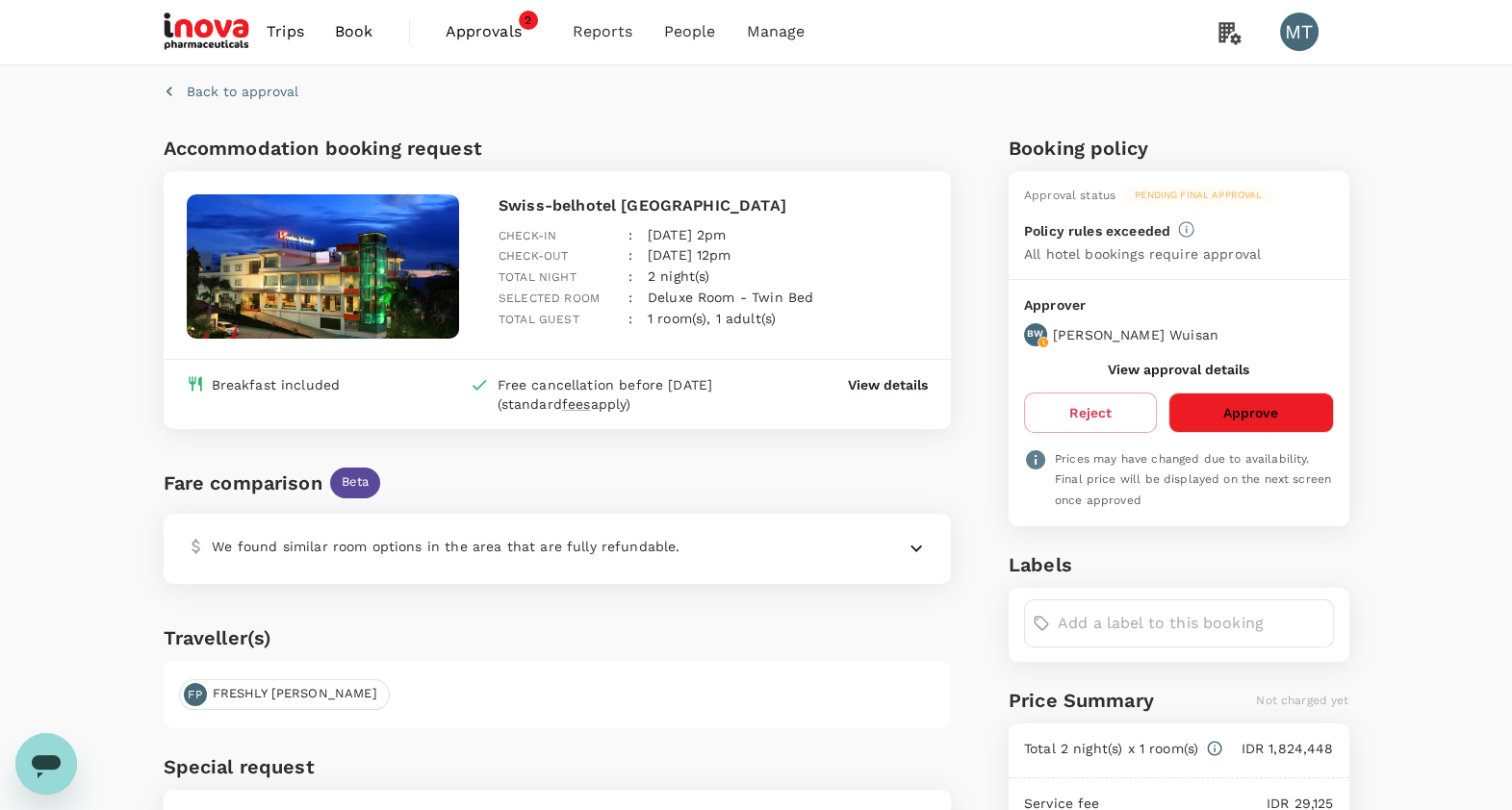 click on "Book" at bounding box center [354, 32] 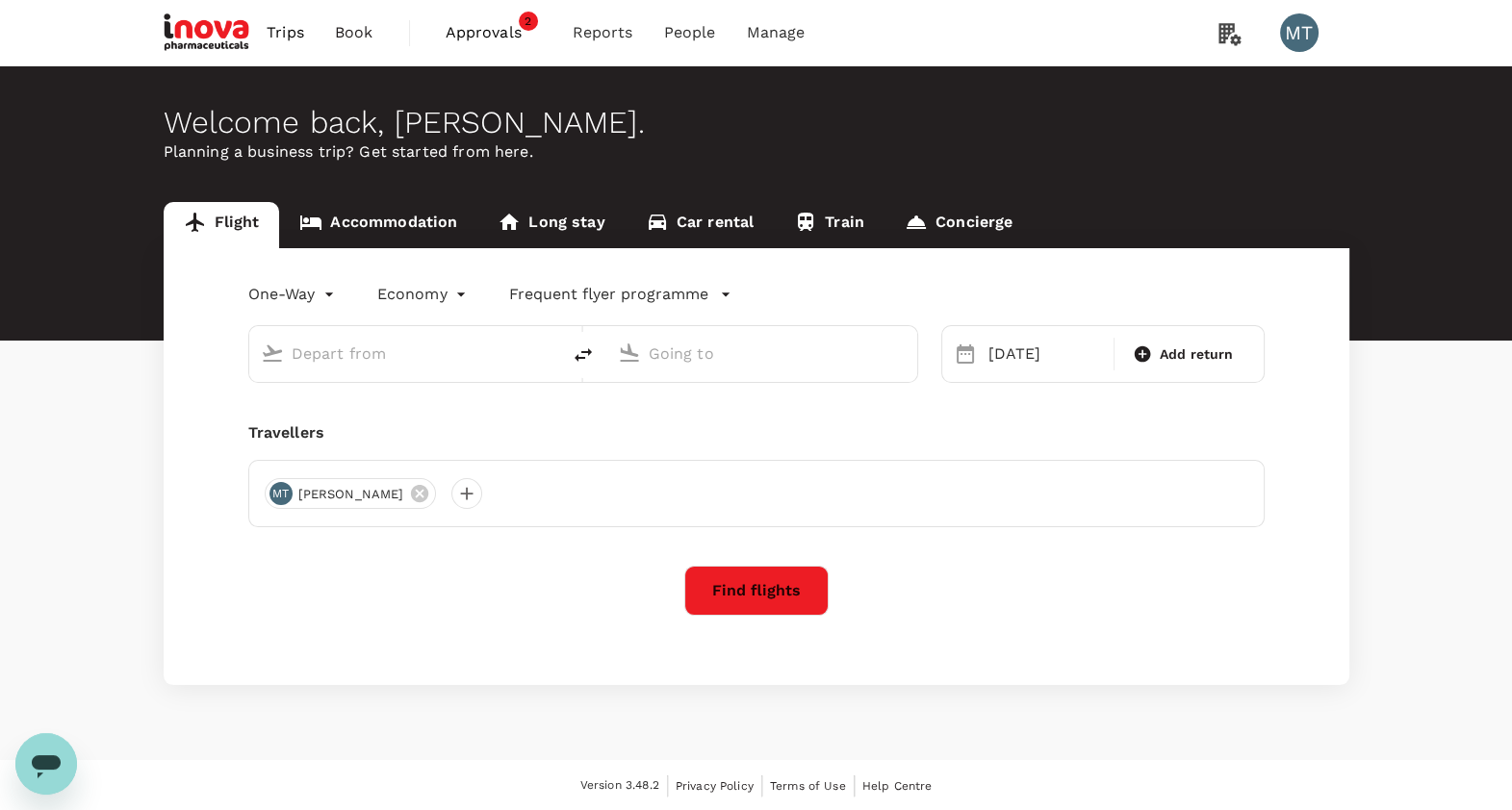 type on "[PERSON_NAME] Intl (PLM)" 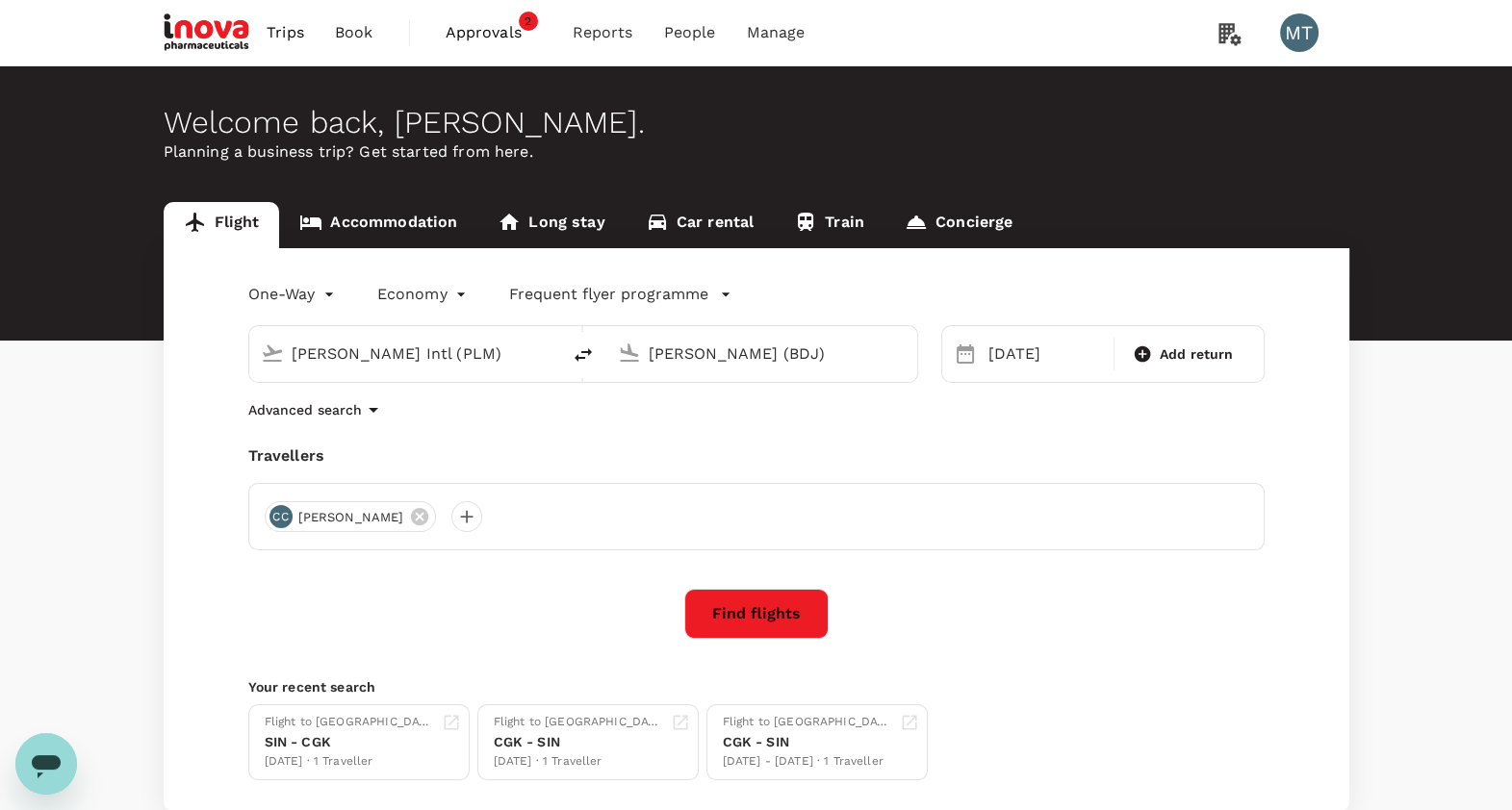 type 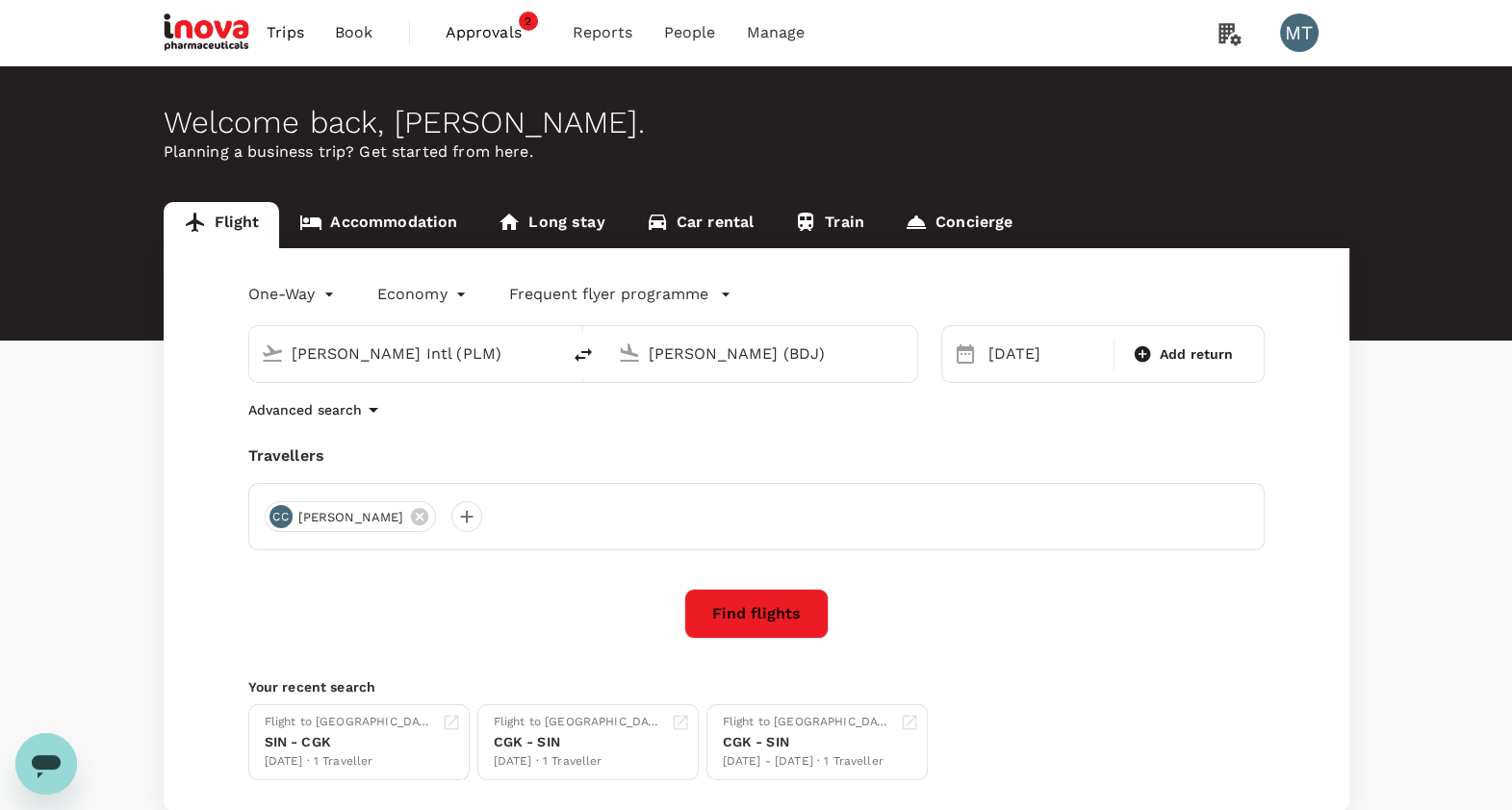 type 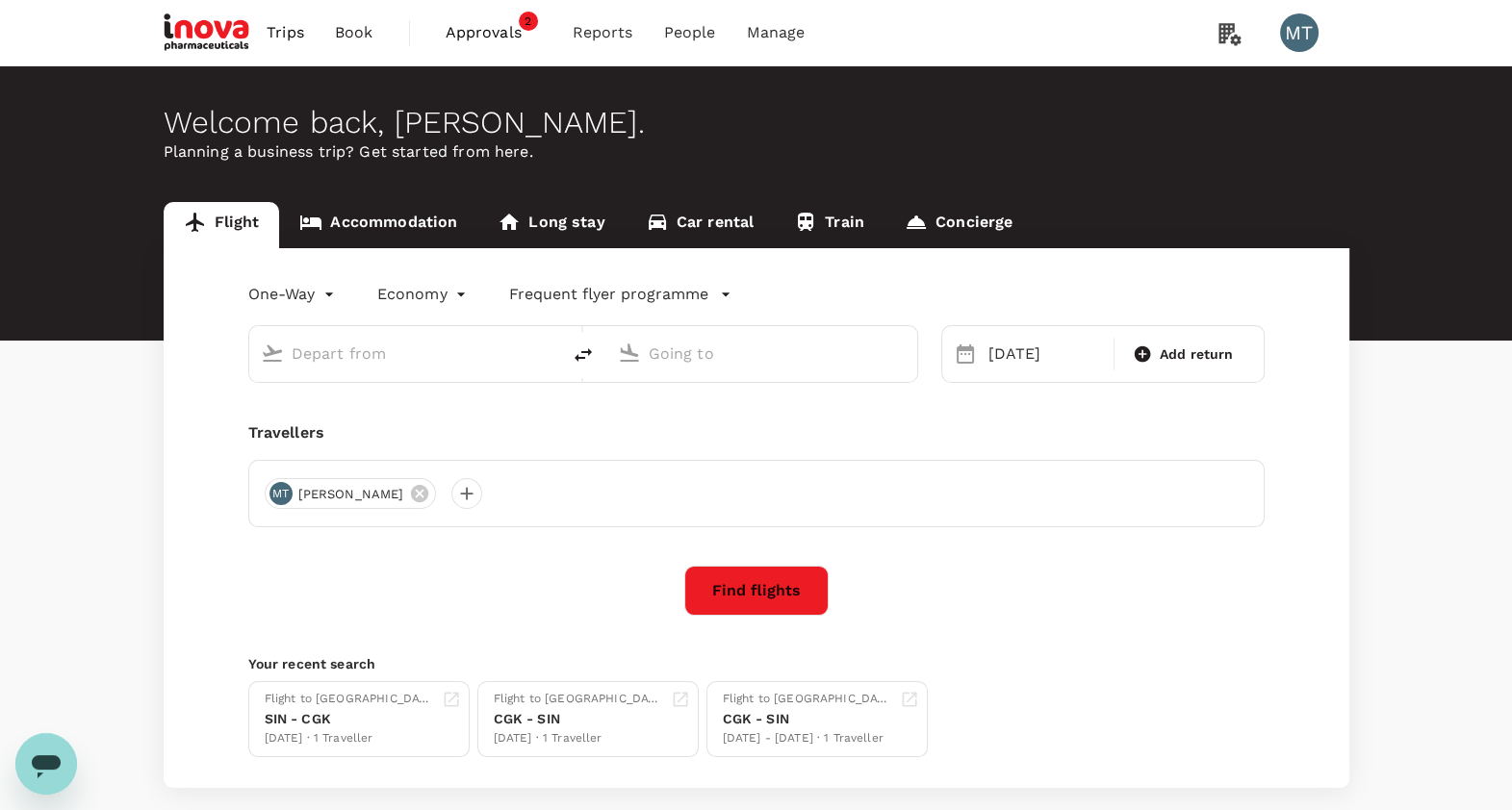 type on "Sultan Mahmud Badaruddin II Intl (PLM)" 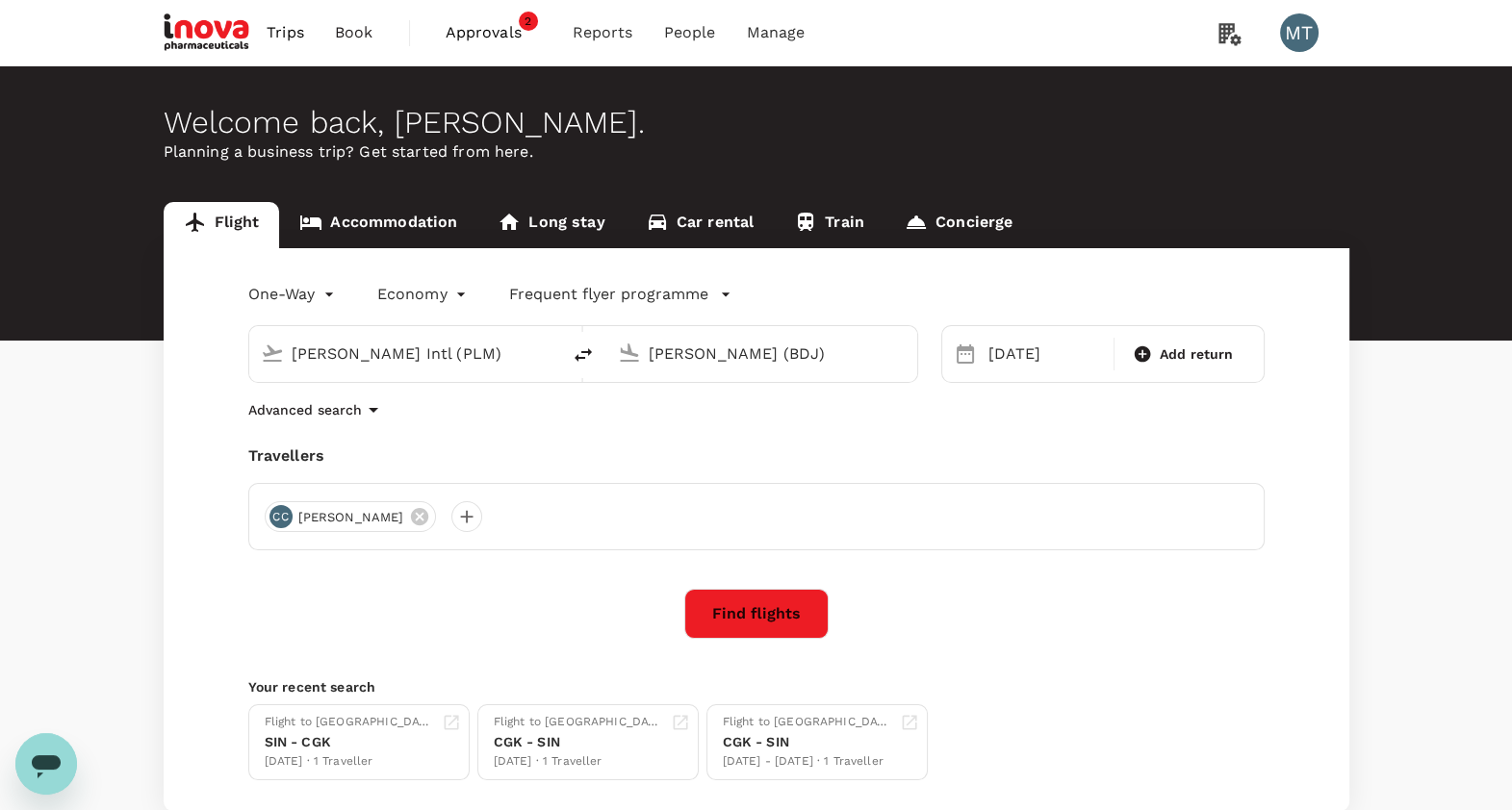 click on "Find flights" at bounding box center (756, 614) 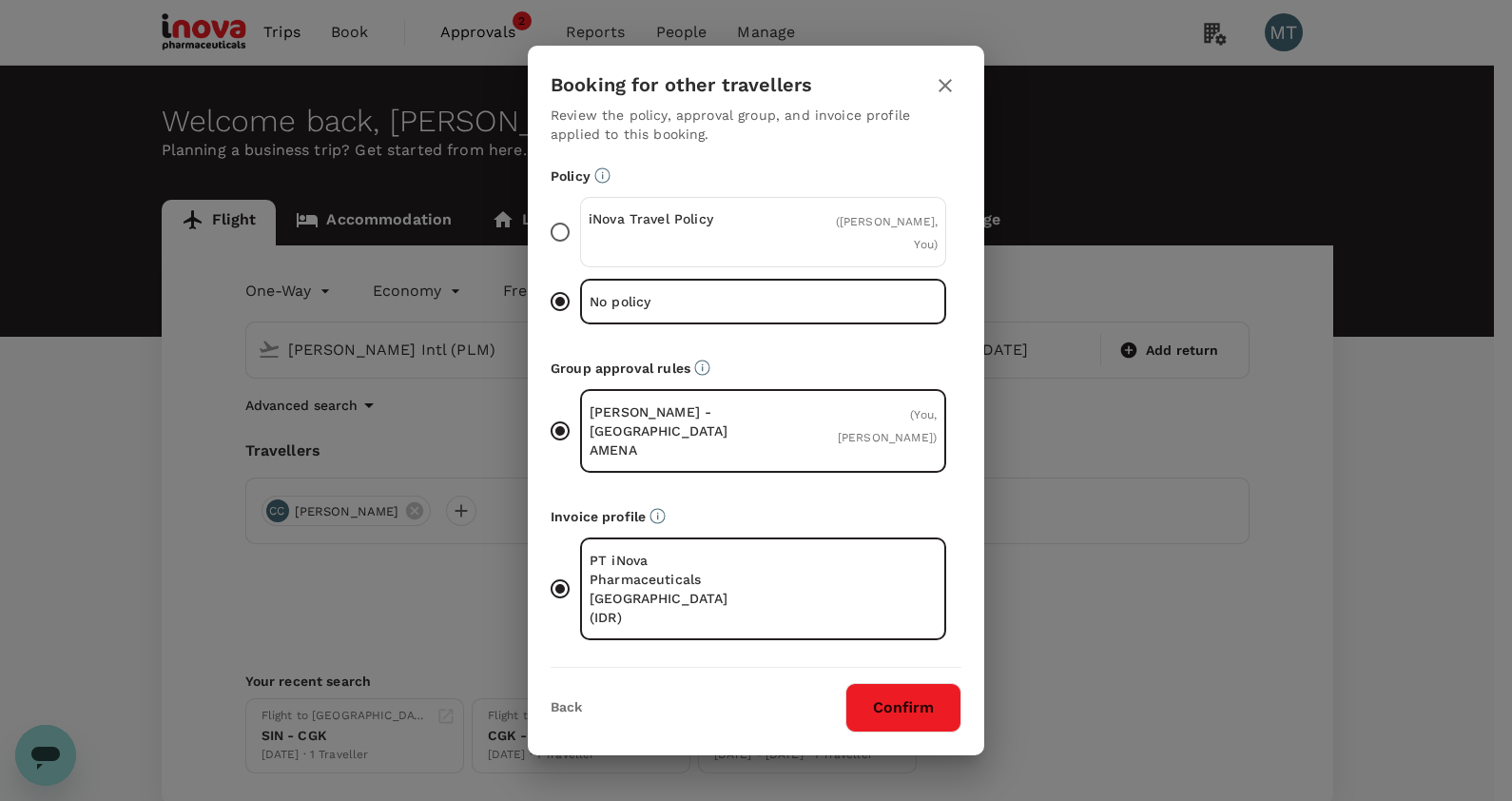 click on "iNova Travel Policy ( Chandra Chandra, You )" at bounding box center (763, 232) 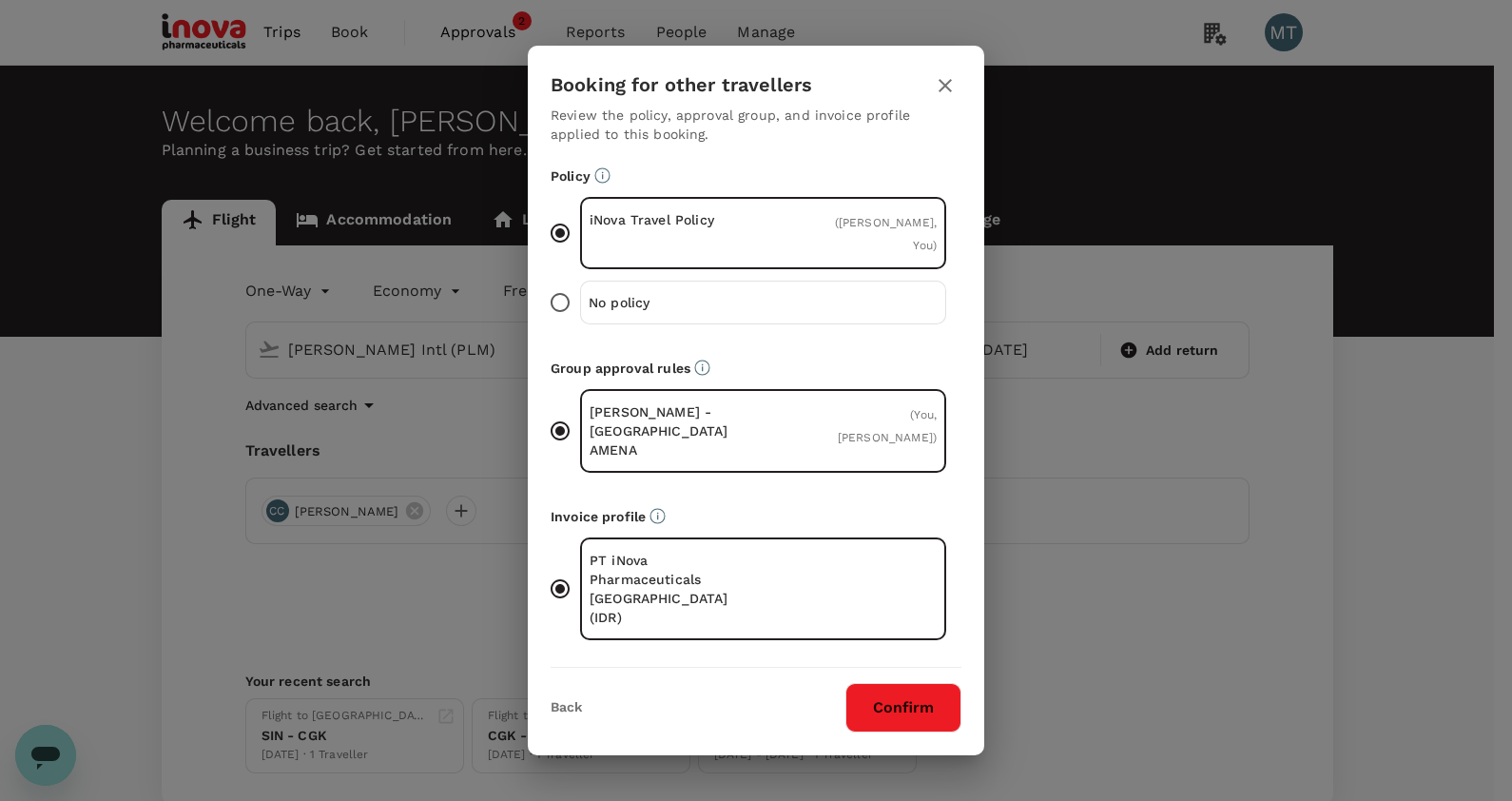 click on "Confirm" at bounding box center (903, 708) 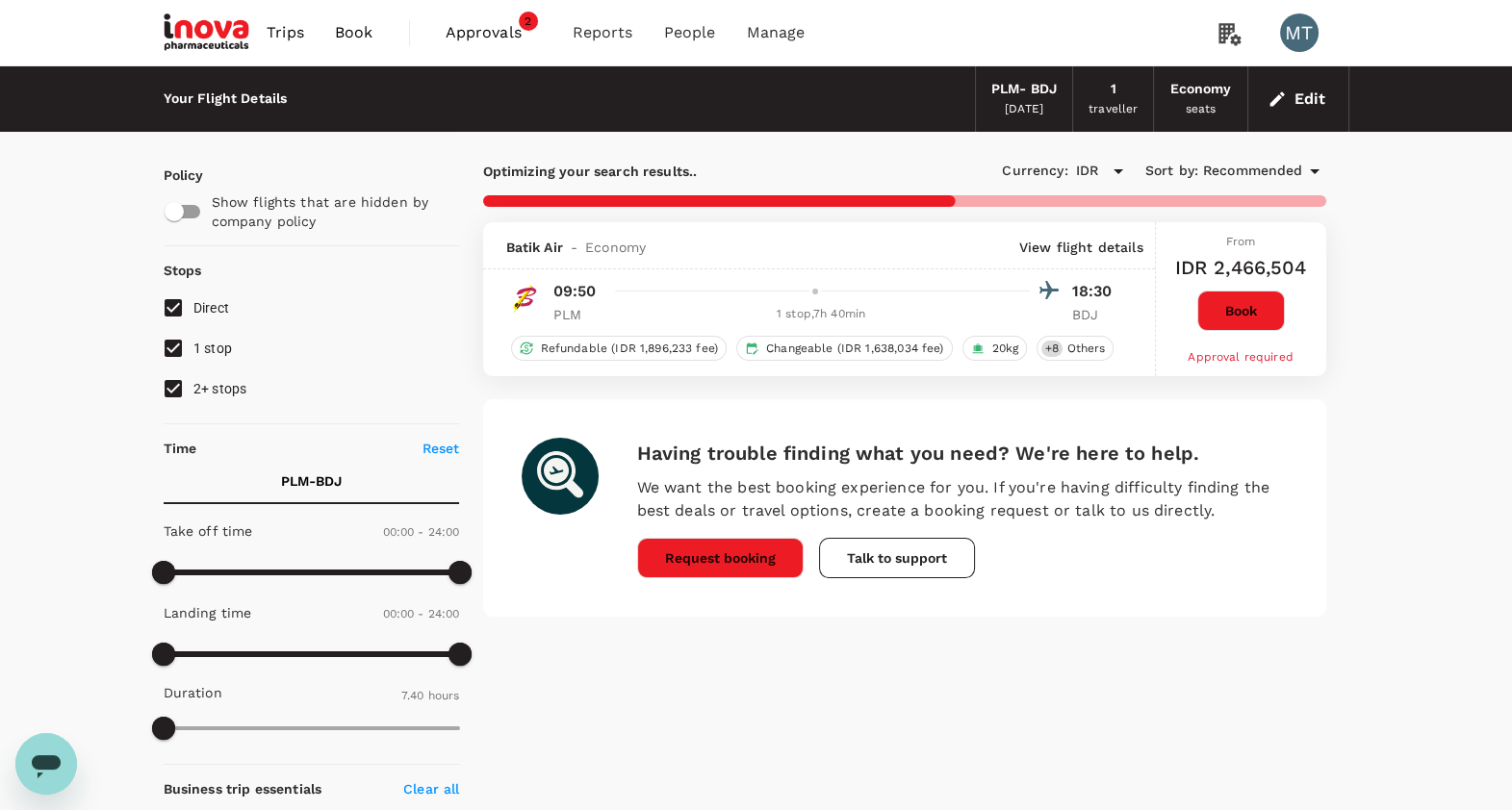 type on "1595" 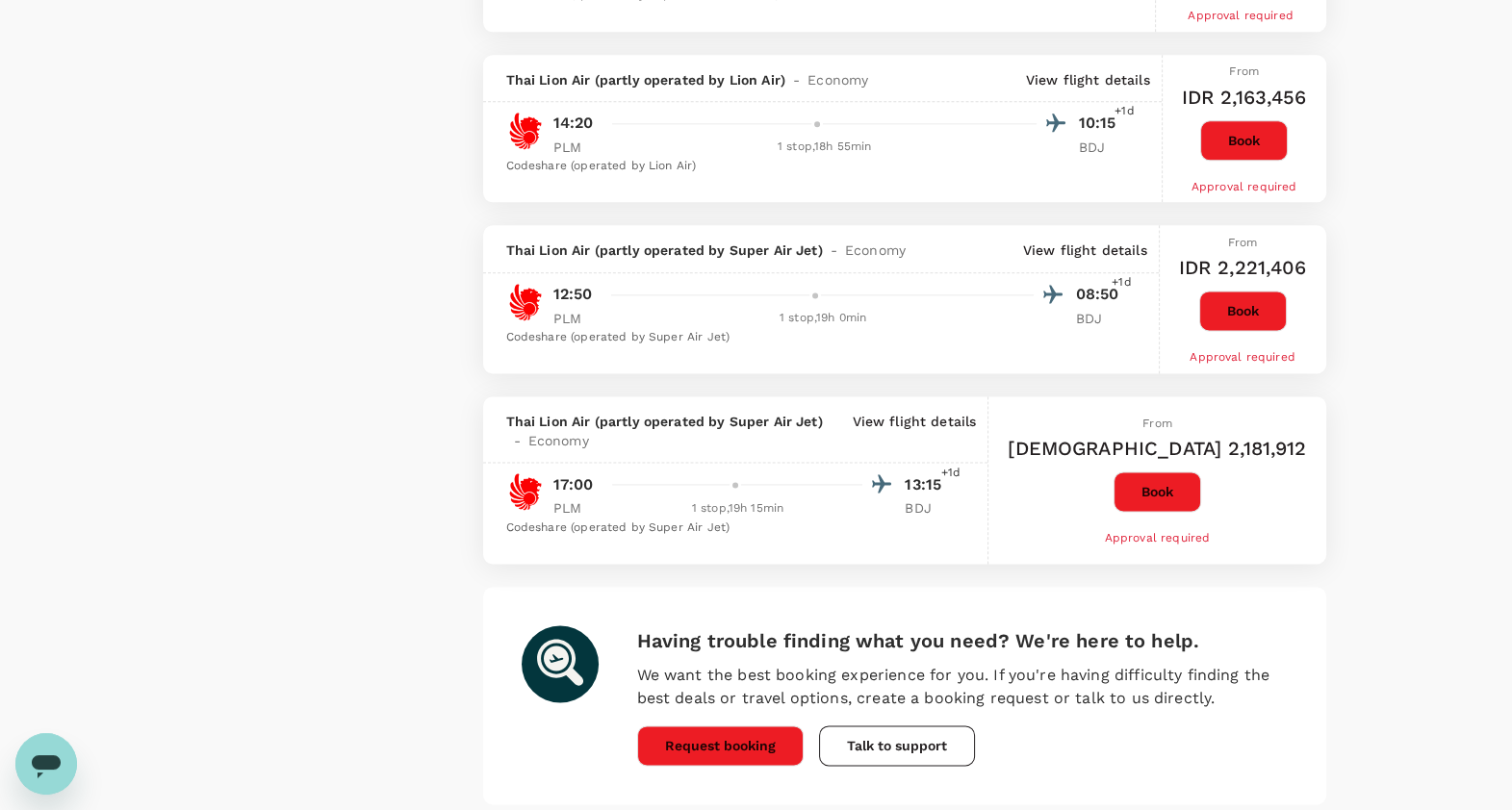 scroll, scrollTop: 3126, scrollLeft: 0, axis: vertical 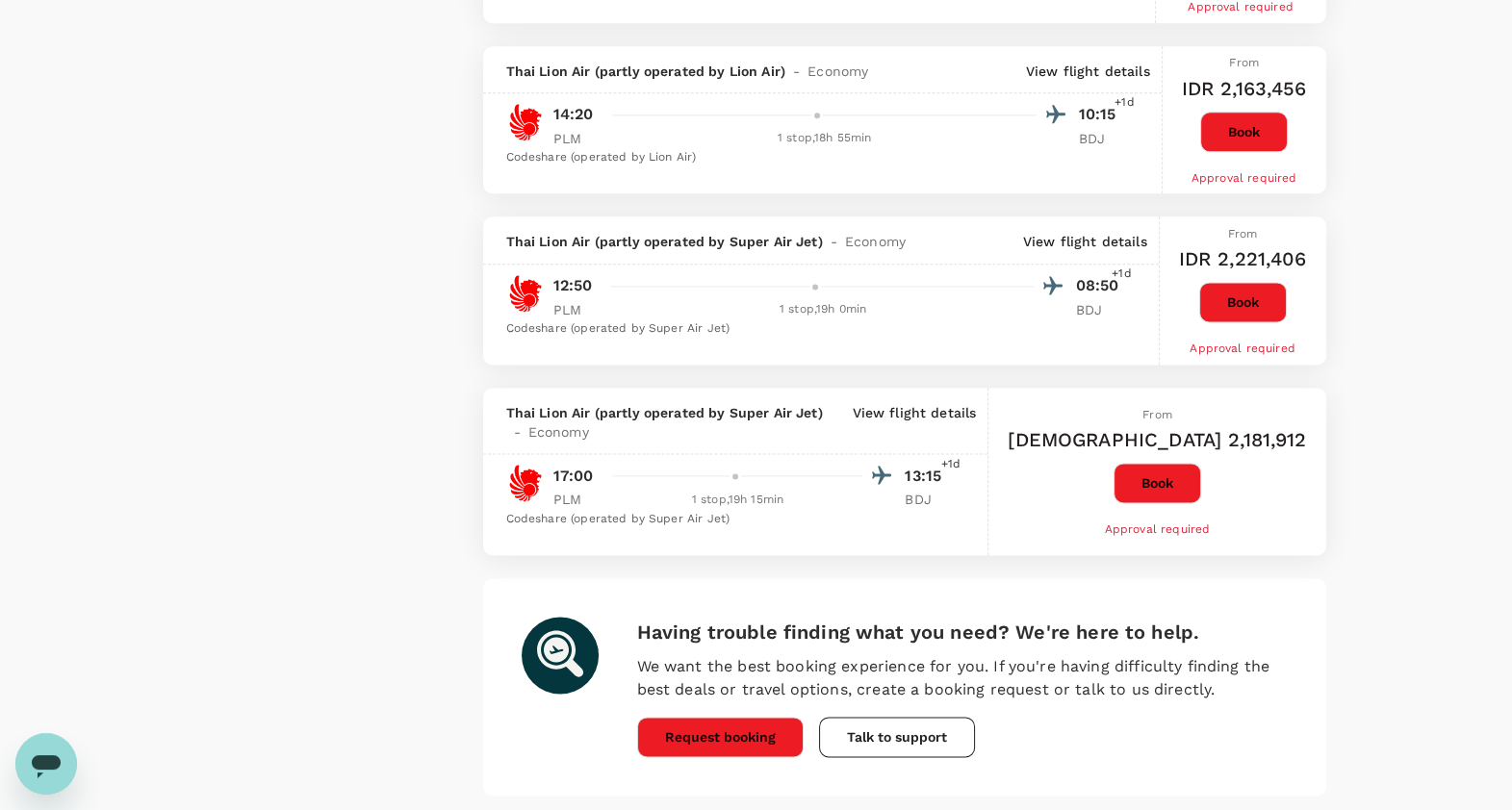 click on "2" at bounding box center [625, 826] 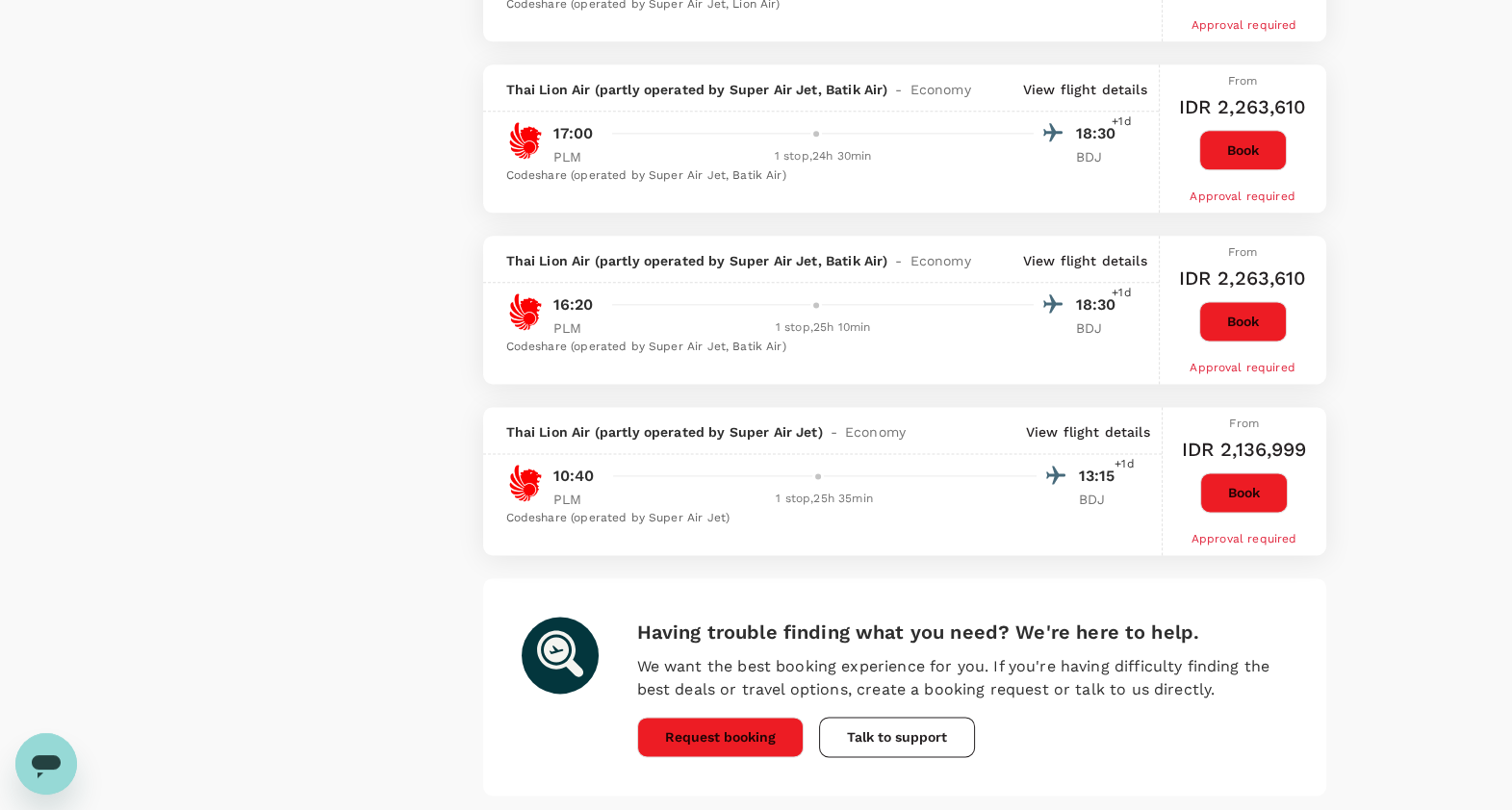 scroll, scrollTop: 3180, scrollLeft: 0, axis: vertical 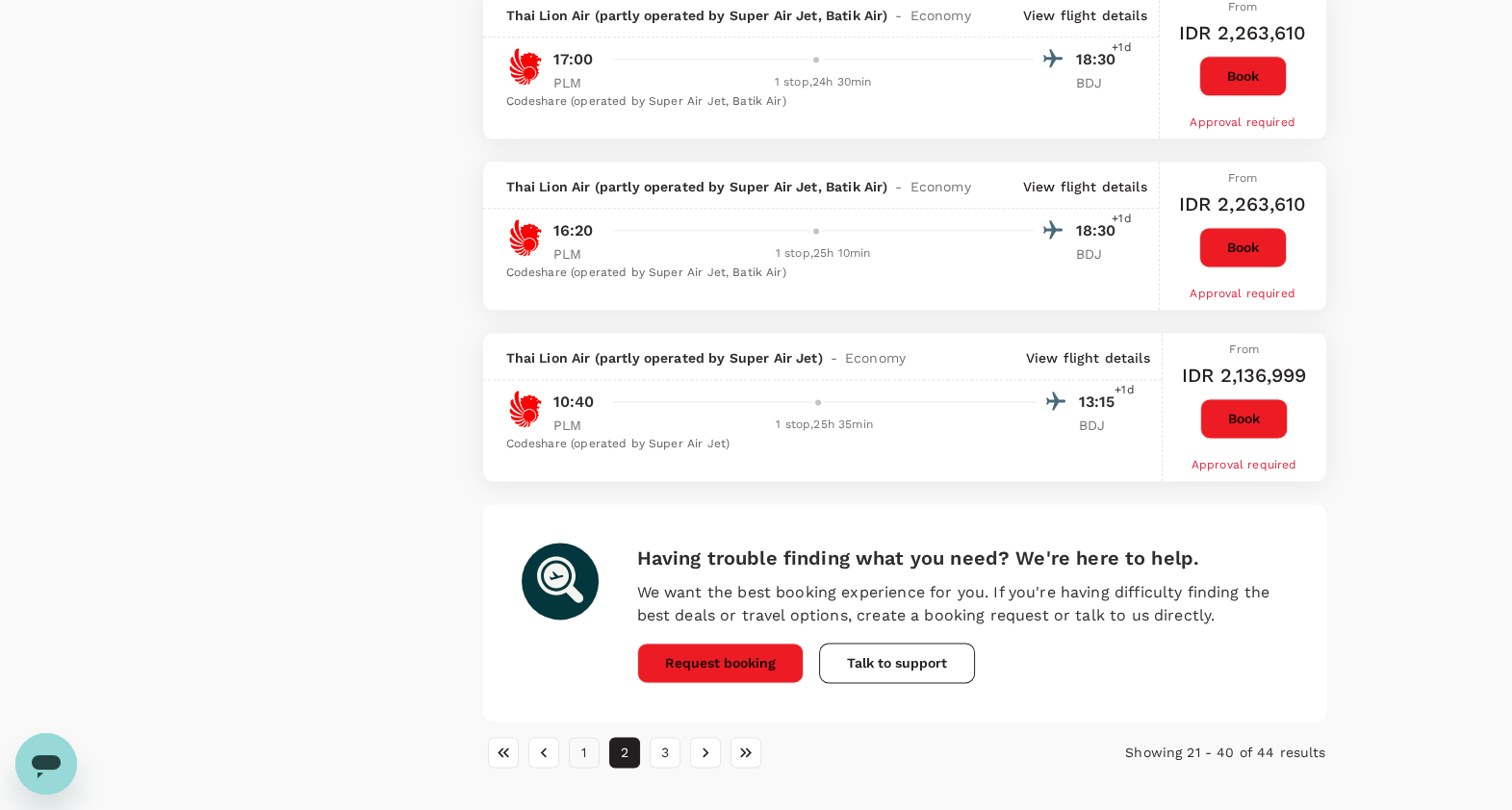 click on "1" at bounding box center (584, 752) 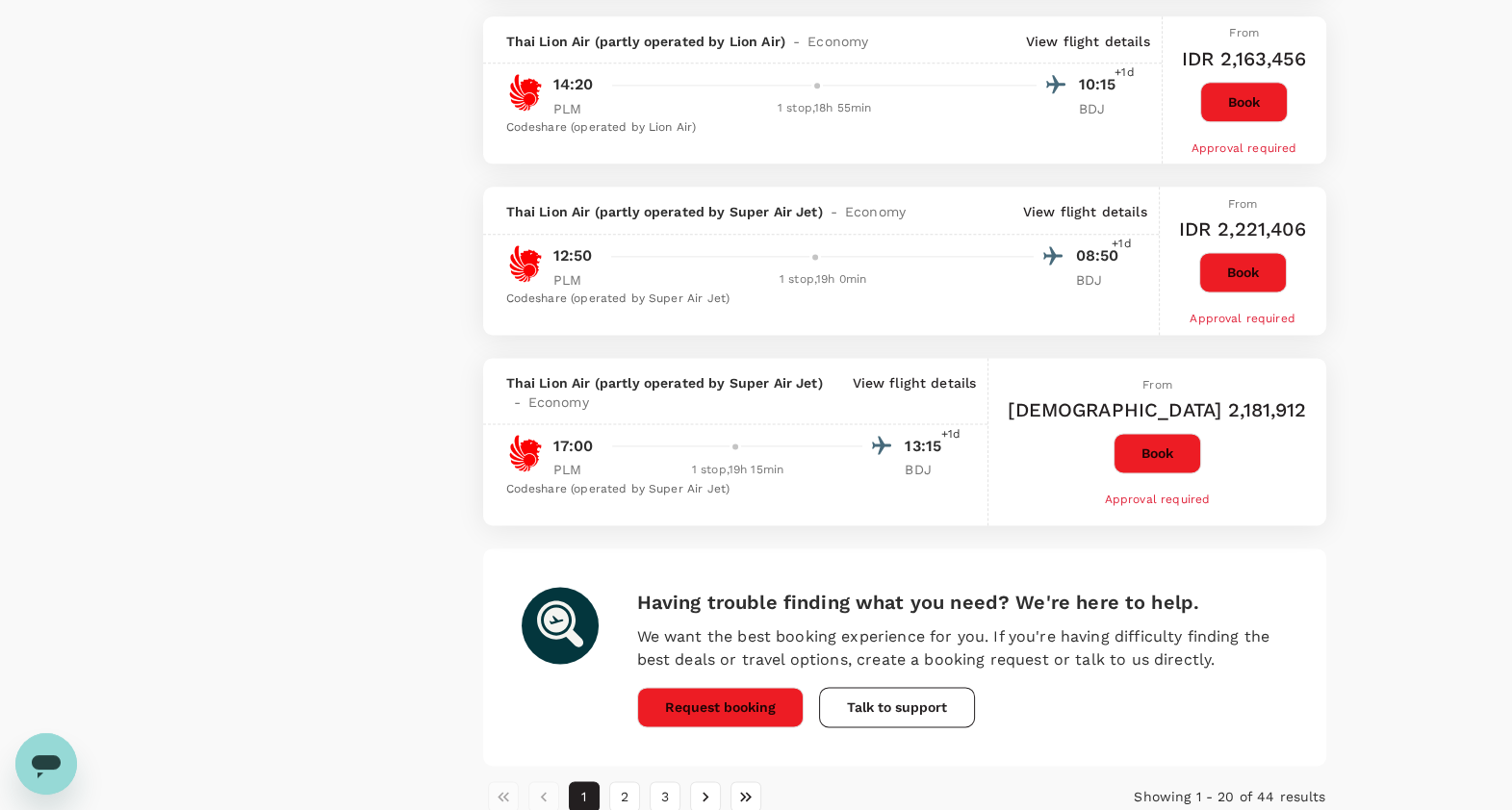 scroll, scrollTop: 3159, scrollLeft: 0, axis: vertical 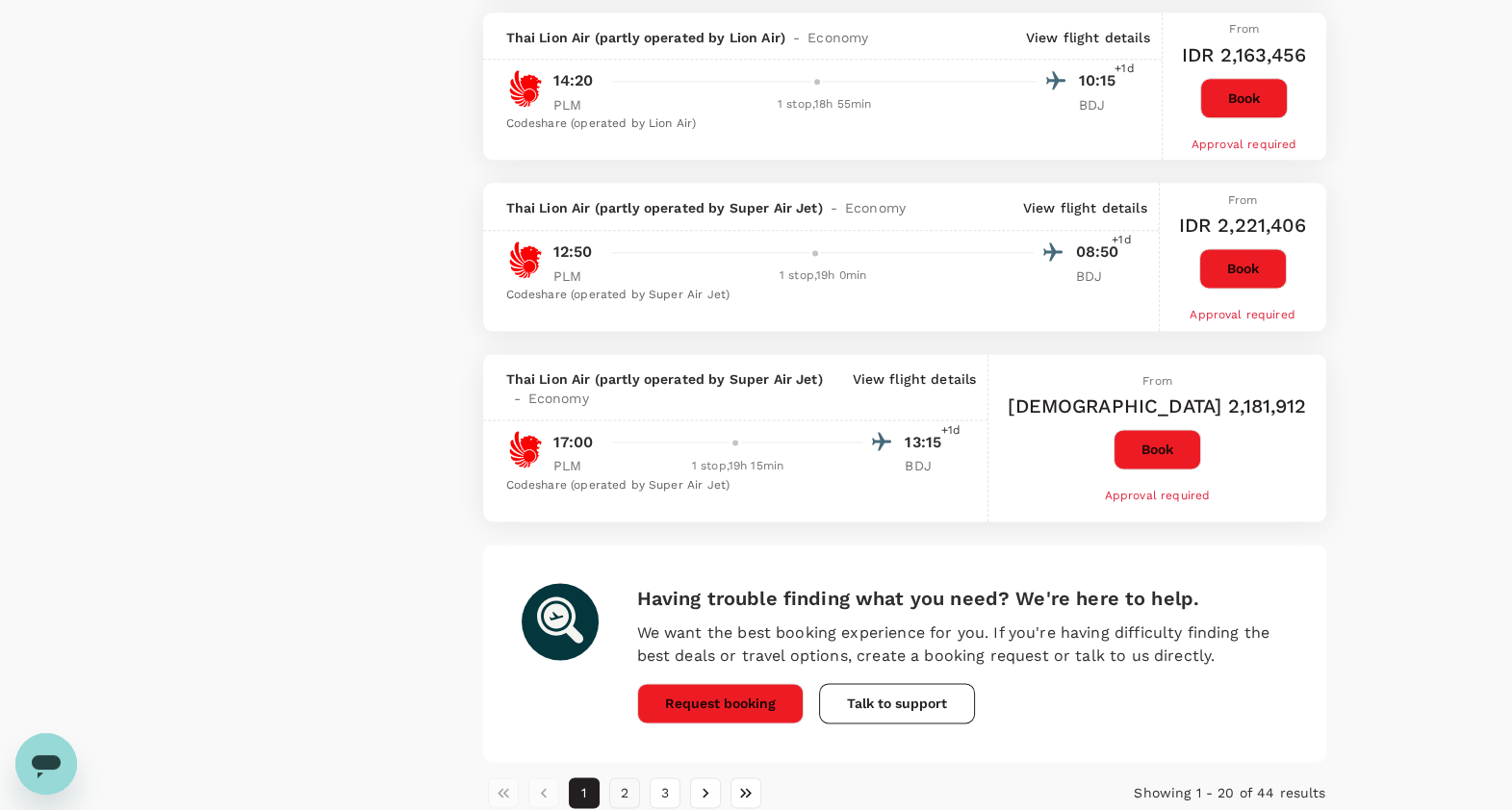 click on "2" at bounding box center (625, 793) 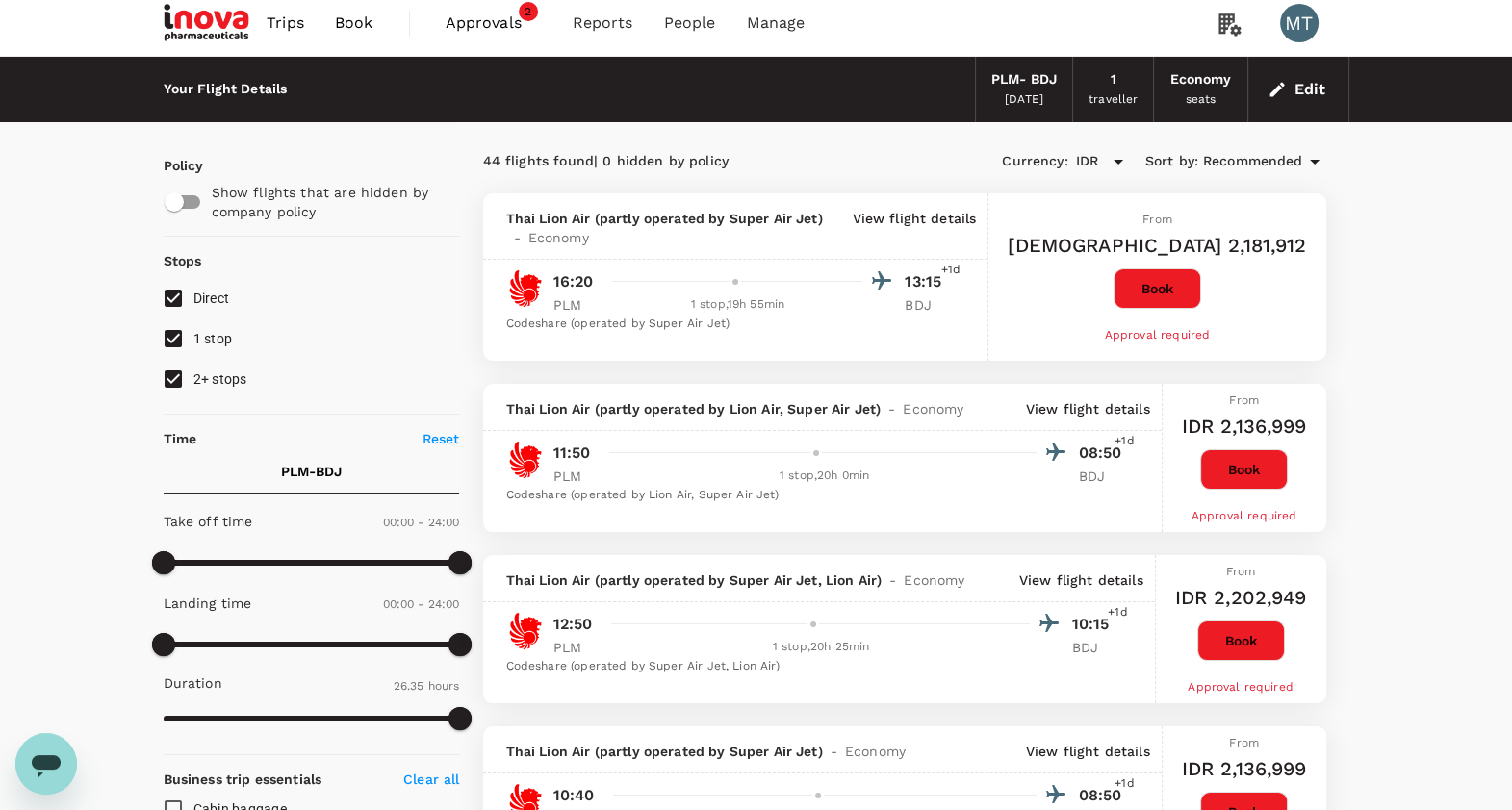 scroll, scrollTop: 0, scrollLeft: 0, axis: both 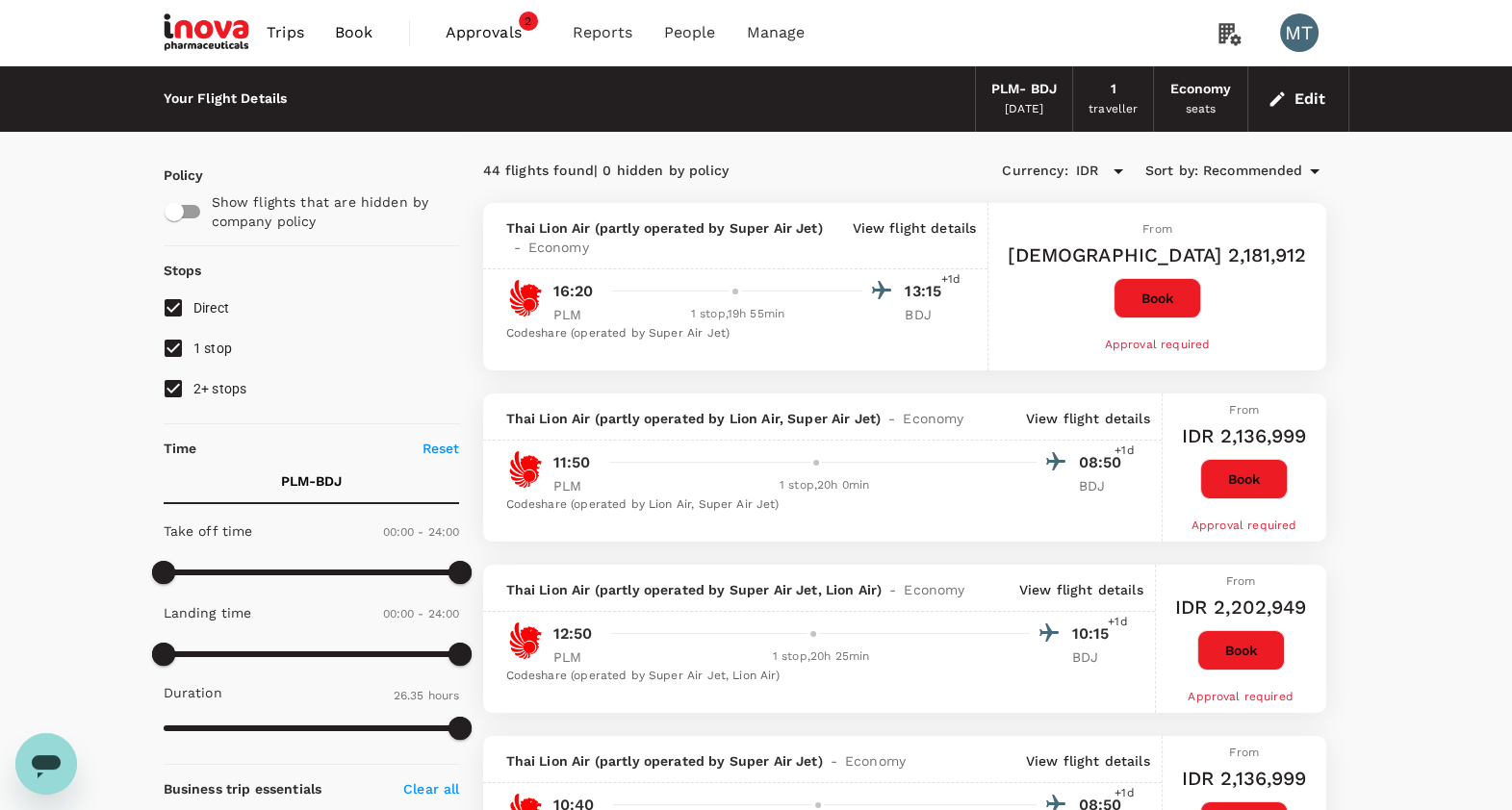 click on "Book" at bounding box center (354, 33) 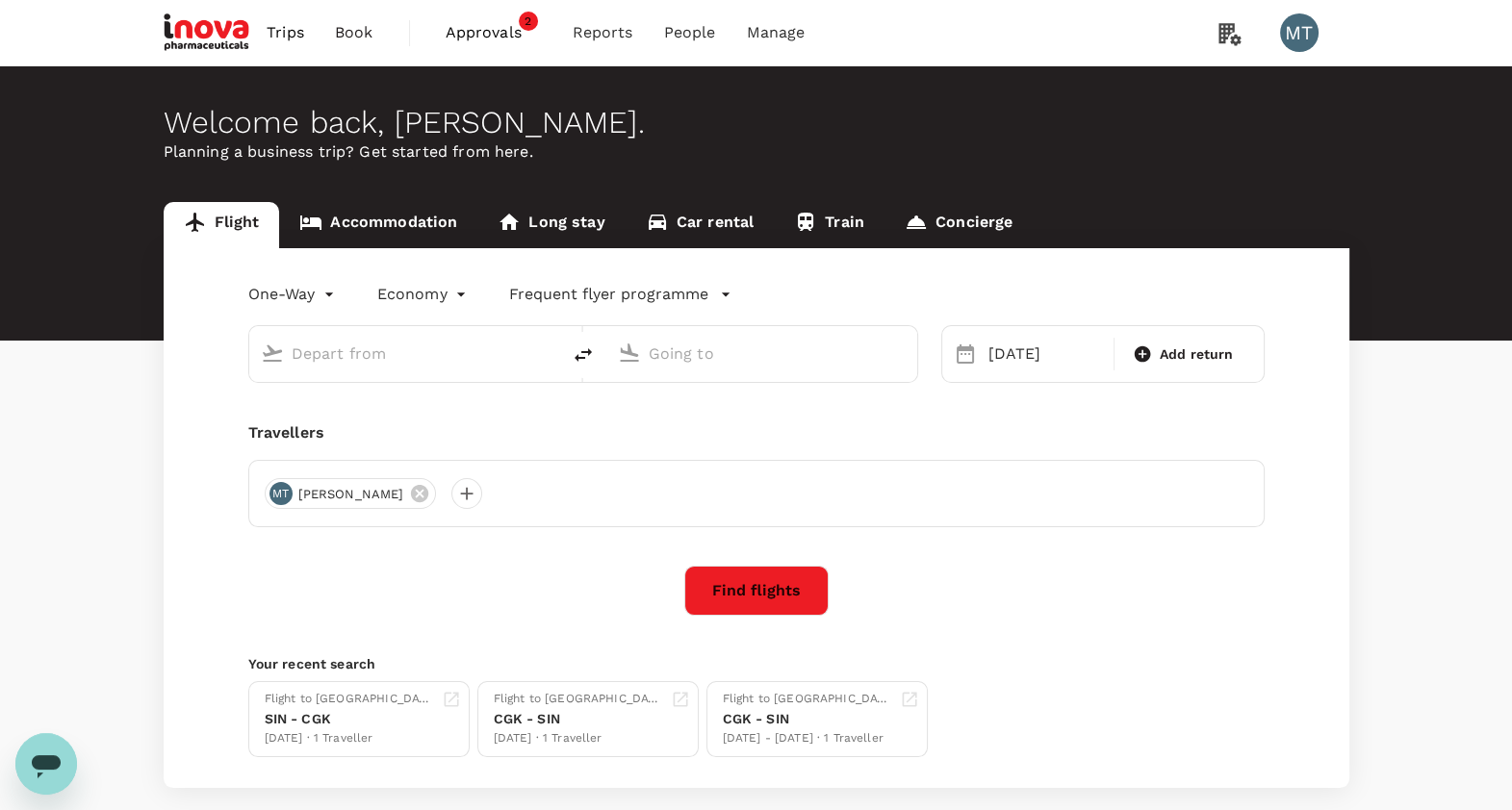 type on "Sultan Mahmud Badaruddin II Intl (PLM)" 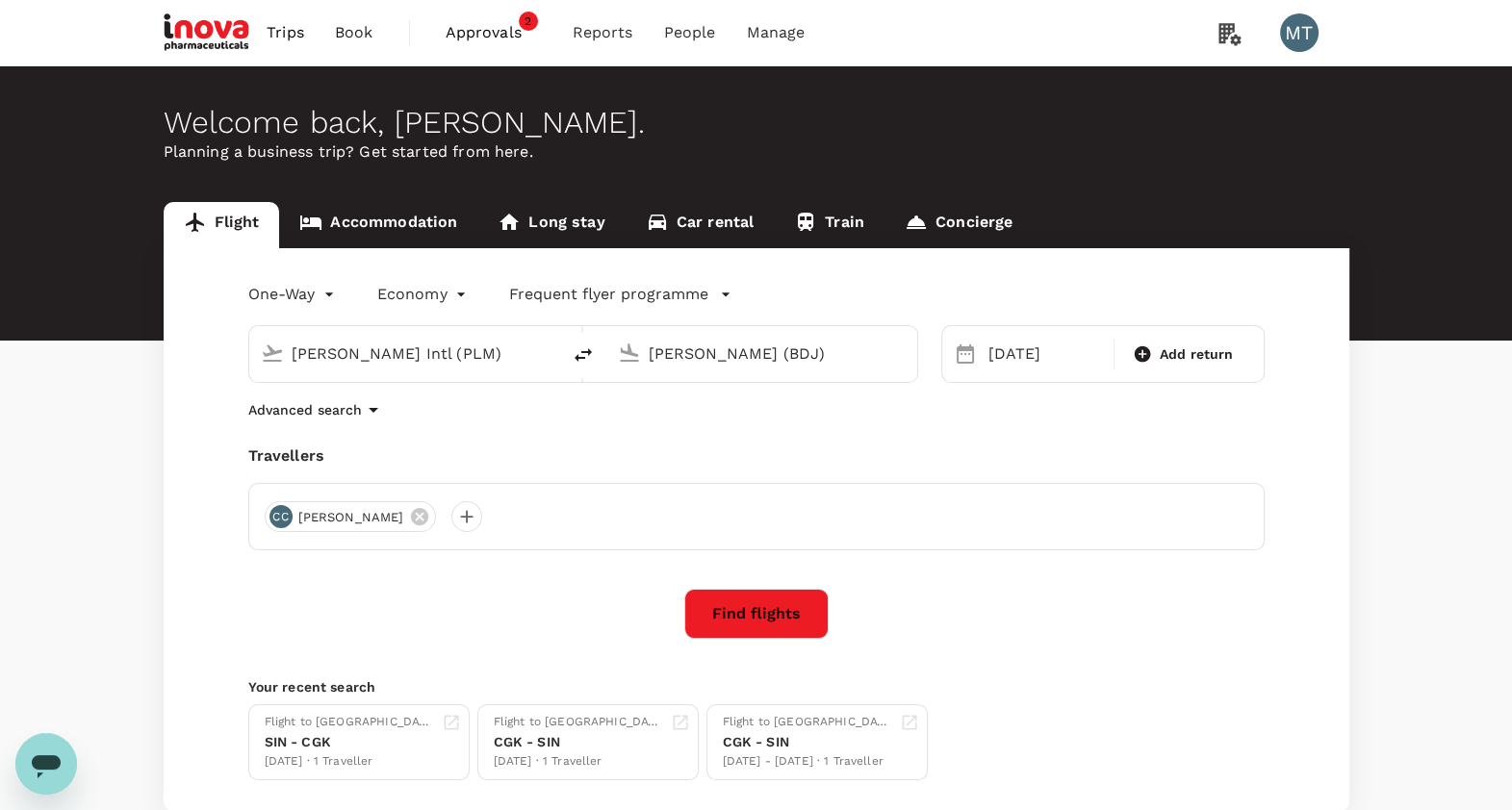 type 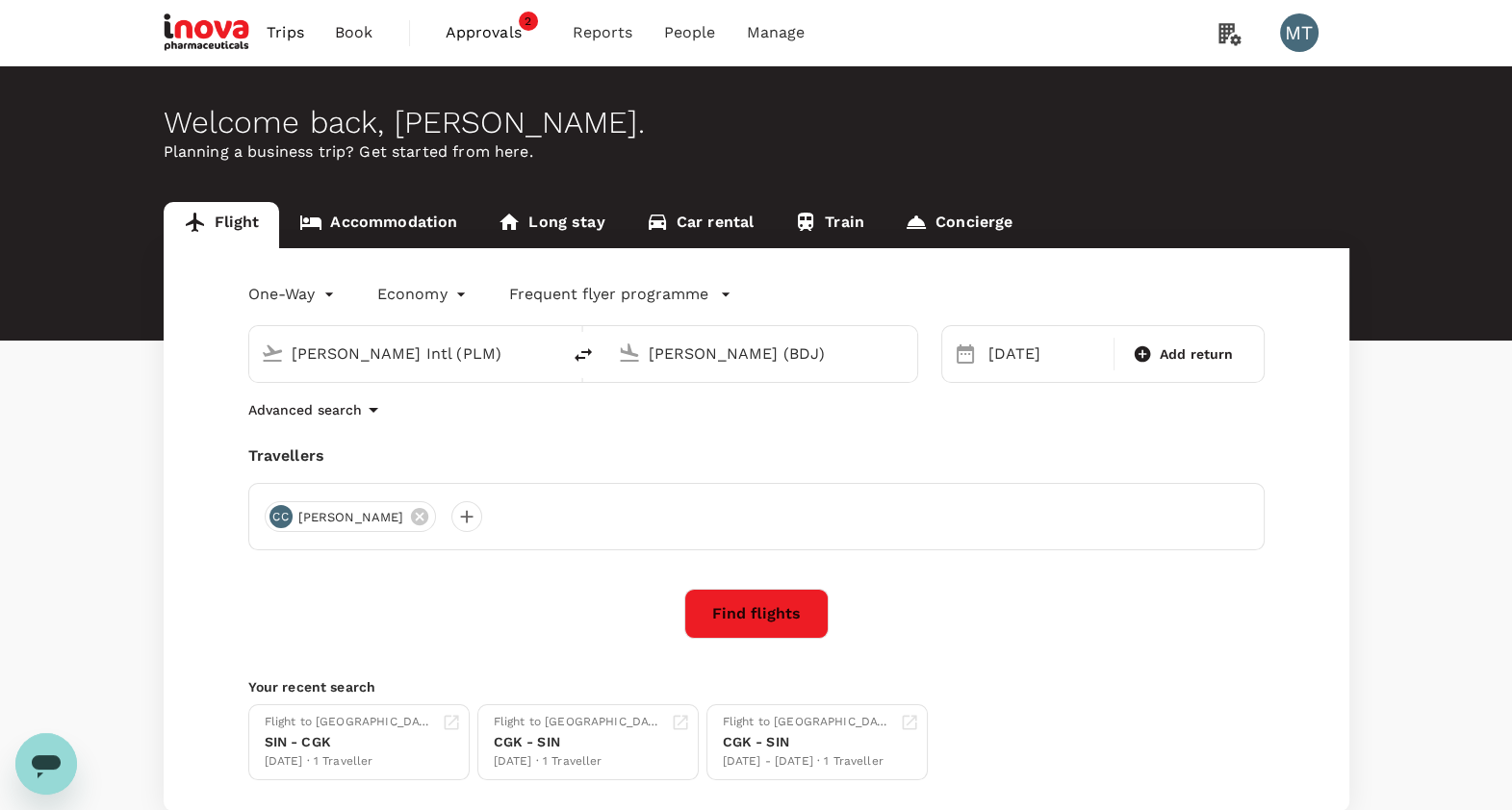 type 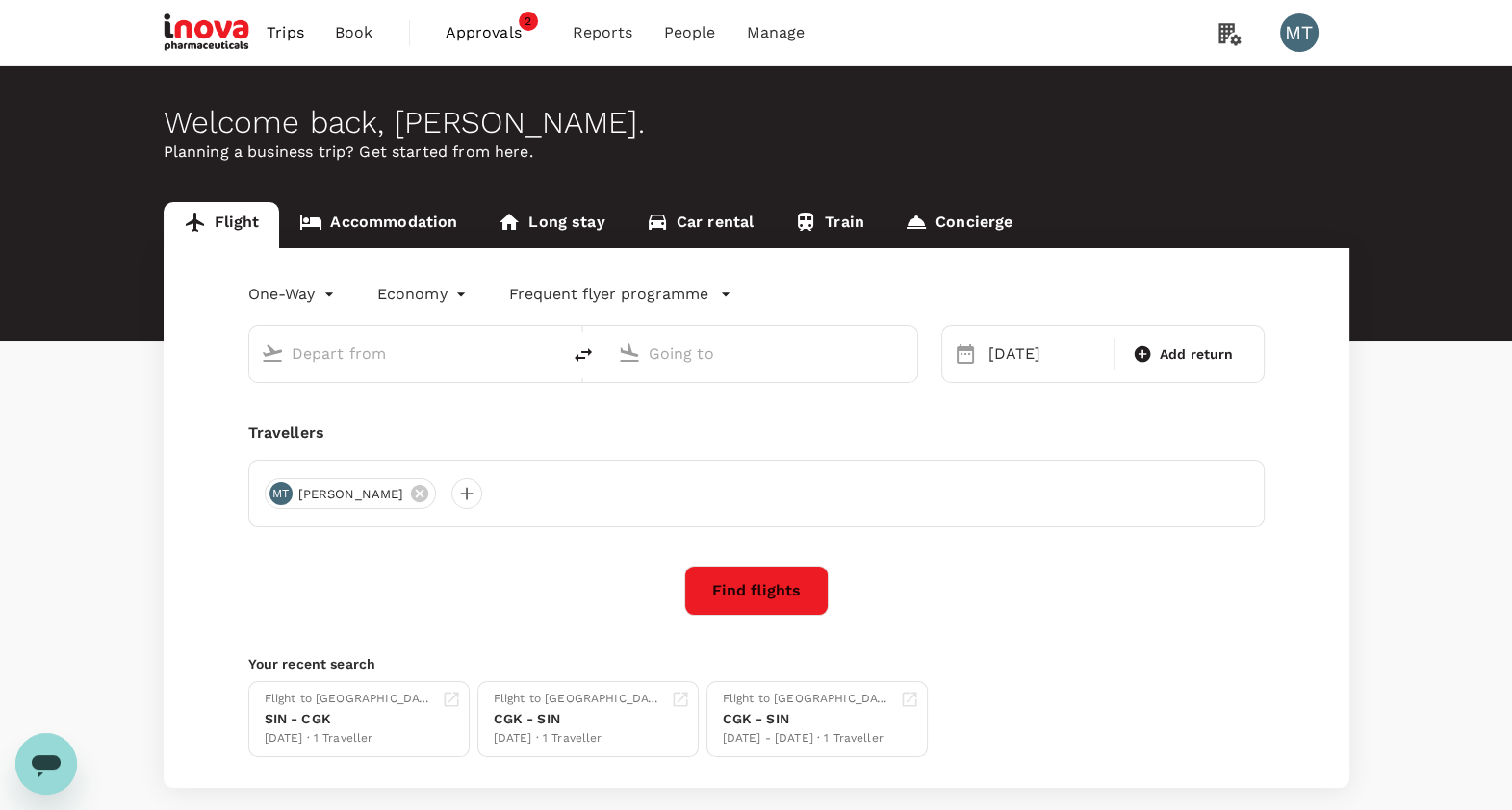 type on "Sultan Mahmud Badaruddin II Intl (PLM)" 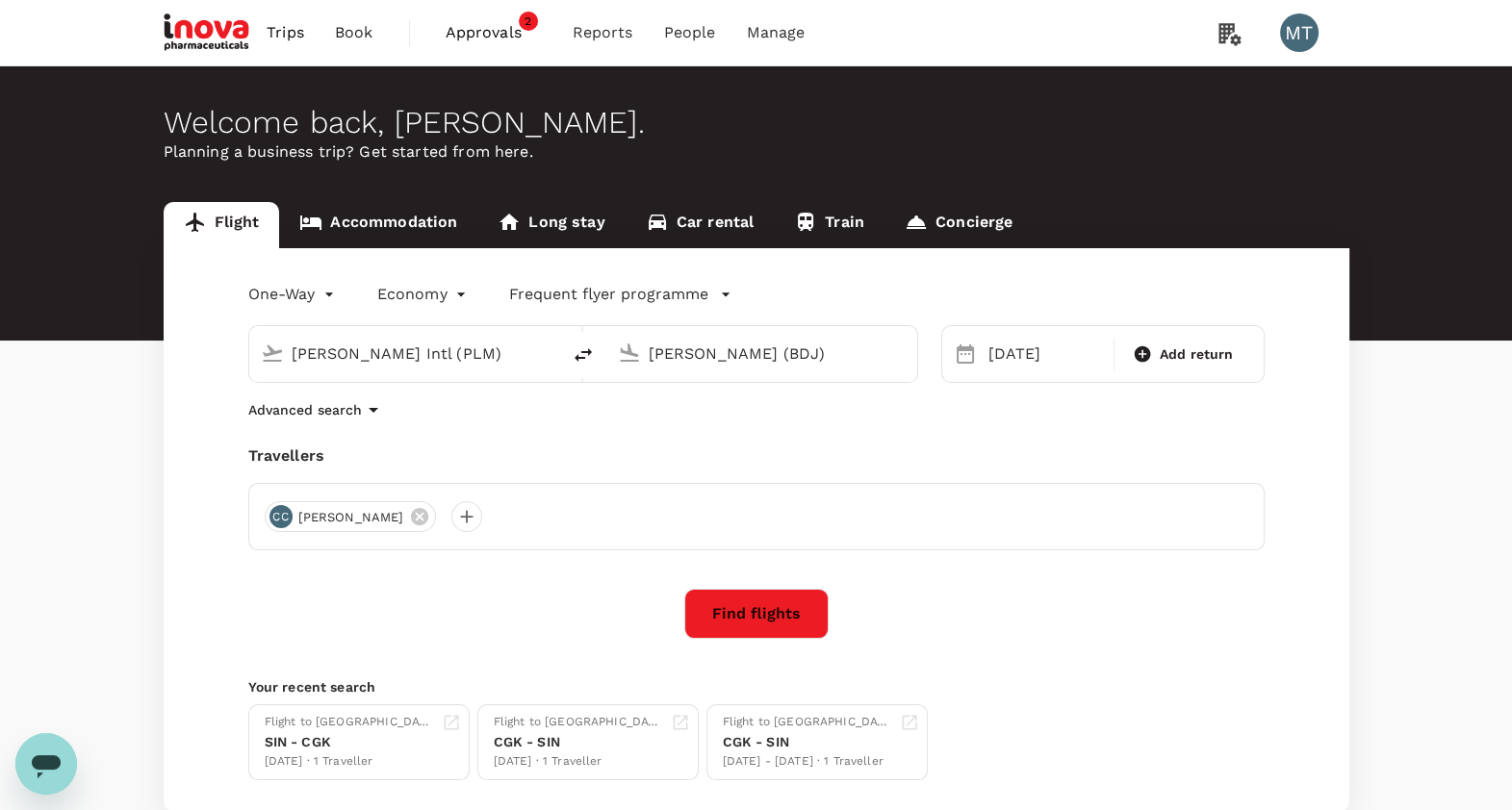 click 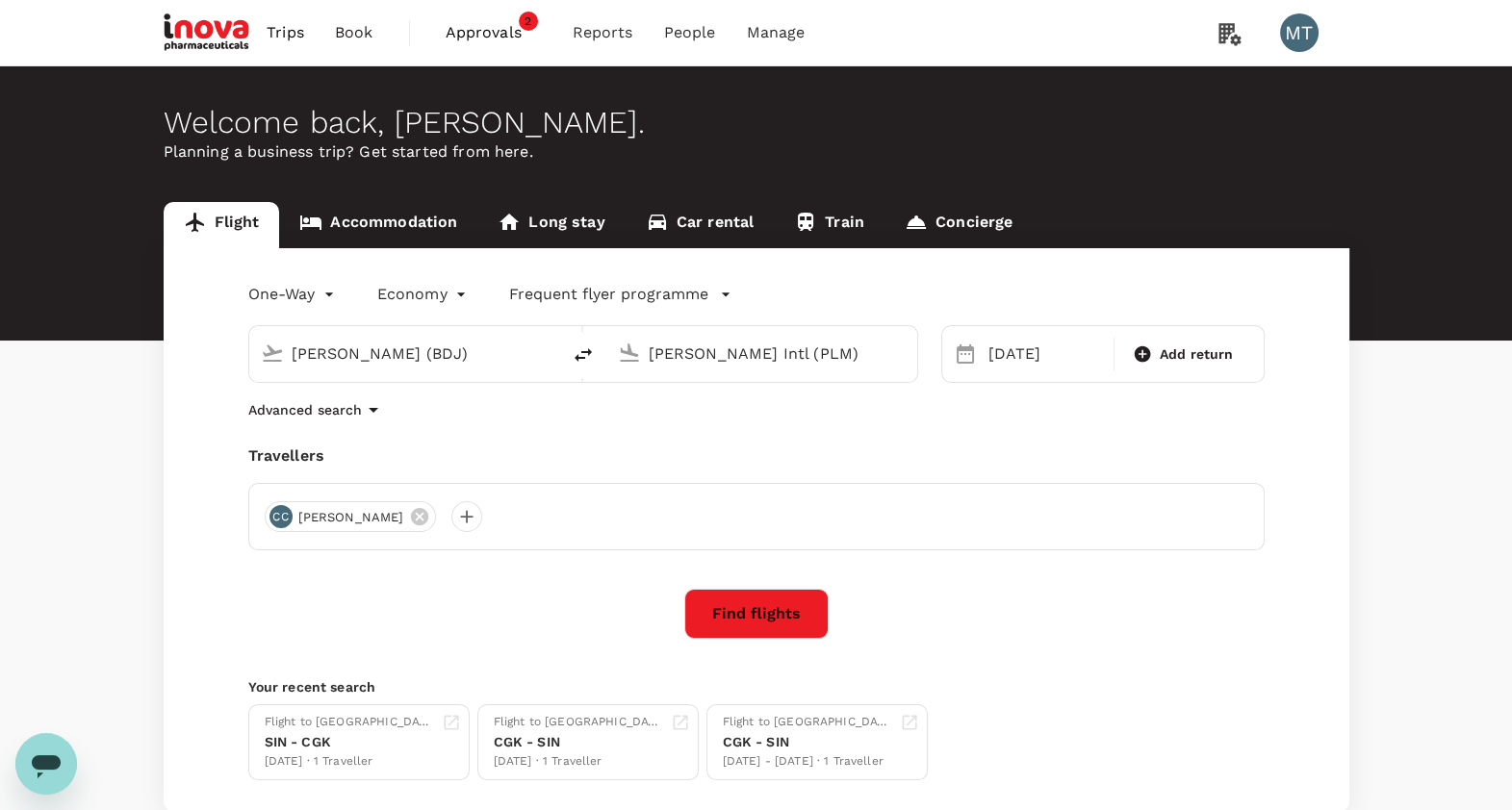 click 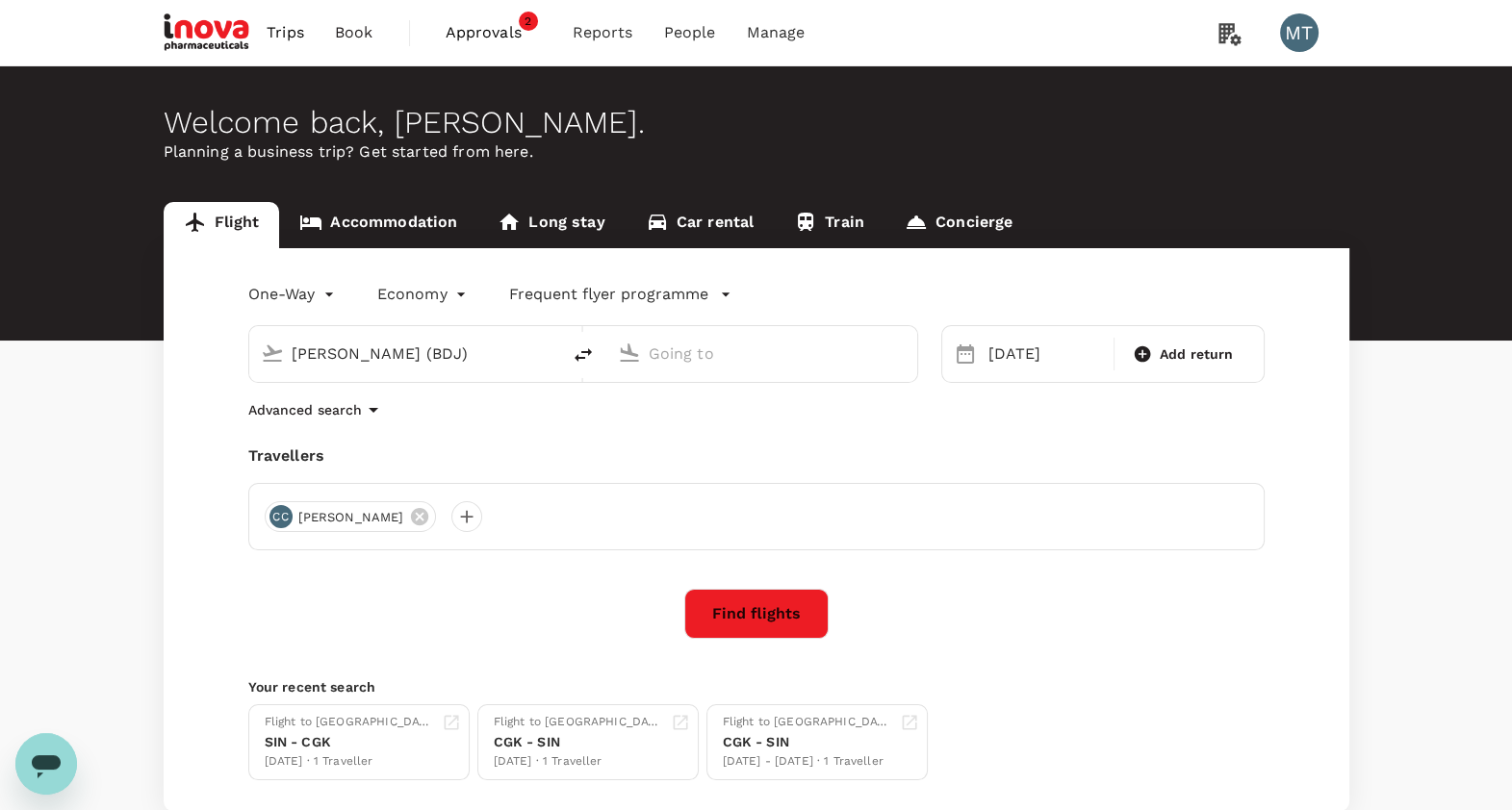 scroll, scrollTop: 0, scrollLeft: 0, axis: both 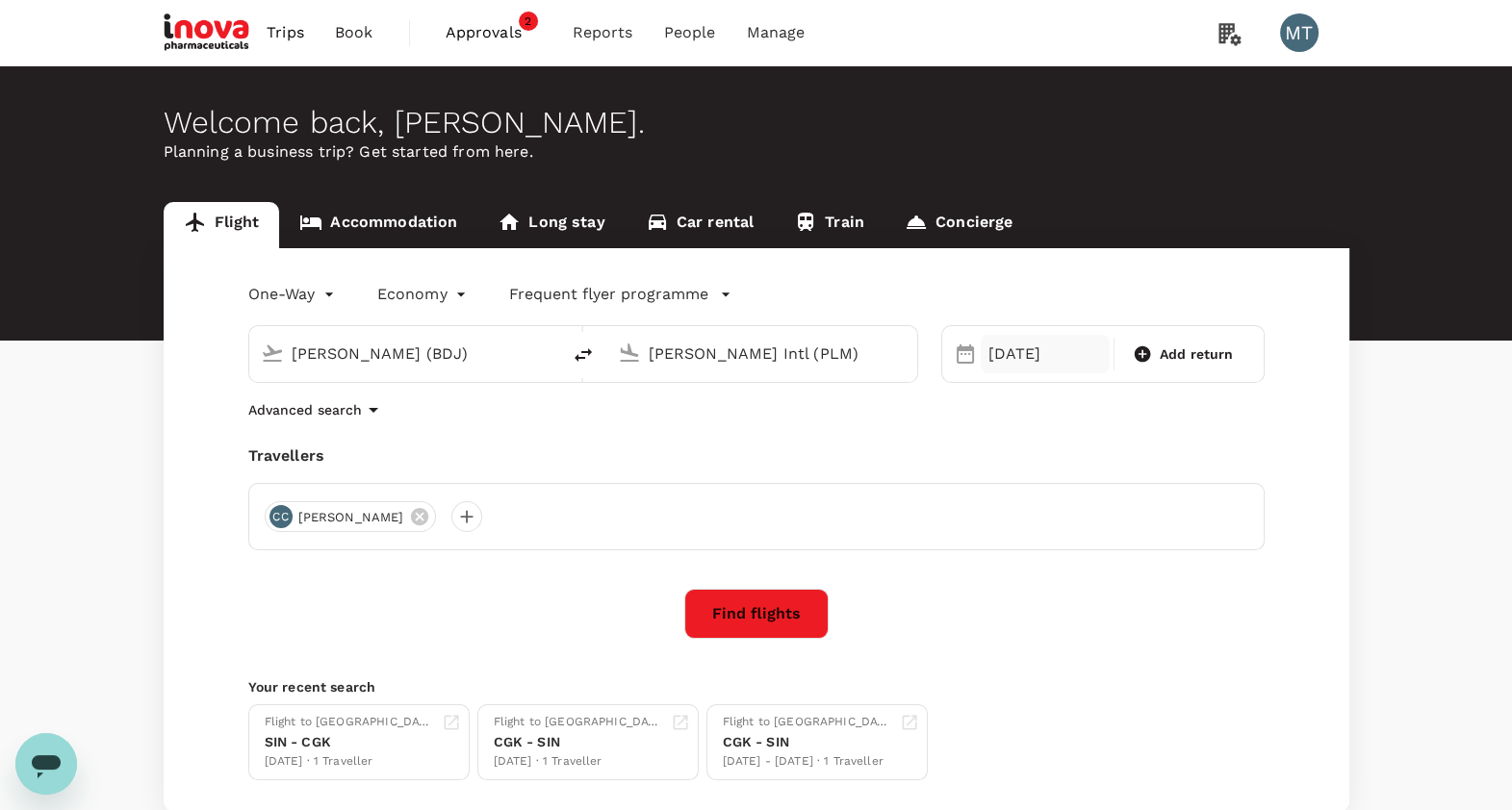 click on "04 Aug" at bounding box center [1045, 354] 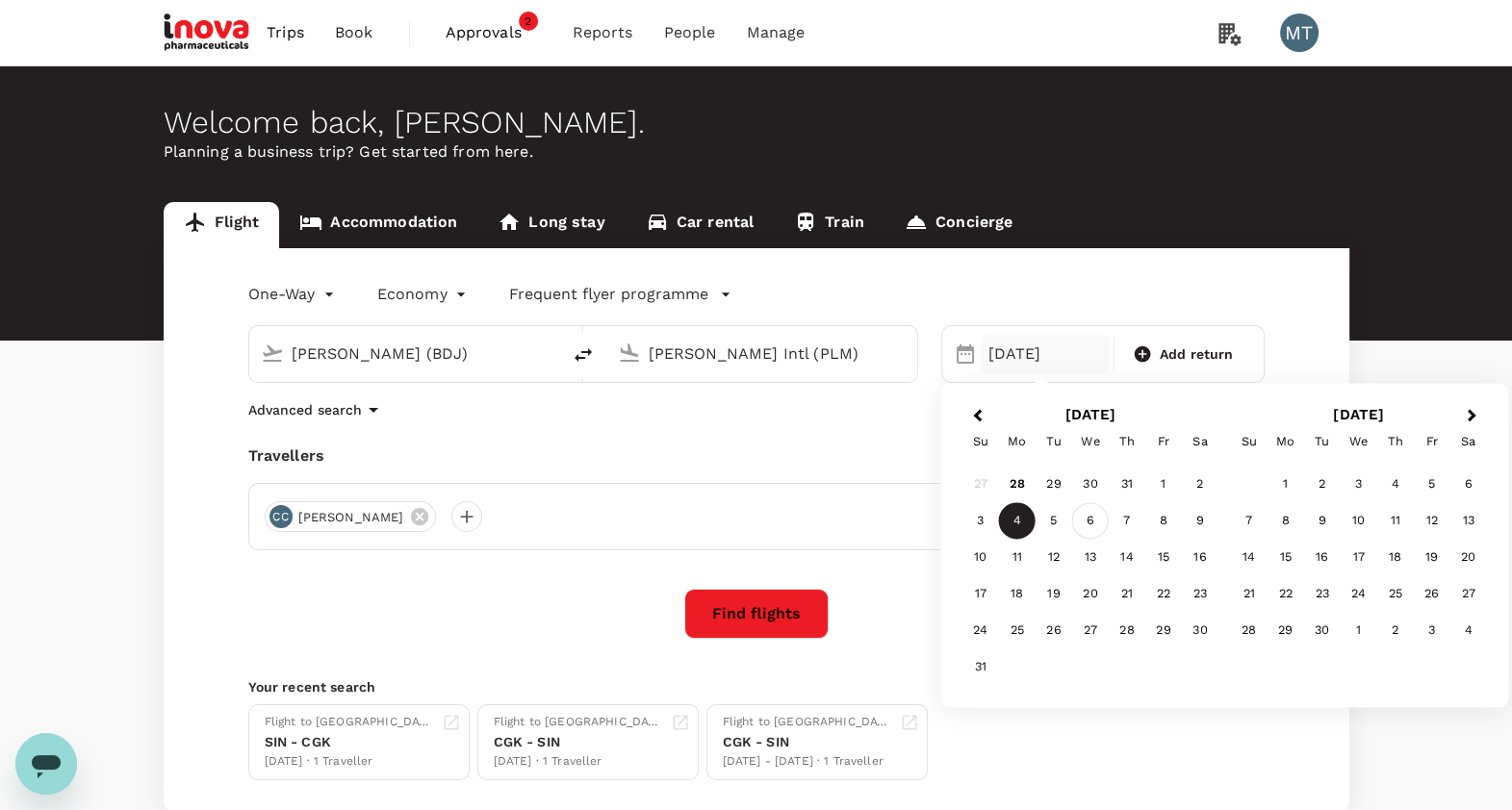 click on "6" at bounding box center [1090, 521] 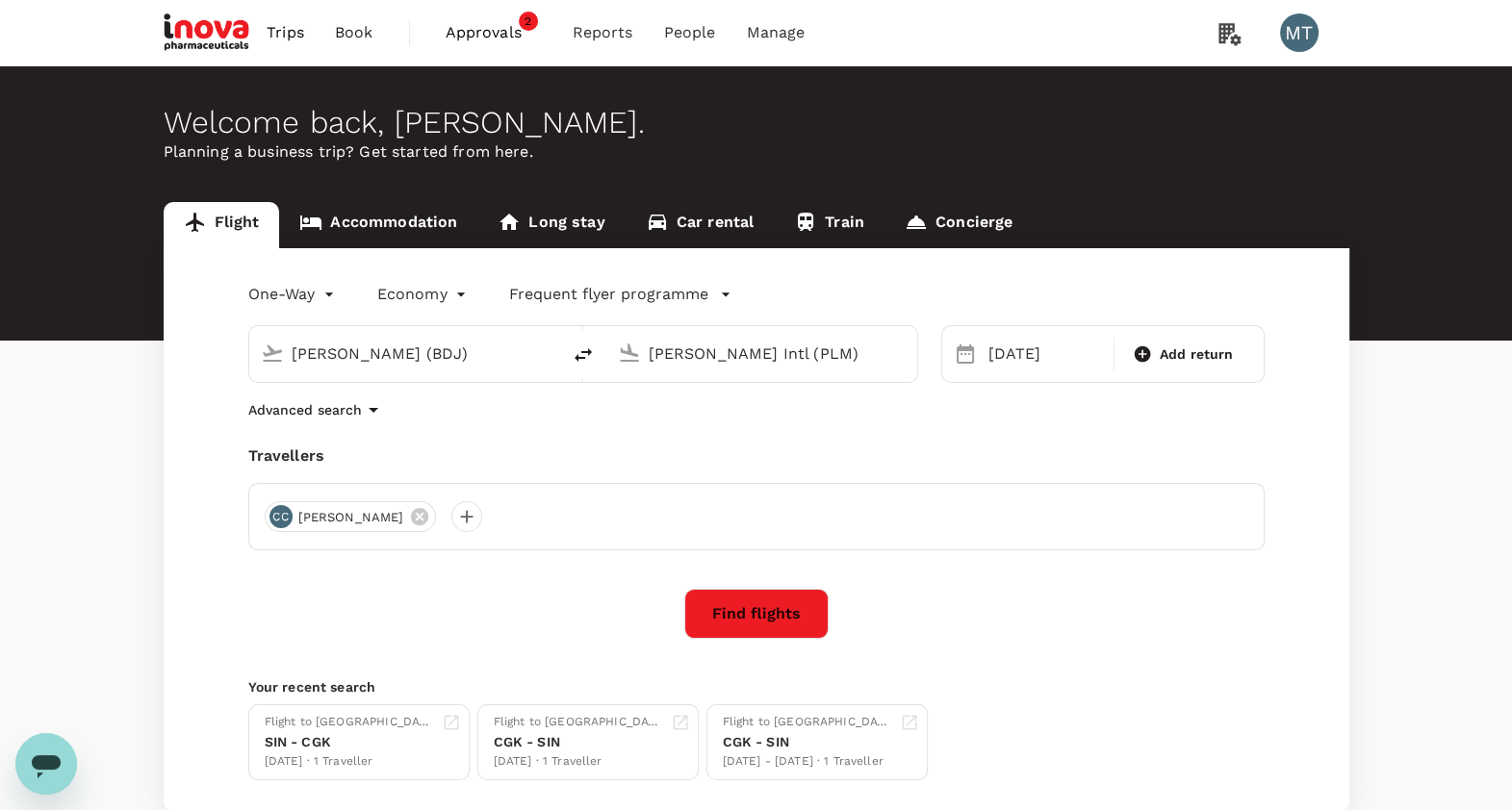 click on "Sultan Mahmud Badaruddin II Intl (PLM)" at bounding box center (762, 353) 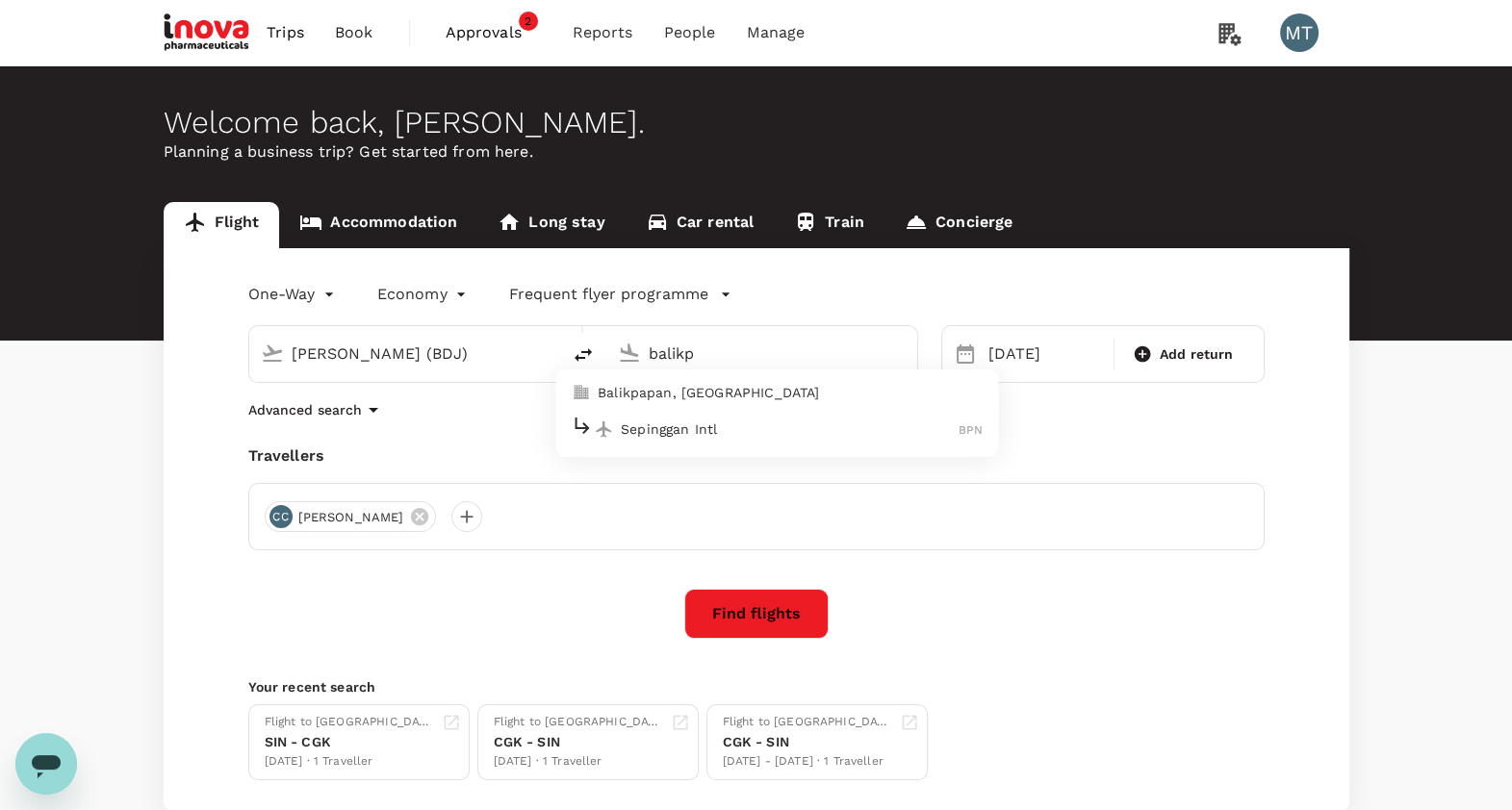 click on "Sepinggan Intl BPN" at bounding box center [777, 428] 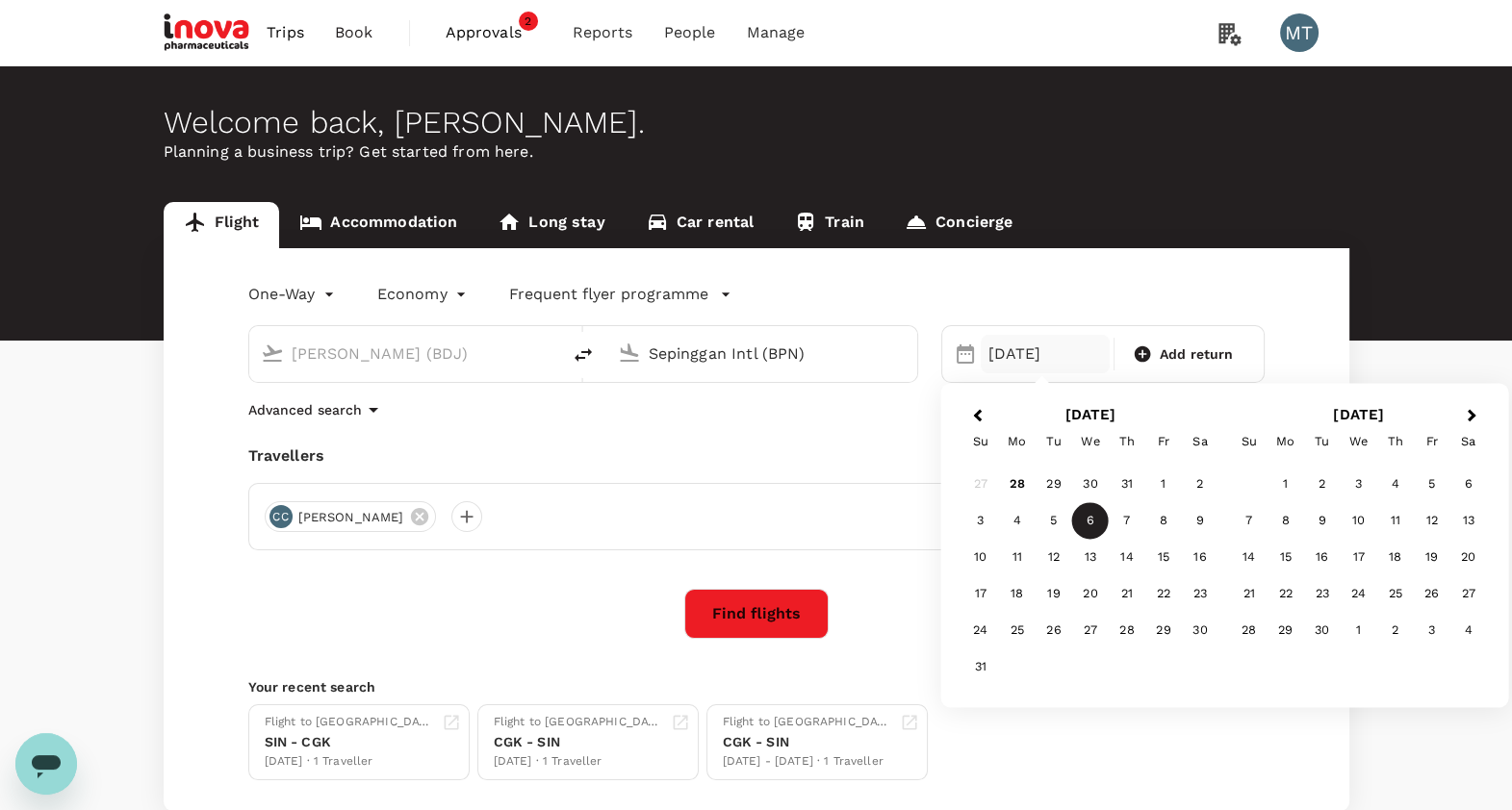 type on "Sepinggan Intl (BPN)" 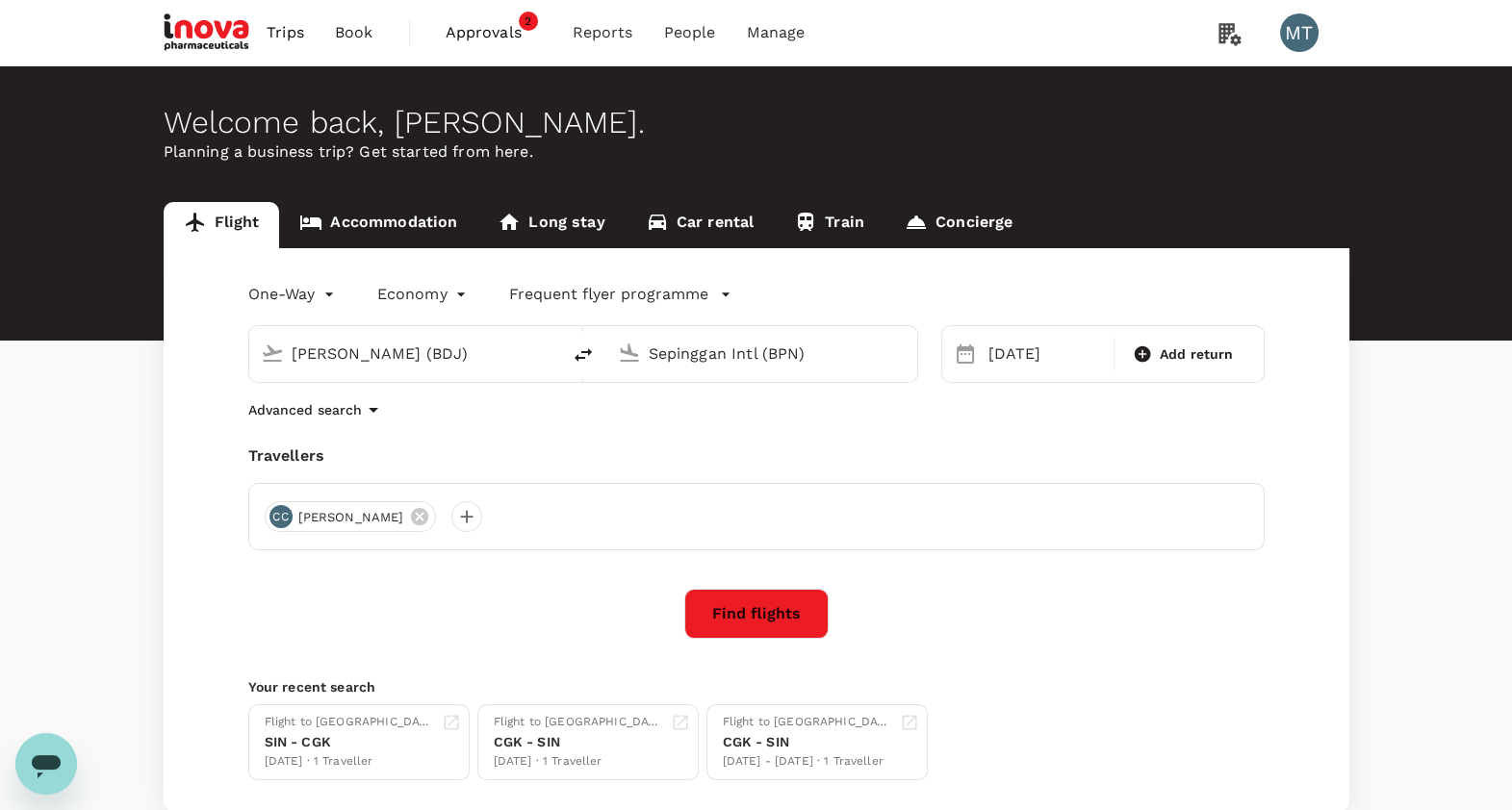 click on "Find flights" at bounding box center (756, 614) 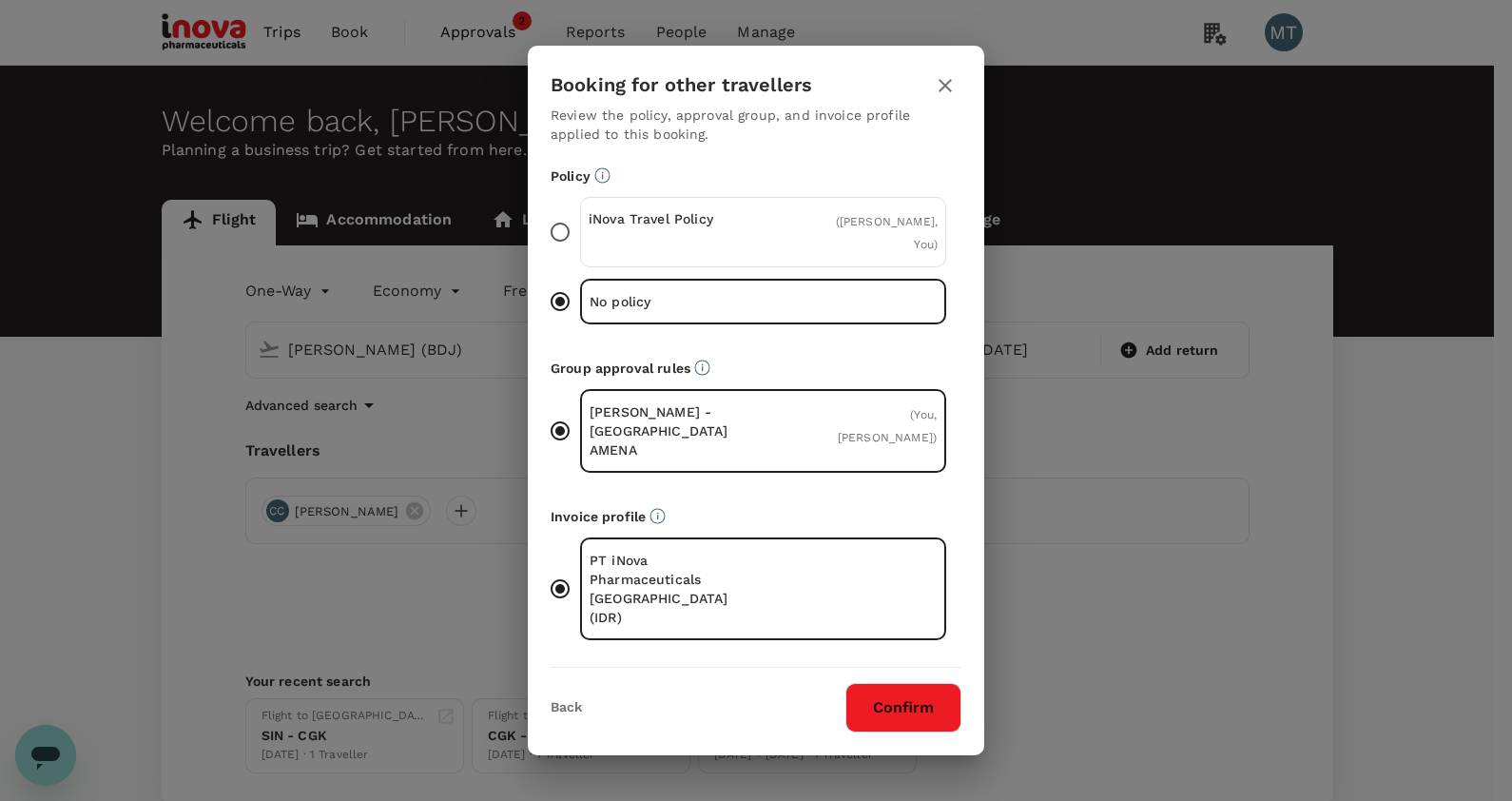 click on "iNova Travel Policy ( Chandra Chandra, You )" at bounding box center (763, 232) 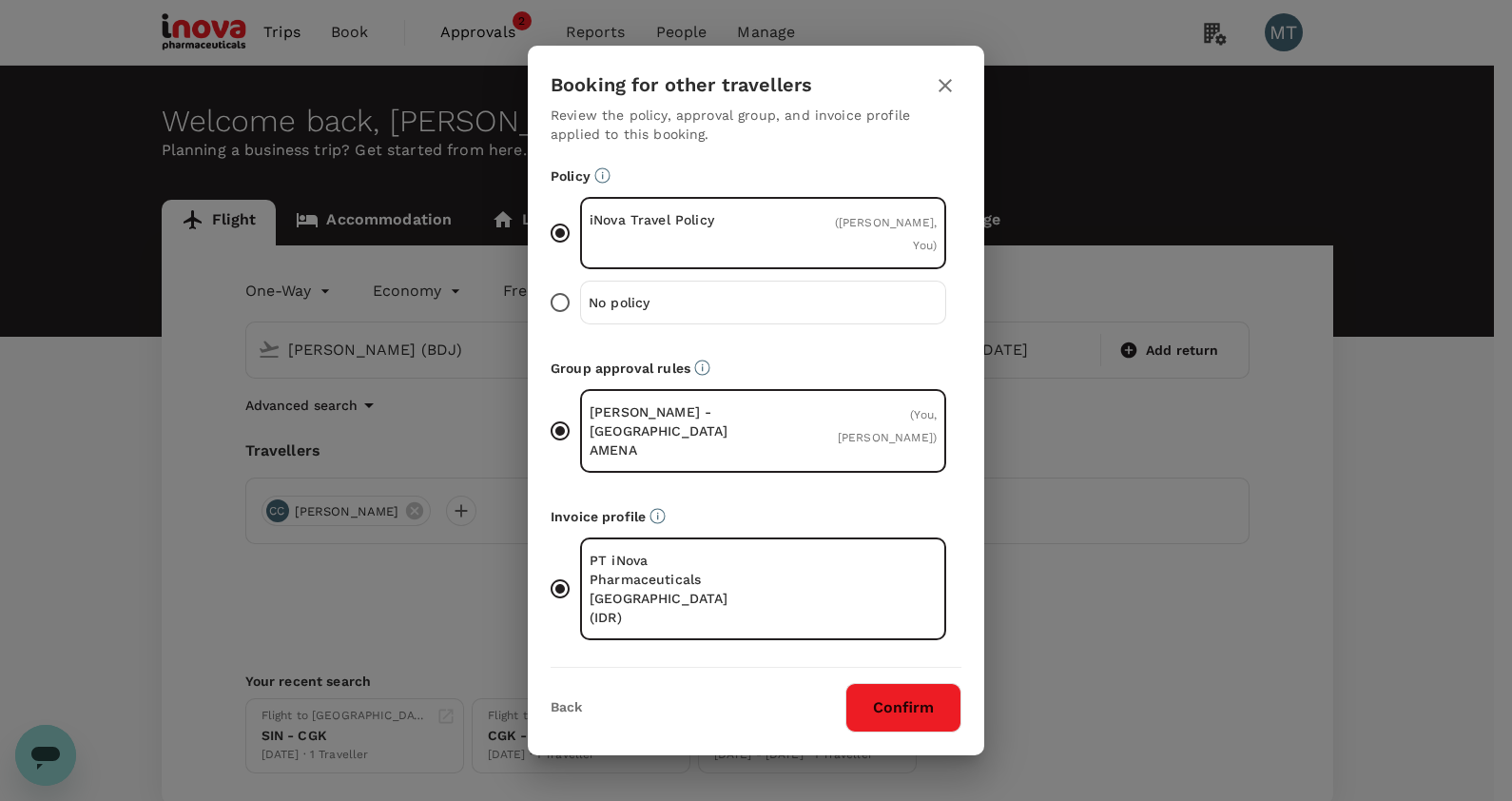 click on "Confirm" at bounding box center [903, 708] 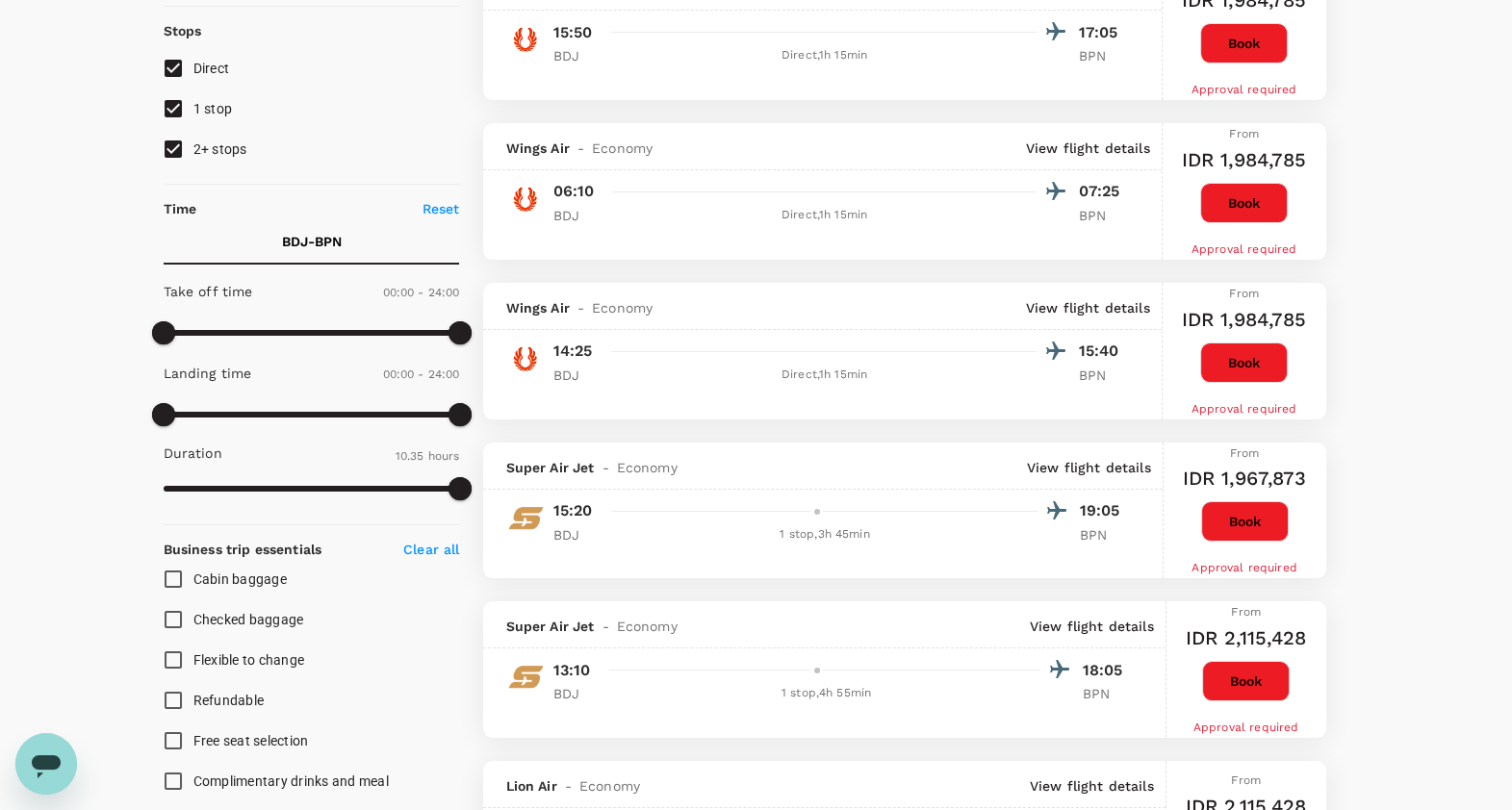 scroll, scrollTop: 0, scrollLeft: 0, axis: both 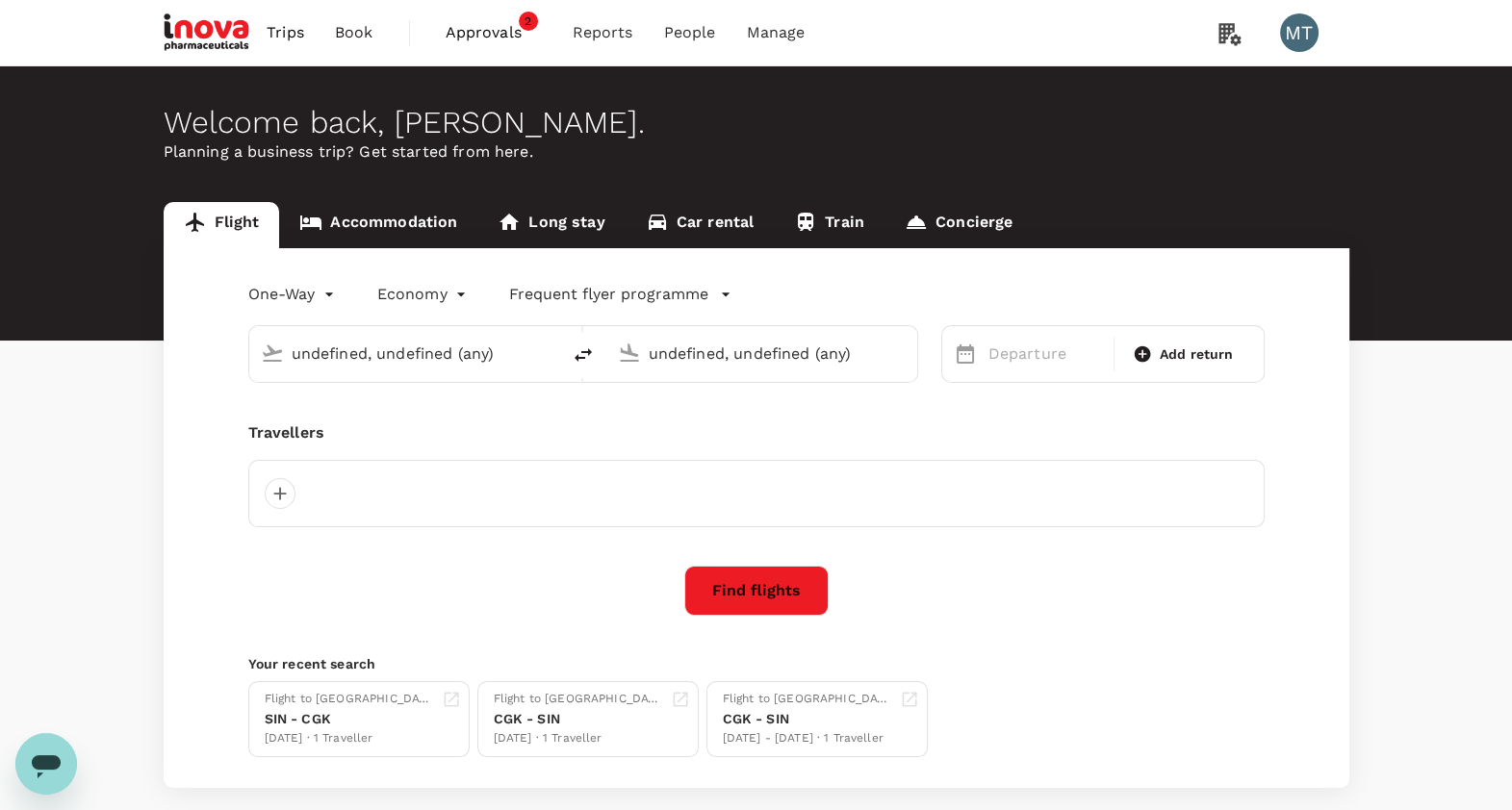 type 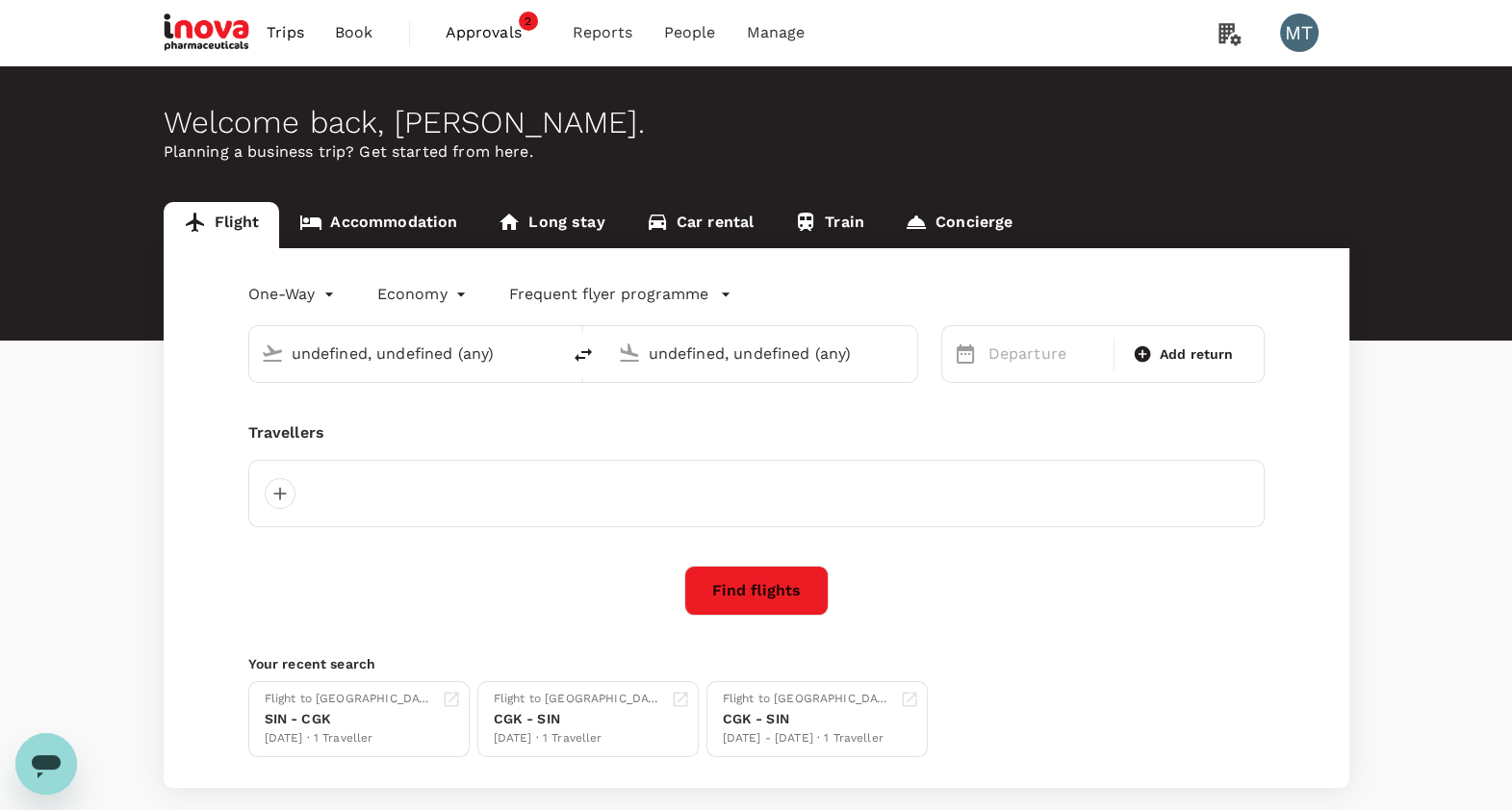 type 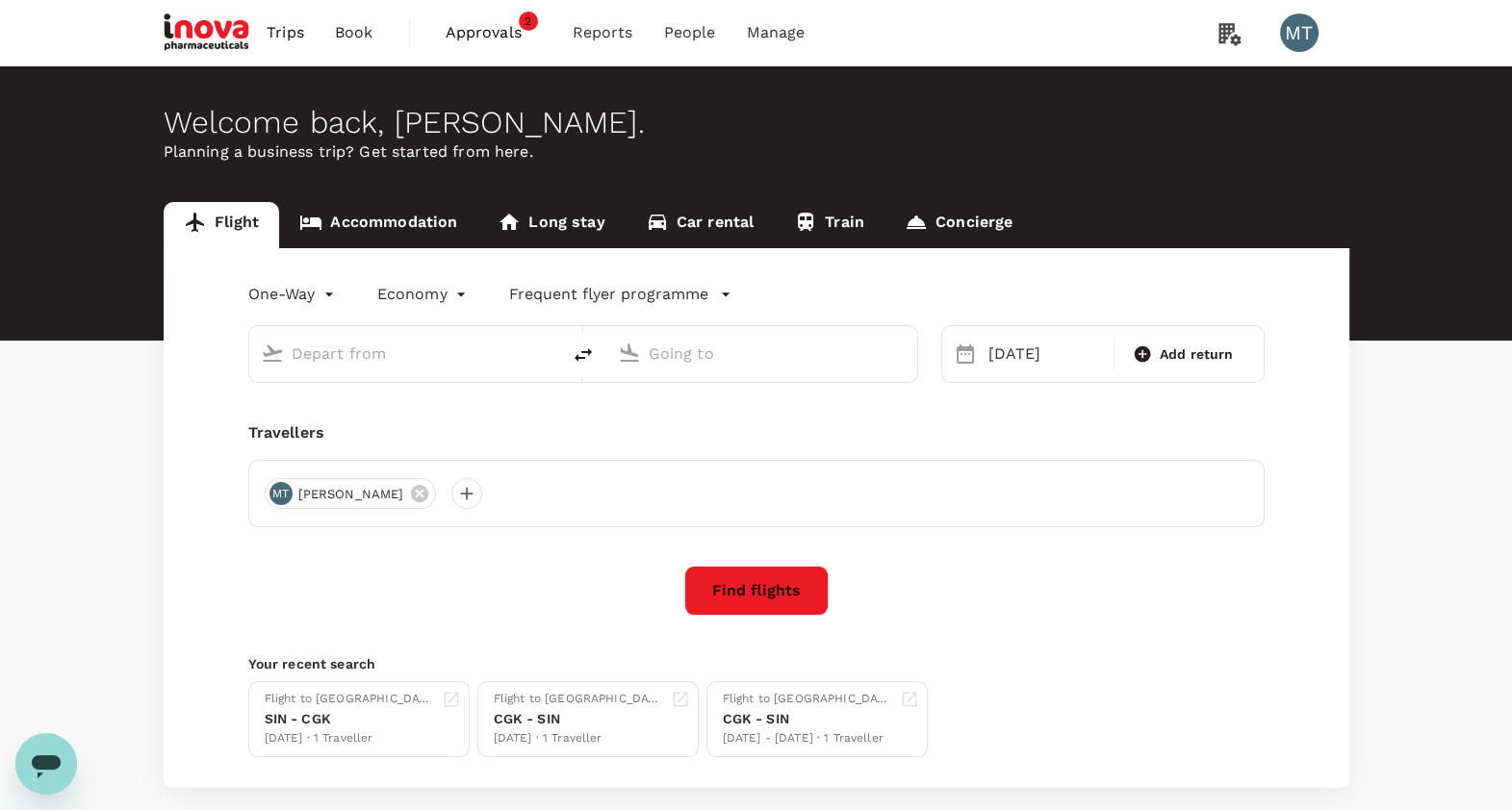 type on "Syamsudin Noor (BDJ)" 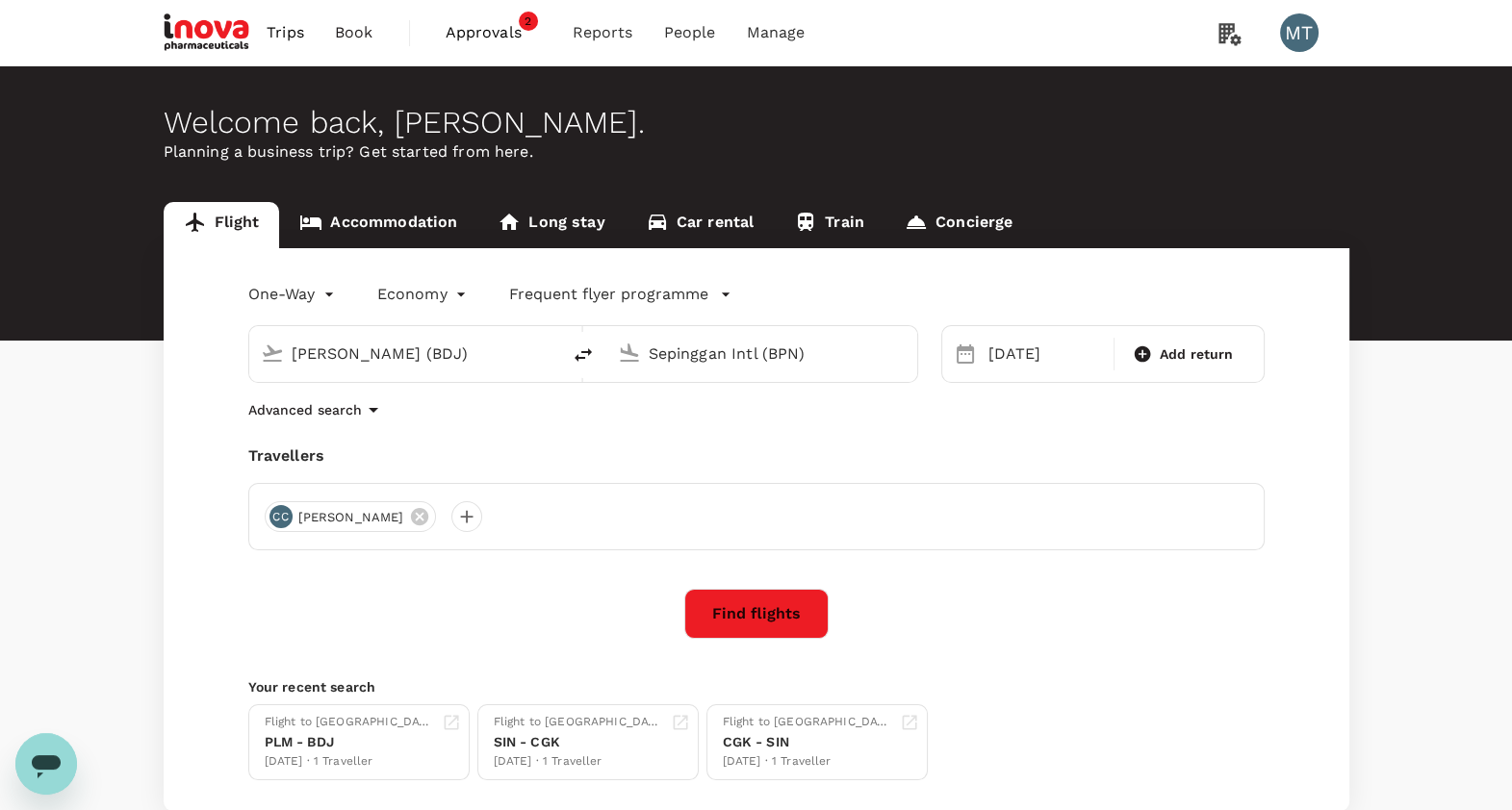 type 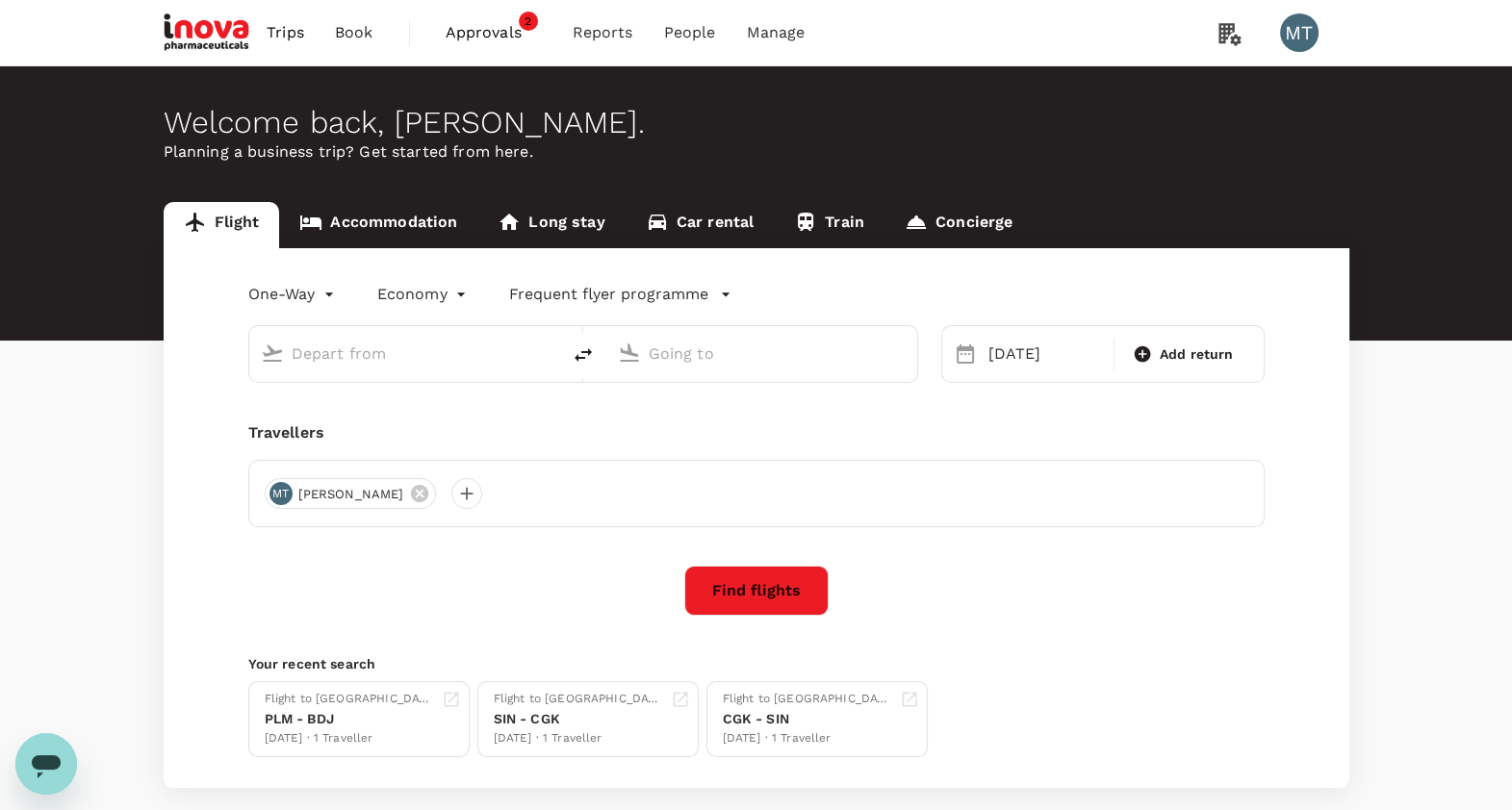 type on "Syamsudin Noor (BDJ)" 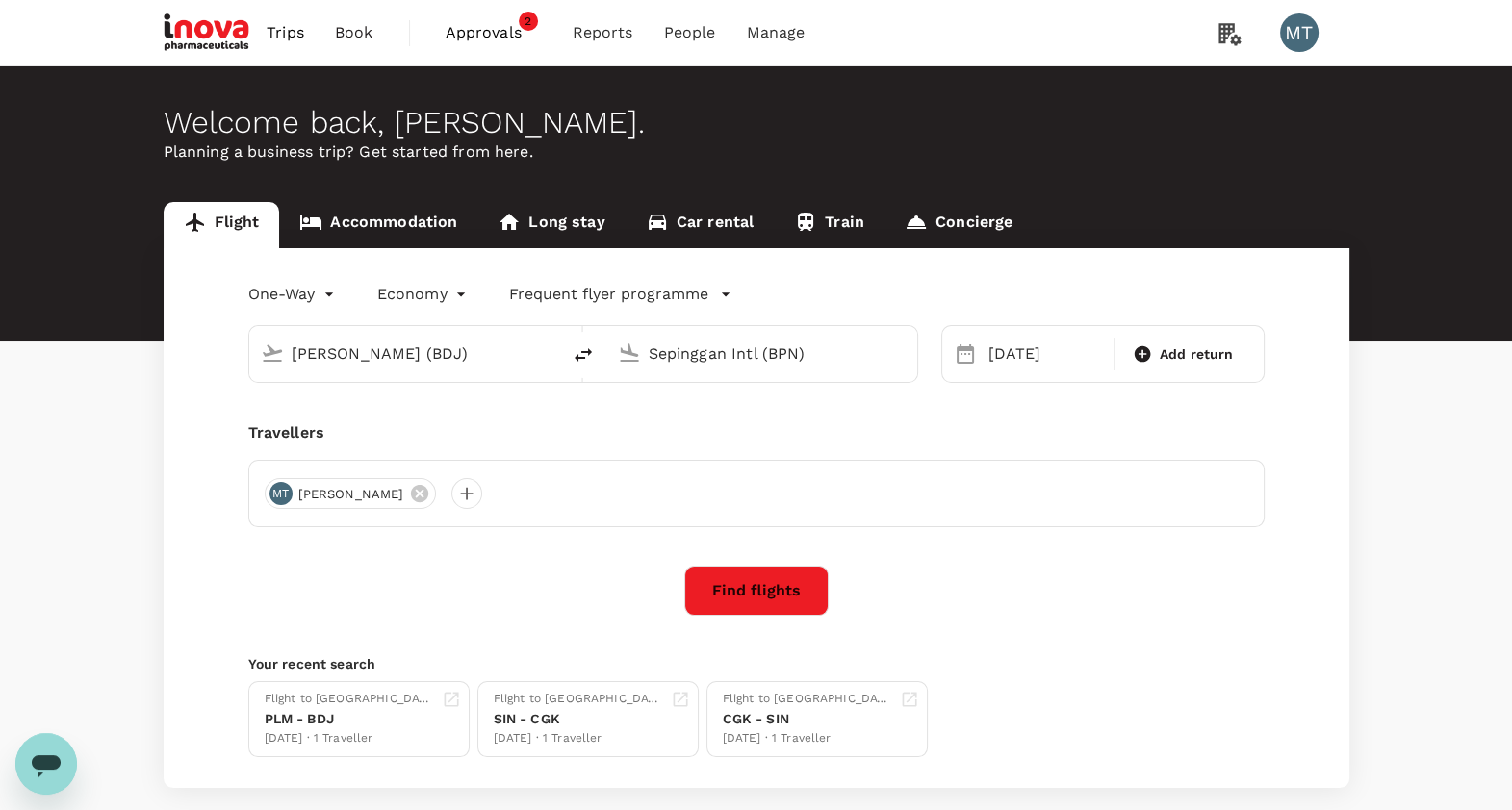 click on "Syamsudin Noor (BDJ)" at bounding box center (405, 353) 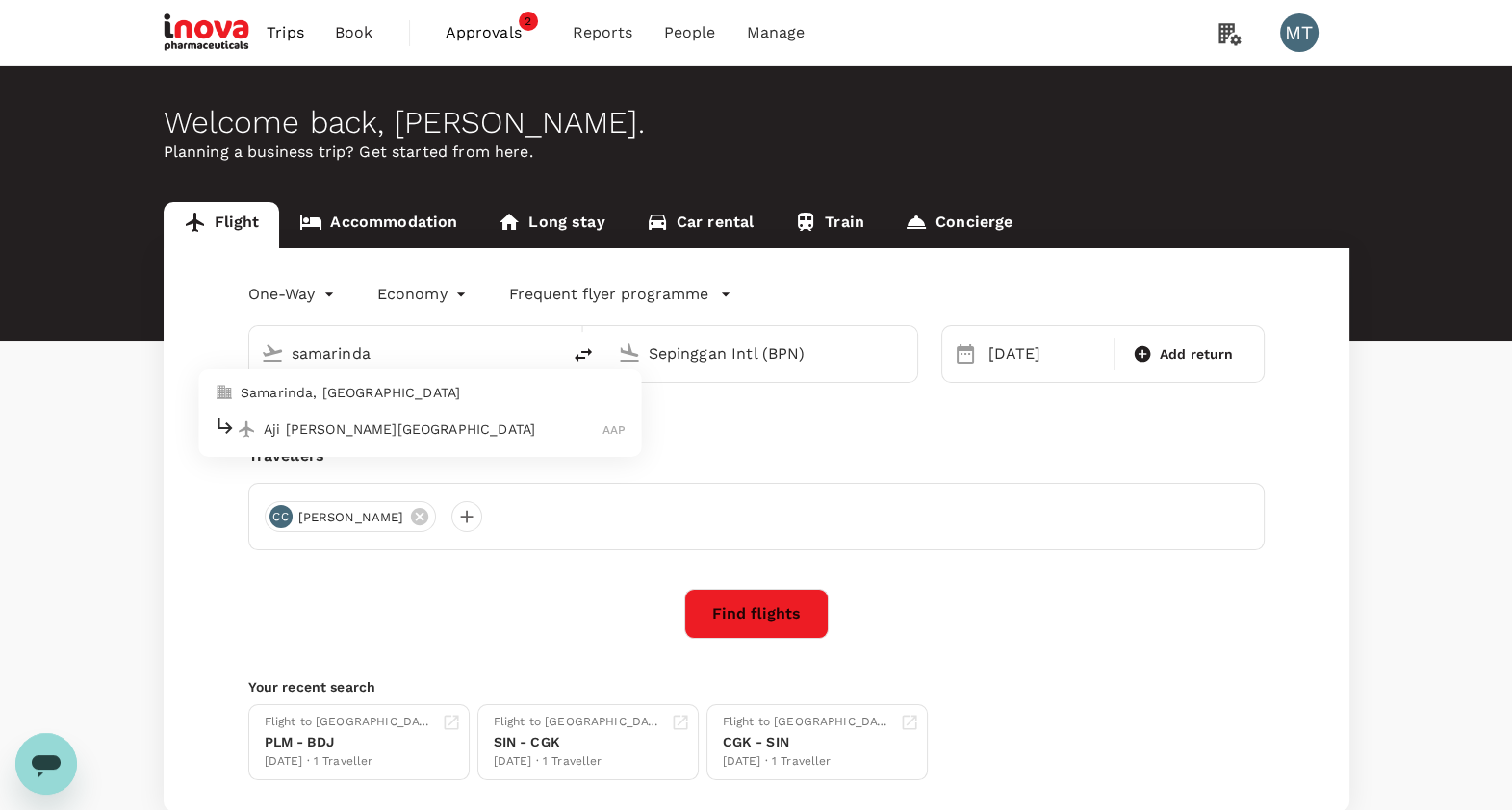 click on "Aji Pangeran Tumenggung Pranoto International Airport" at bounding box center [433, 429] 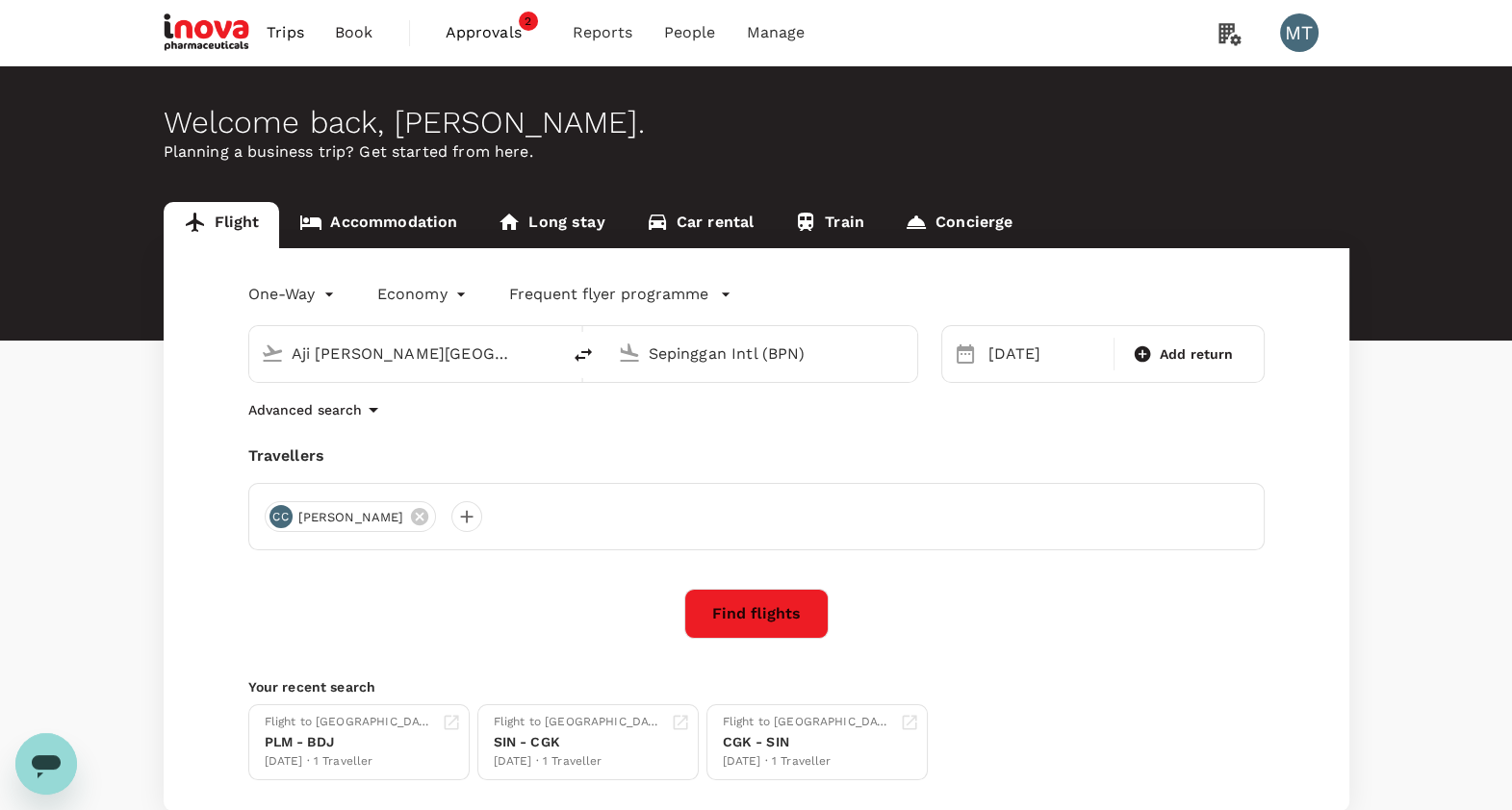 click on "Sepinggan Intl (BPN)" at bounding box center (762, 353) 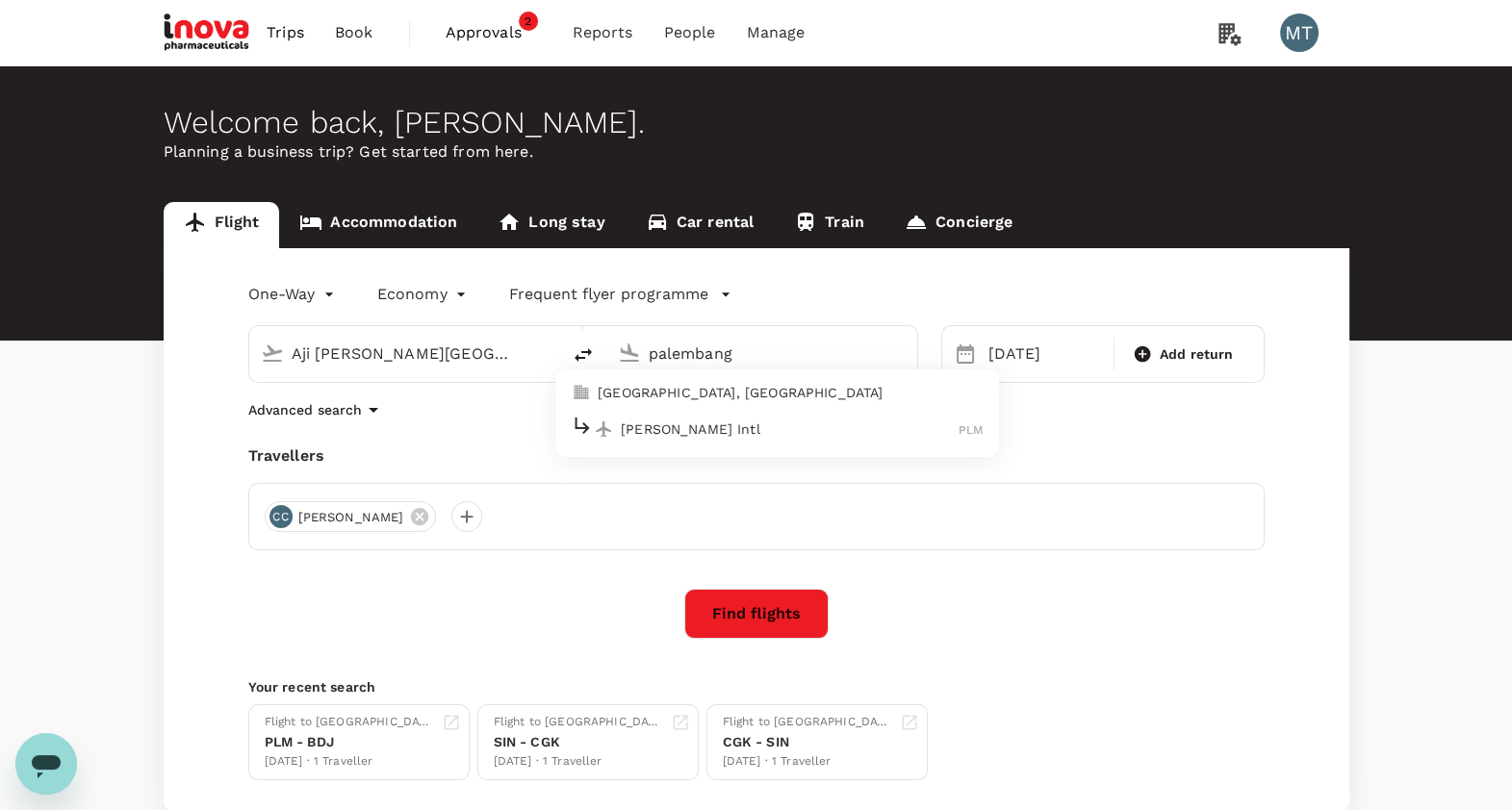 click on "Sultan Mahmud Badaruddin II Intl" at bounding box center [789, 429] 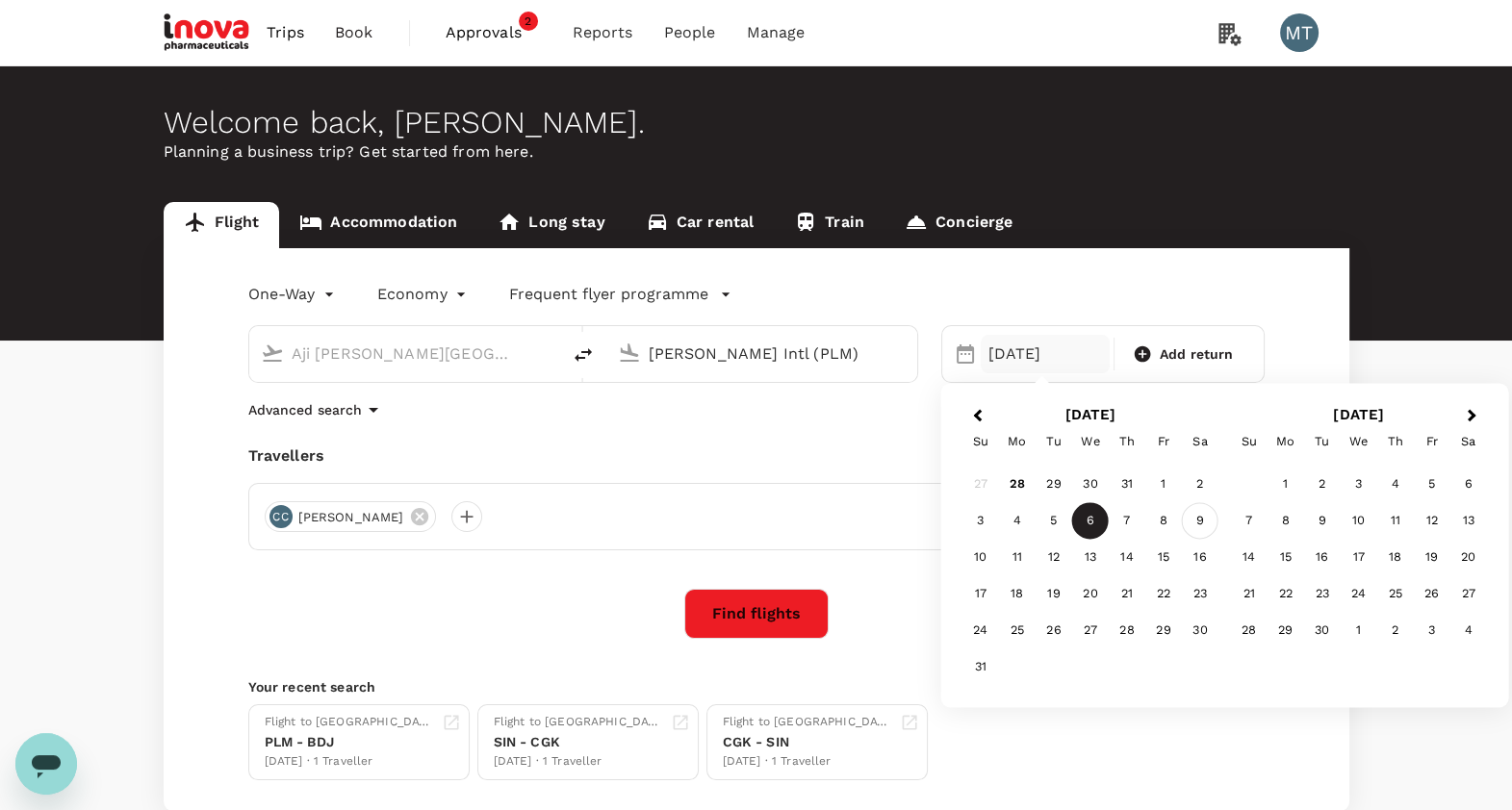 type on "Sultan Mahmud Badaruddin II Intl (PLM)" 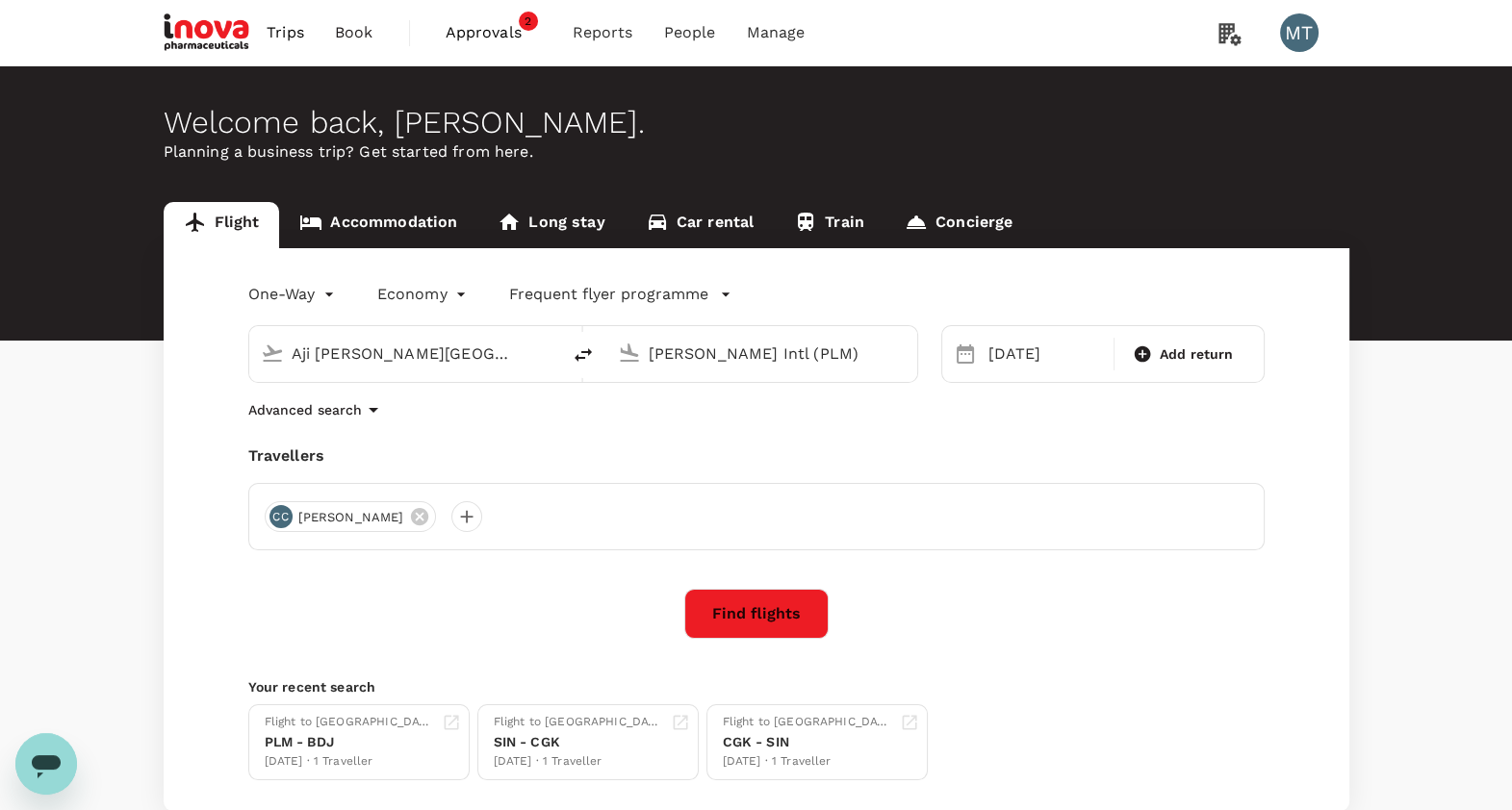 click on "Find flights" at bounding box center [756, 614] 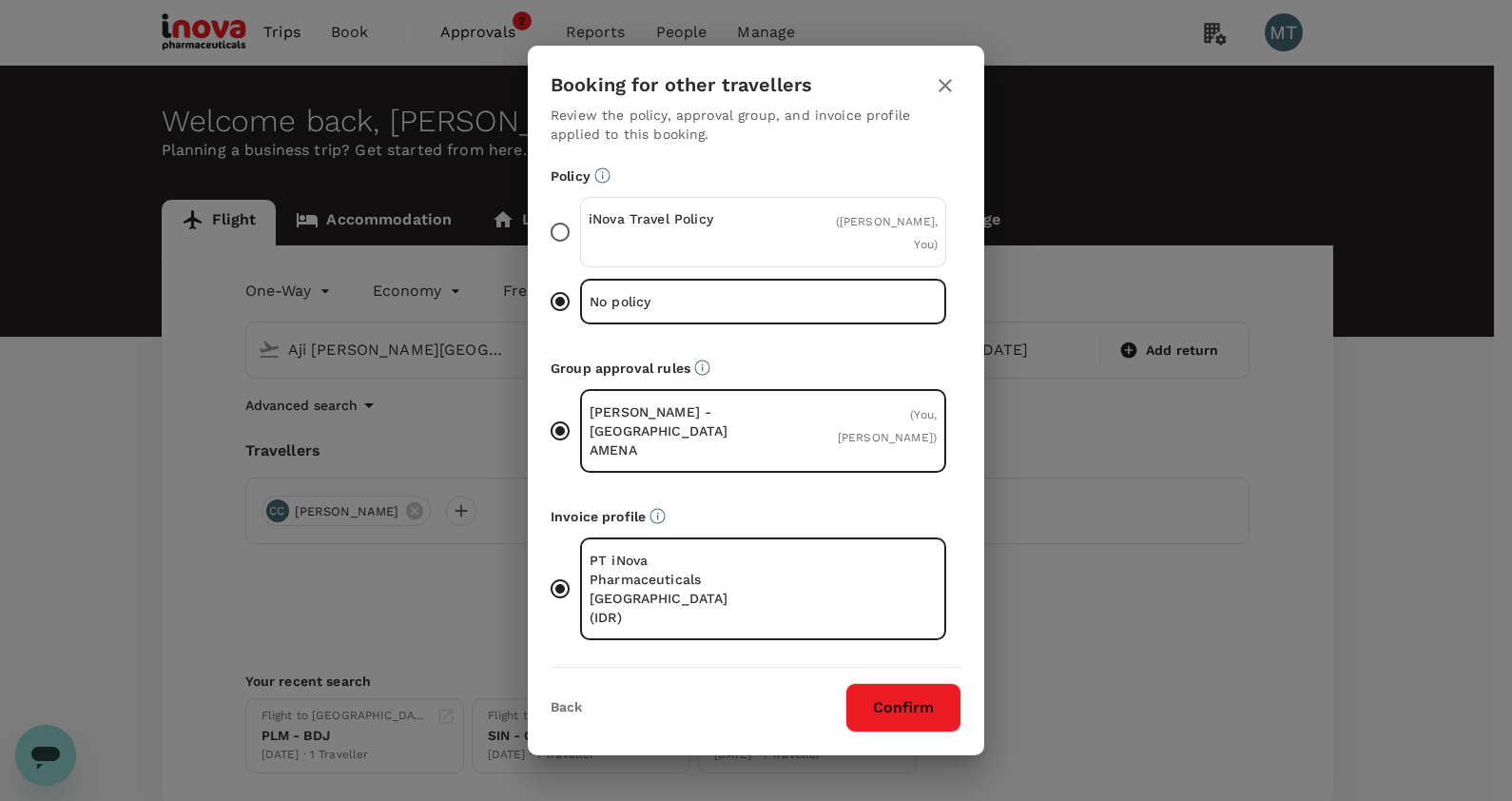 click on "iNova Travel Policy" at bounding box center [676, 232] 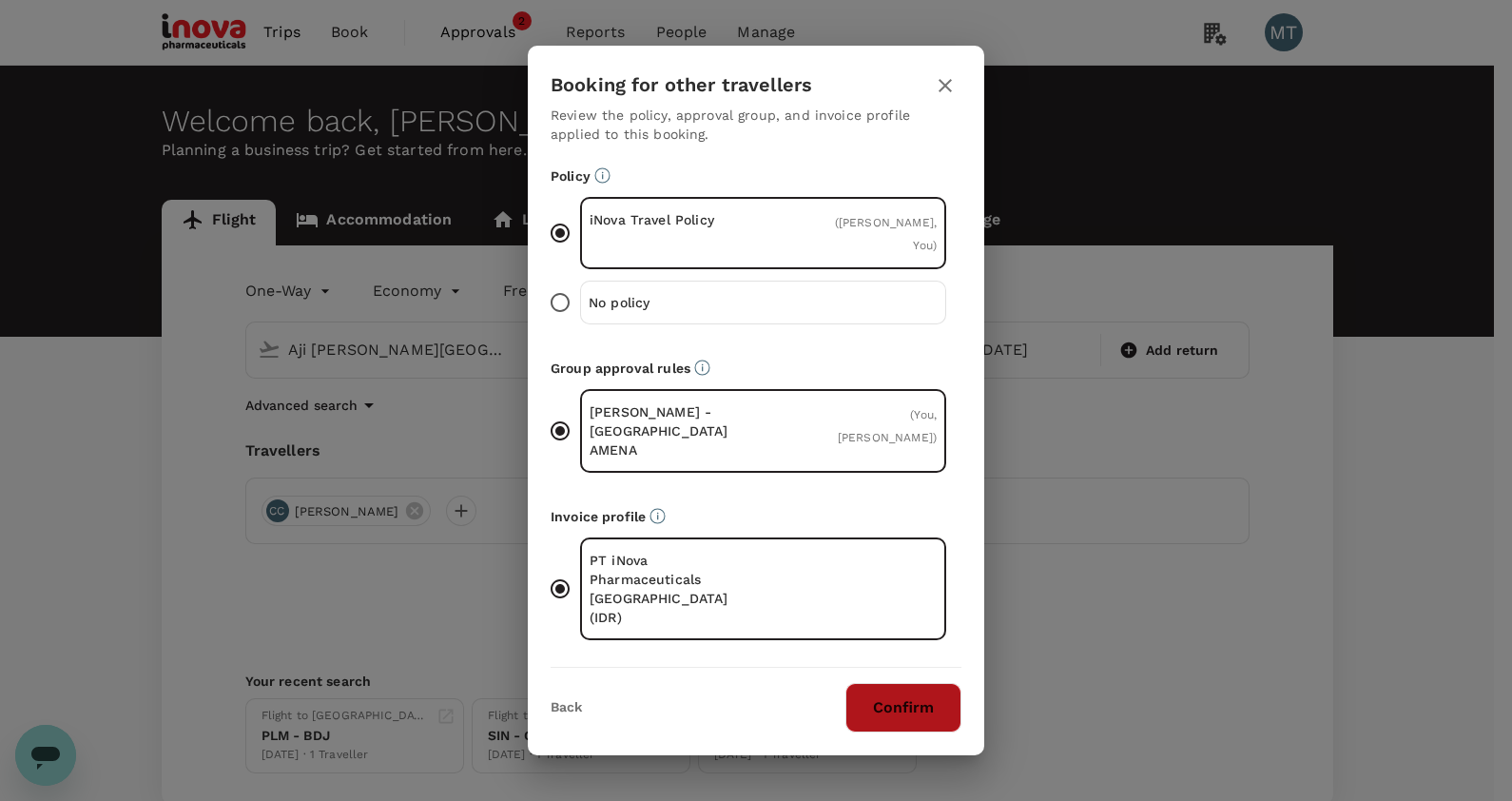 click on "Confirm" at bounding box center (903, 708) 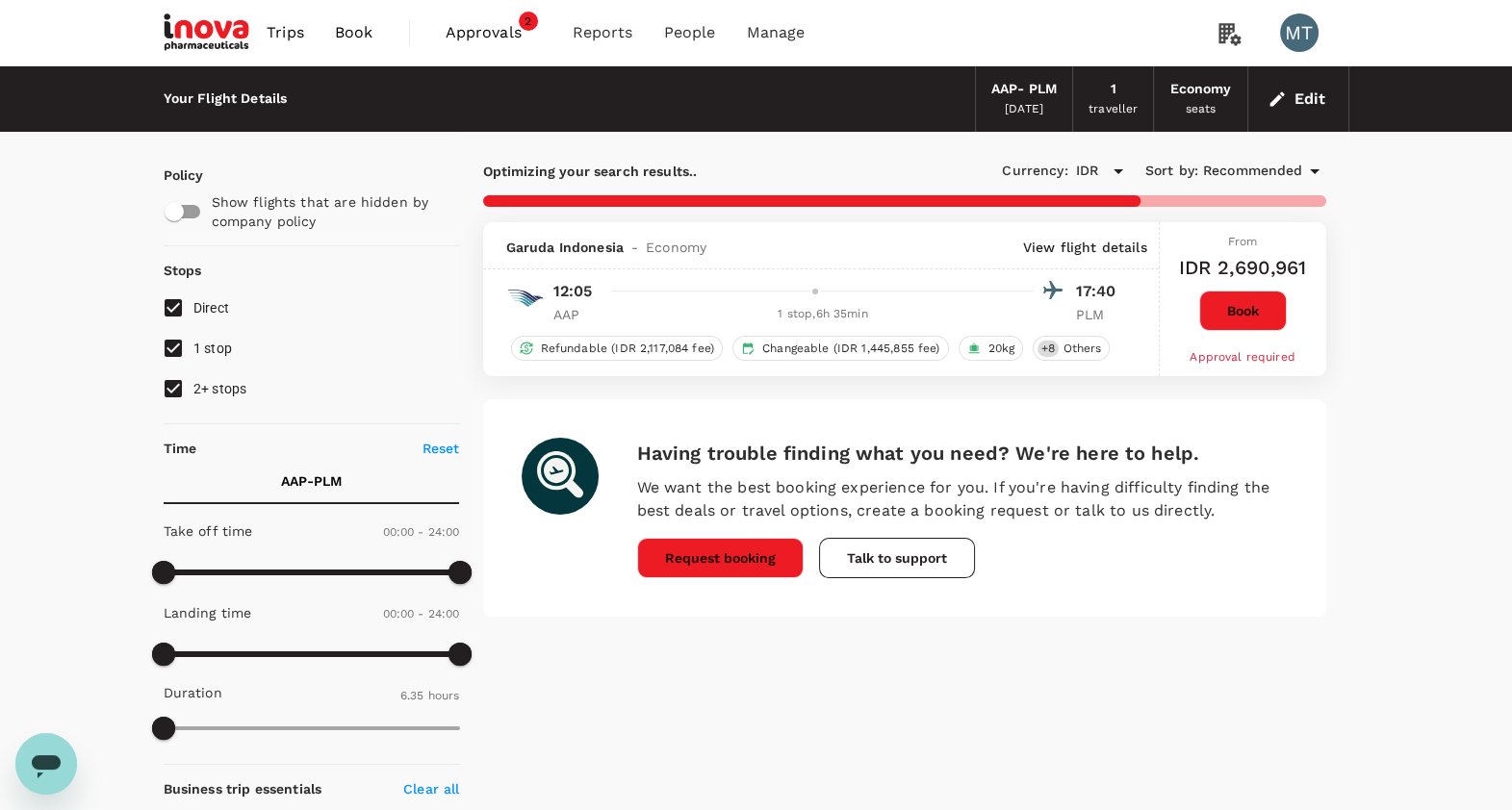 type on "725" 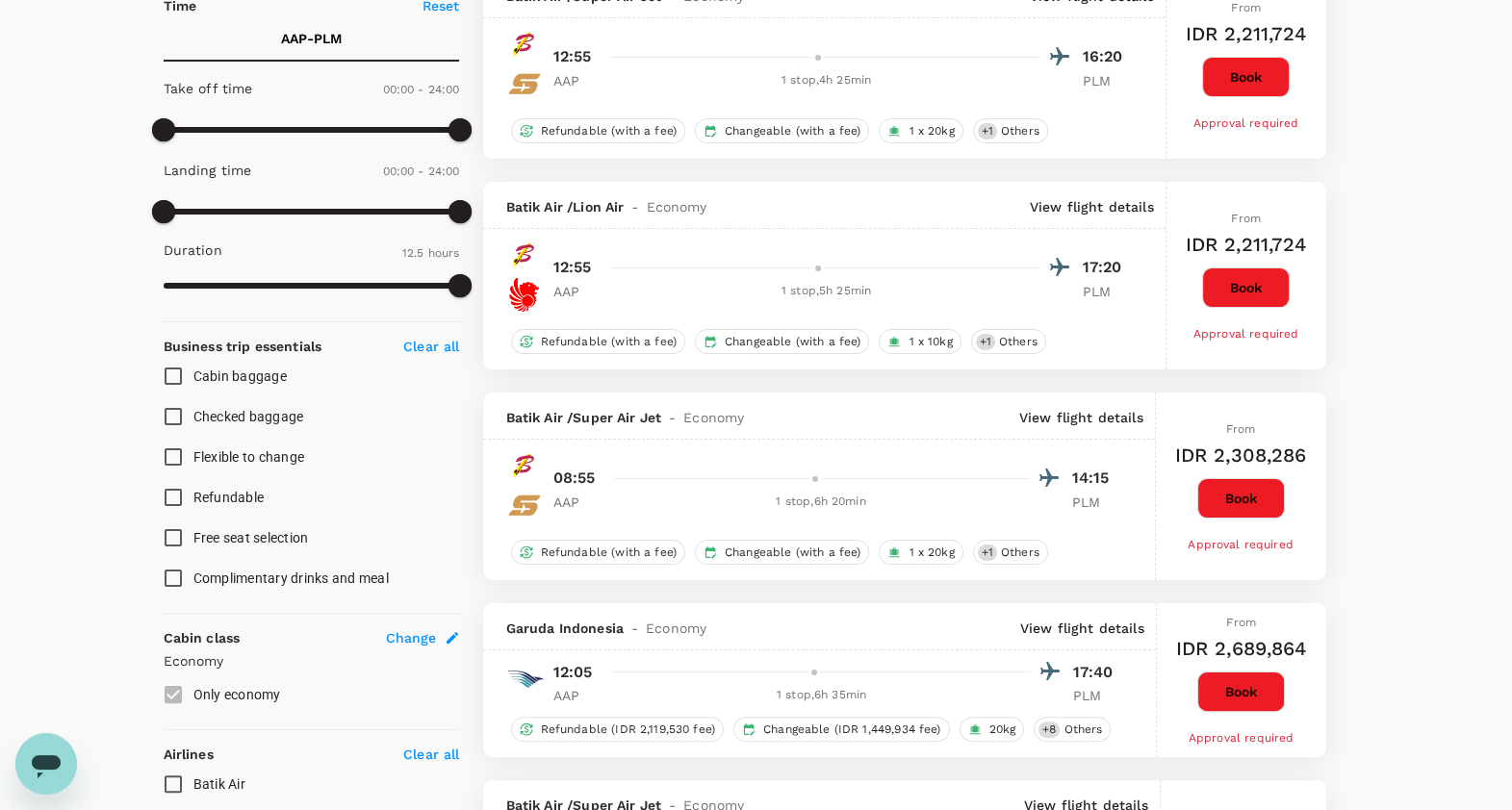 scroll, scrollTop: 480, scrollLeft: 0, axis: vertical 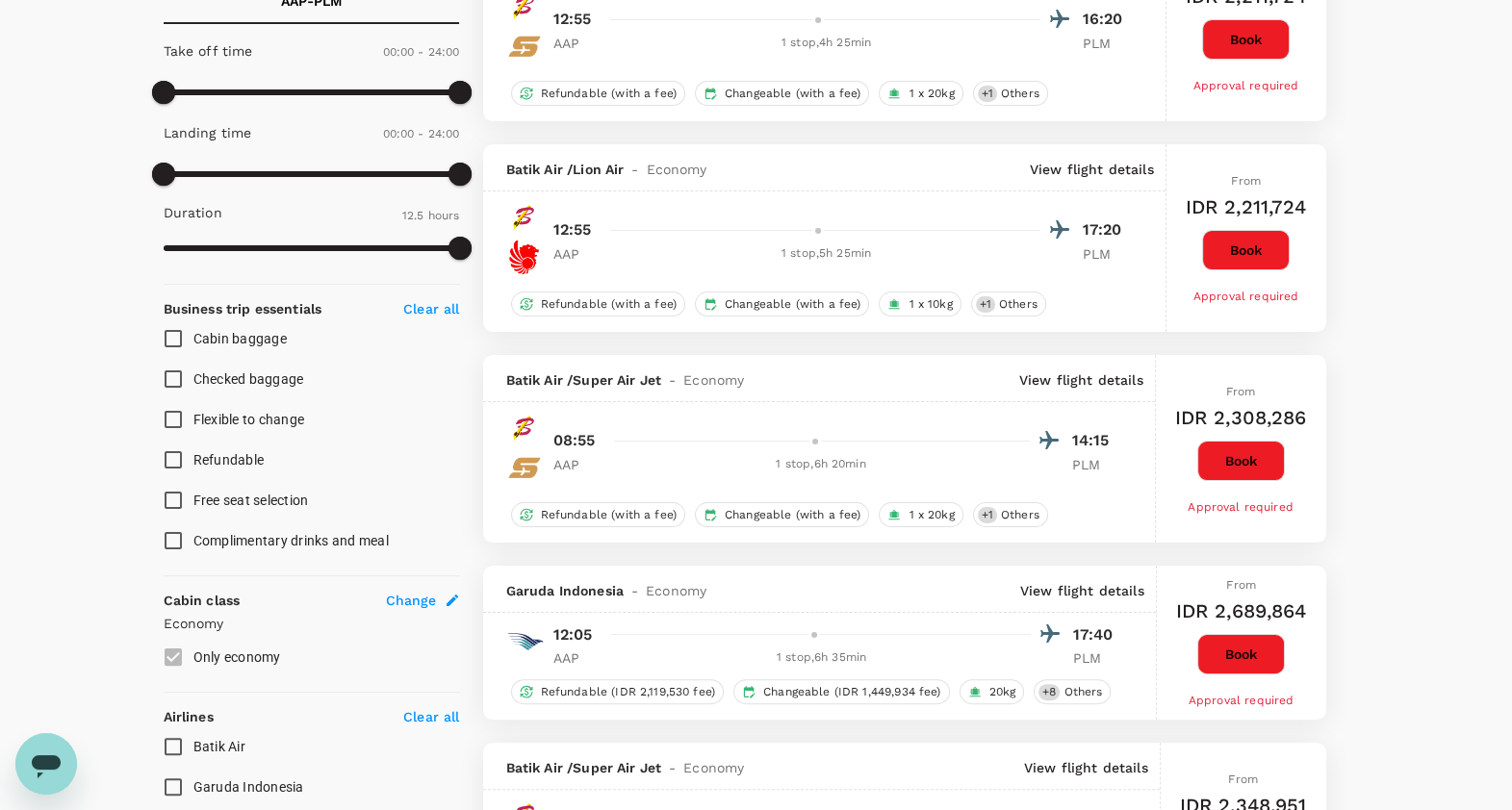 click at bounding box center [820, 634] 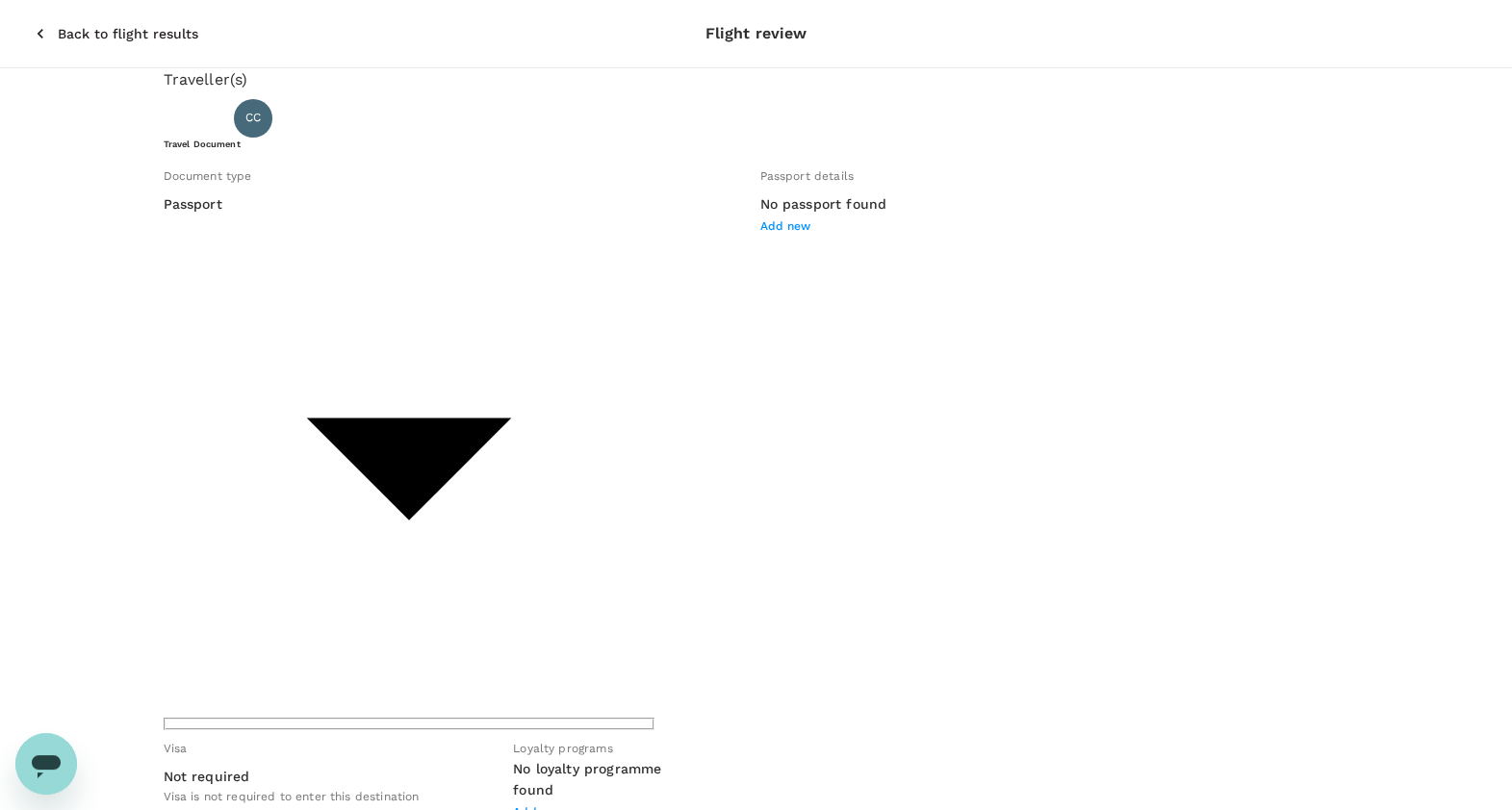 click on "View flight details" at bounding box center (215, 1259) 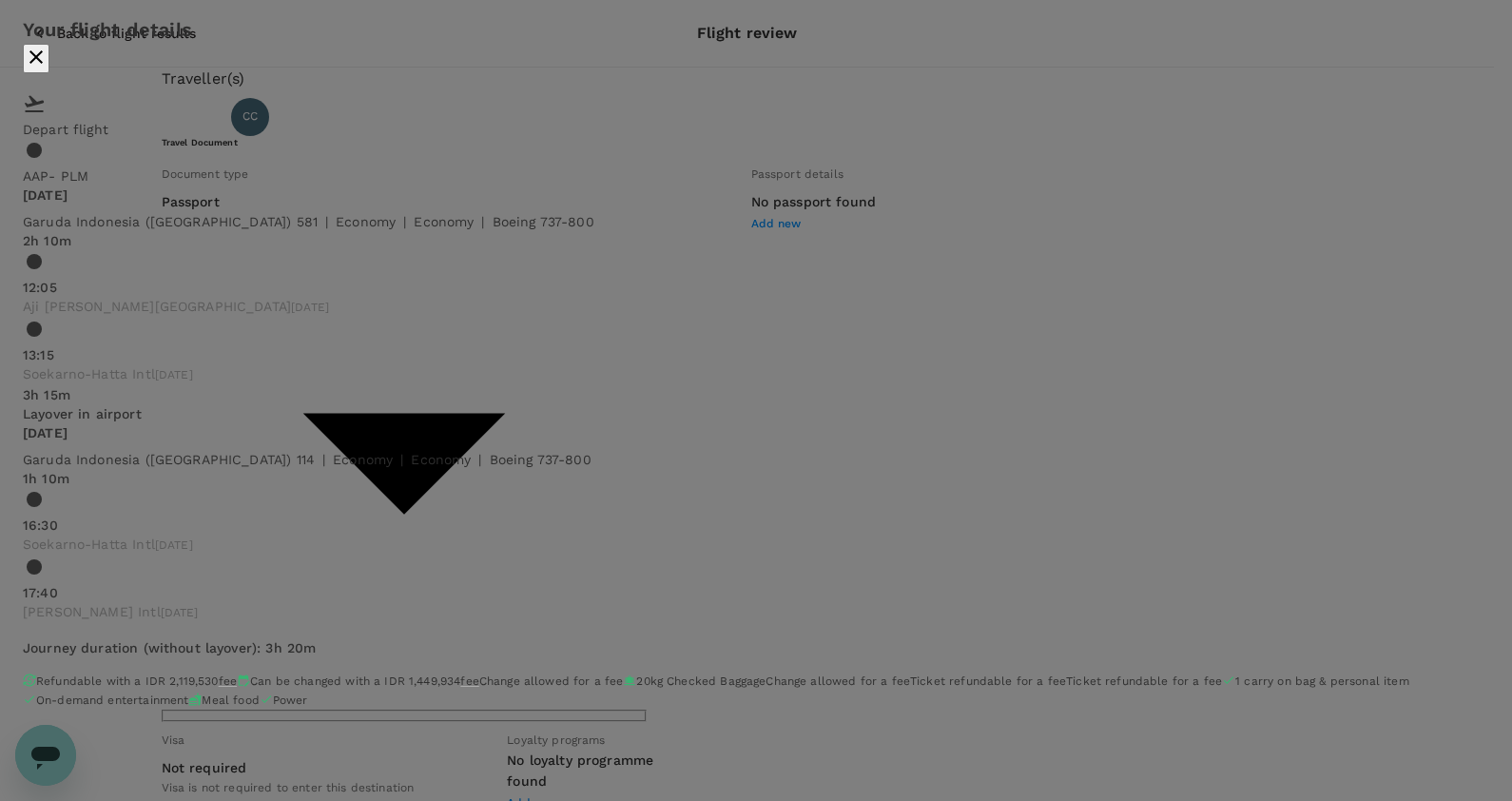 click 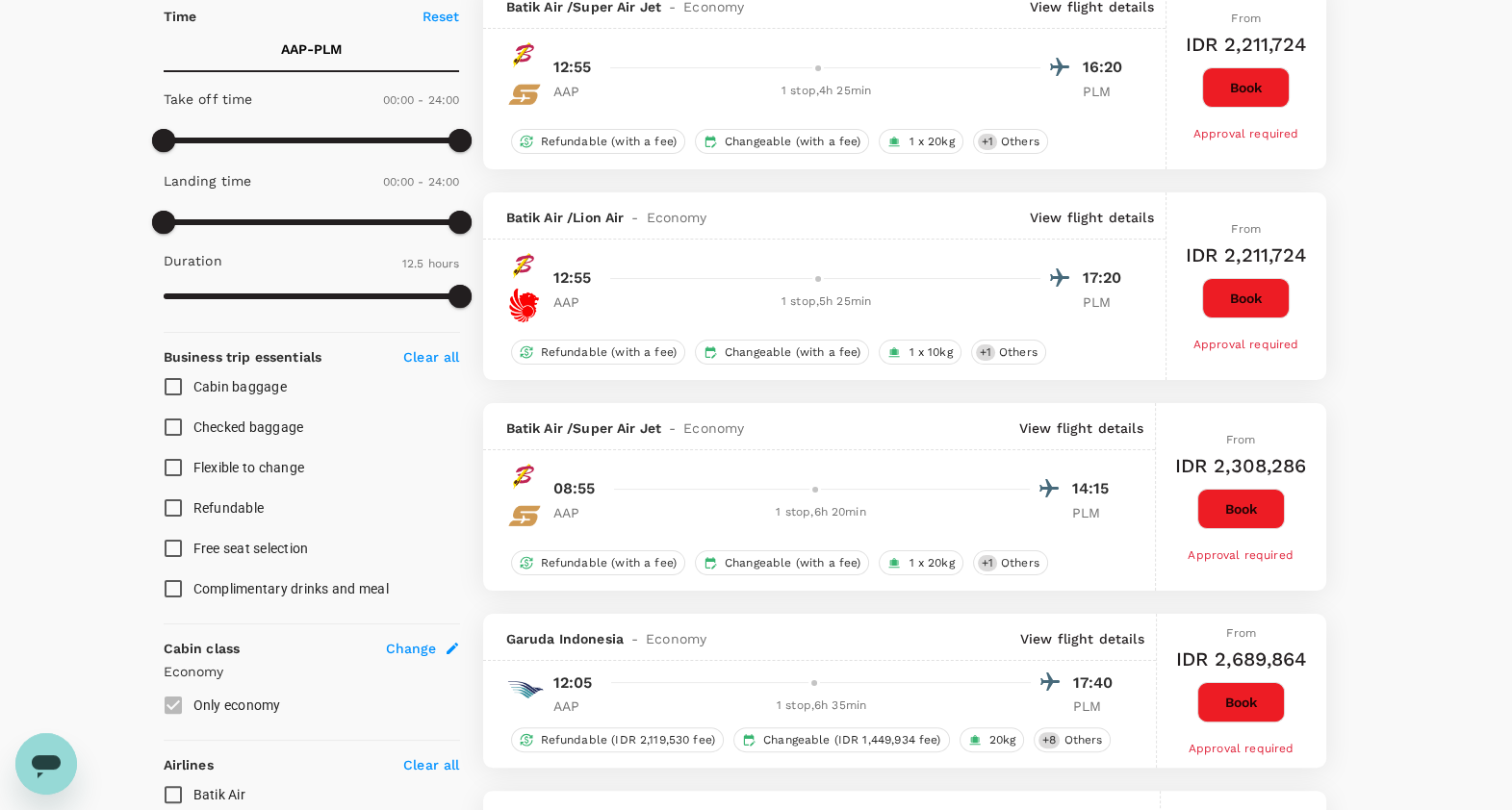 scroll, scrollTop: 482, scrollLeft: 0, axis: vertical 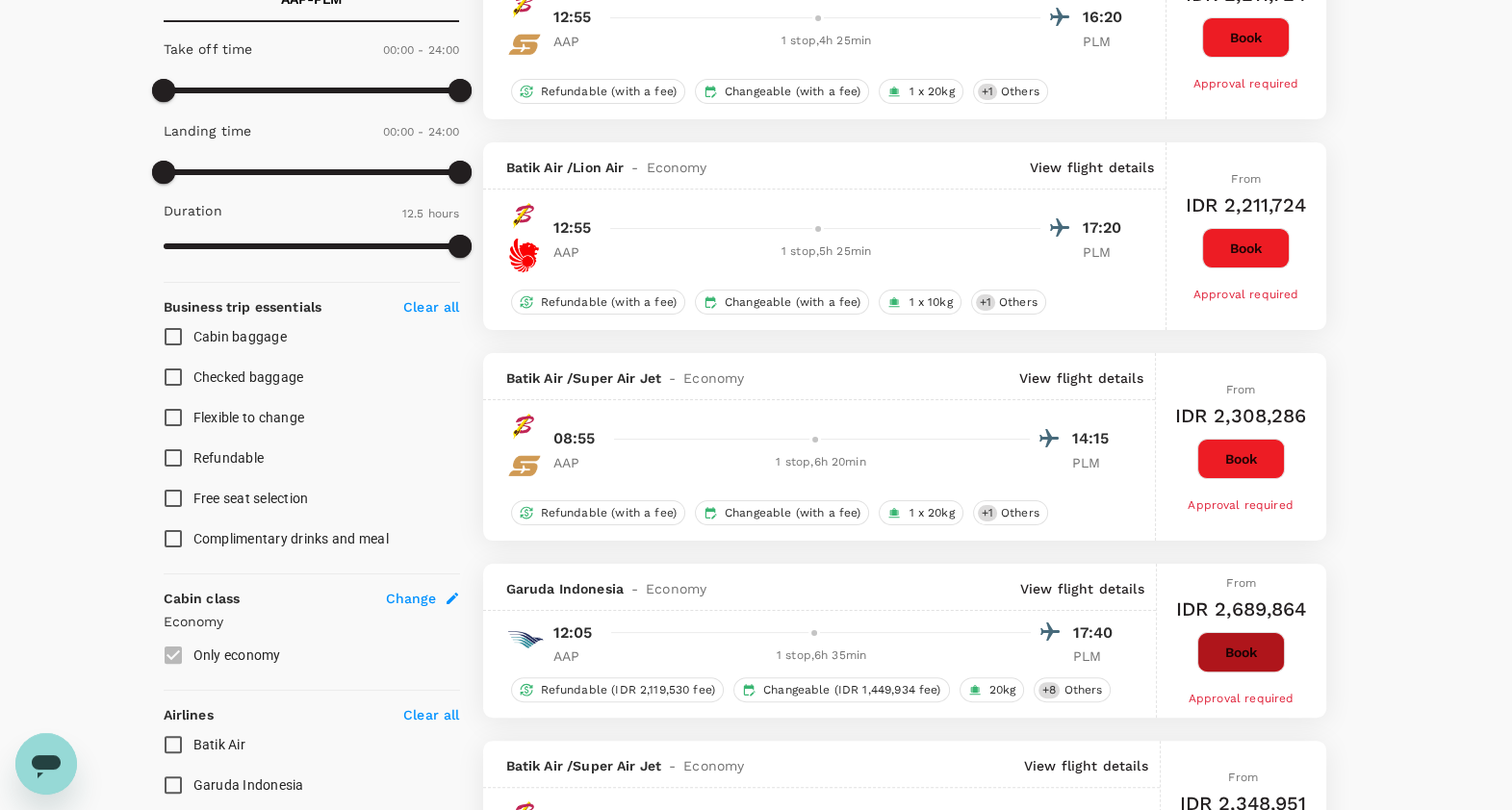 click on "Book" at bounding box center (1241, 652) 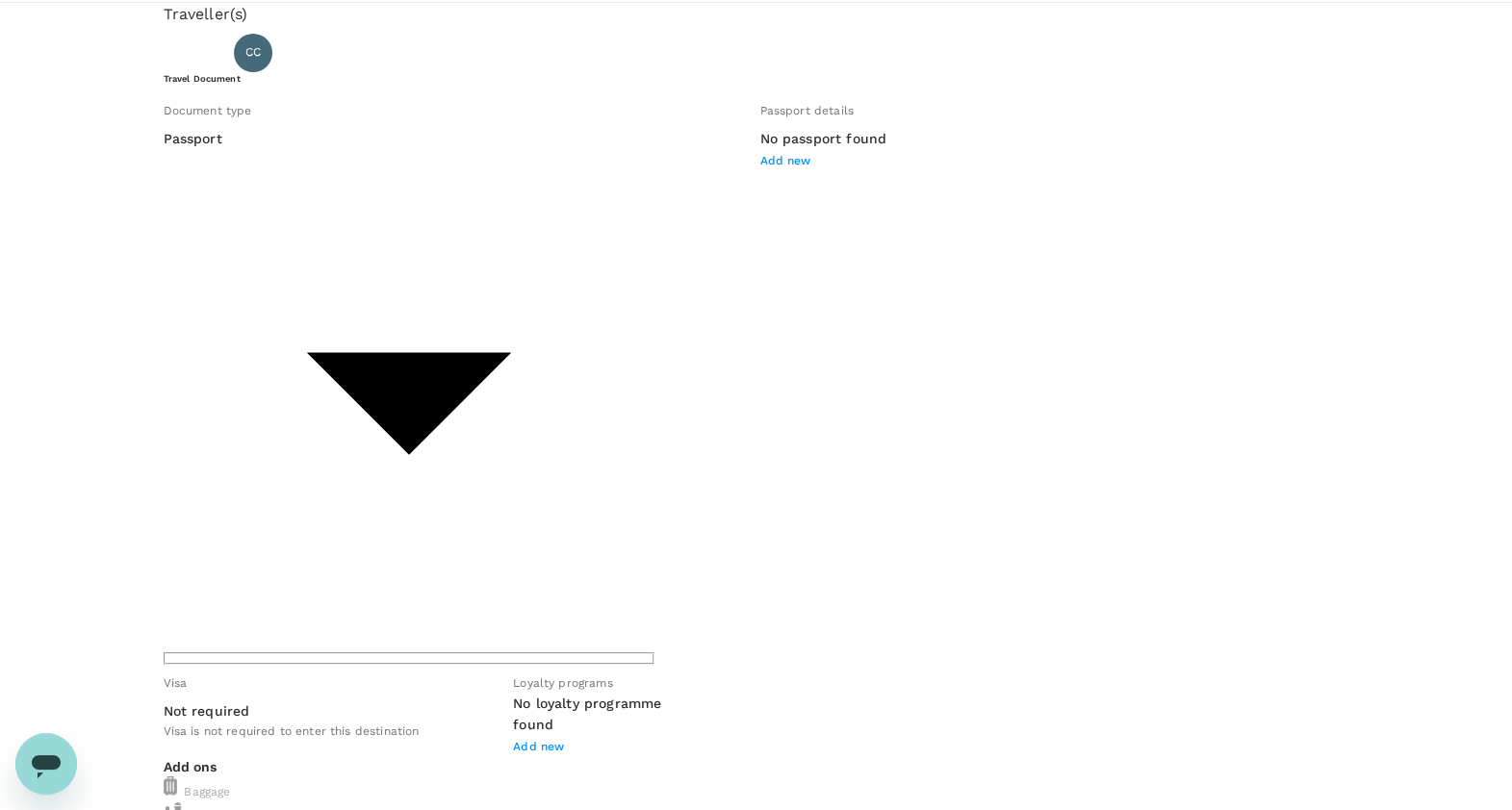 scroll, scrollTop: 0, scrollLeft: 0, axis: both 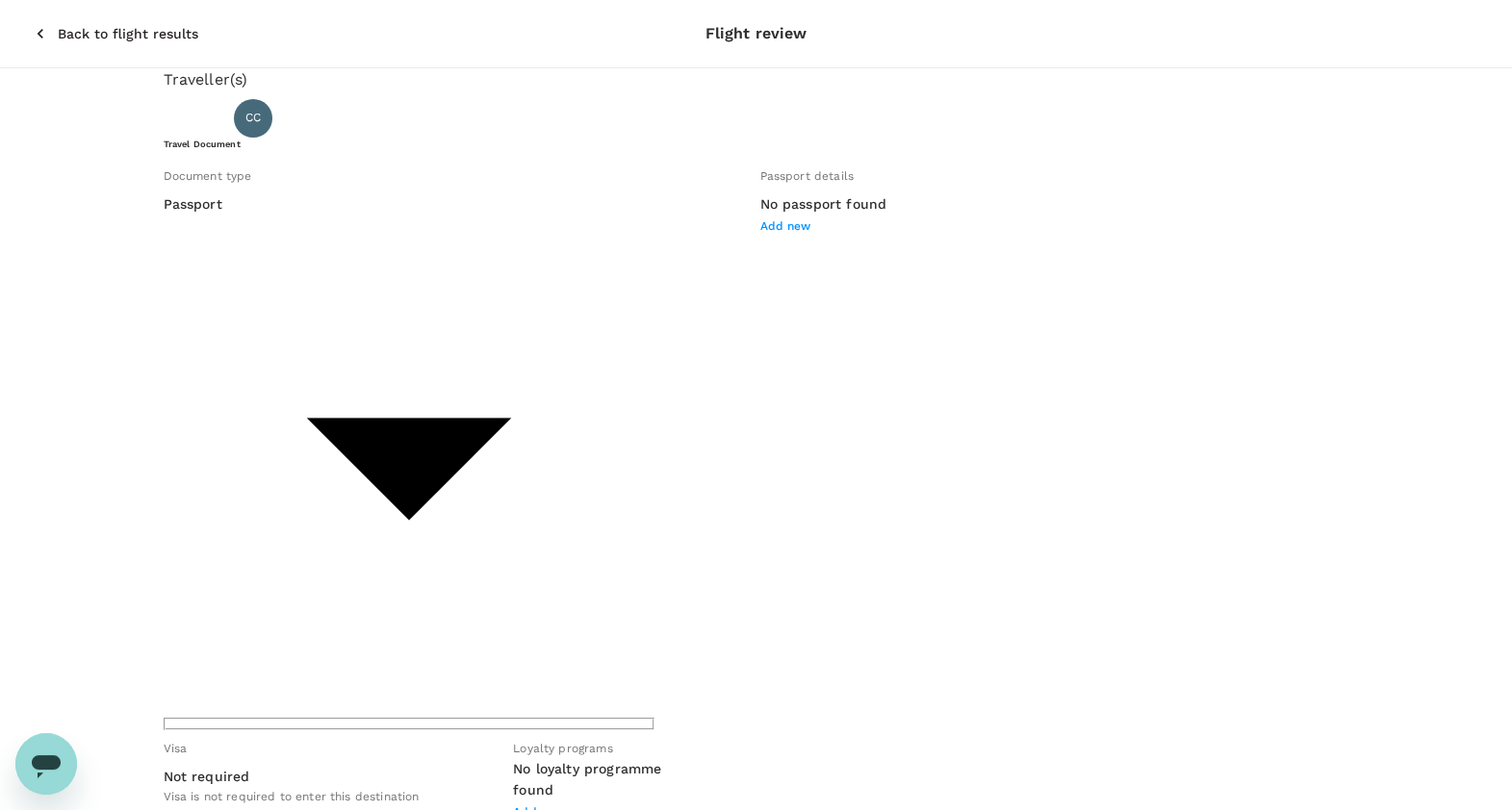 click on "View flight details" at bounding box center [215, 1259] 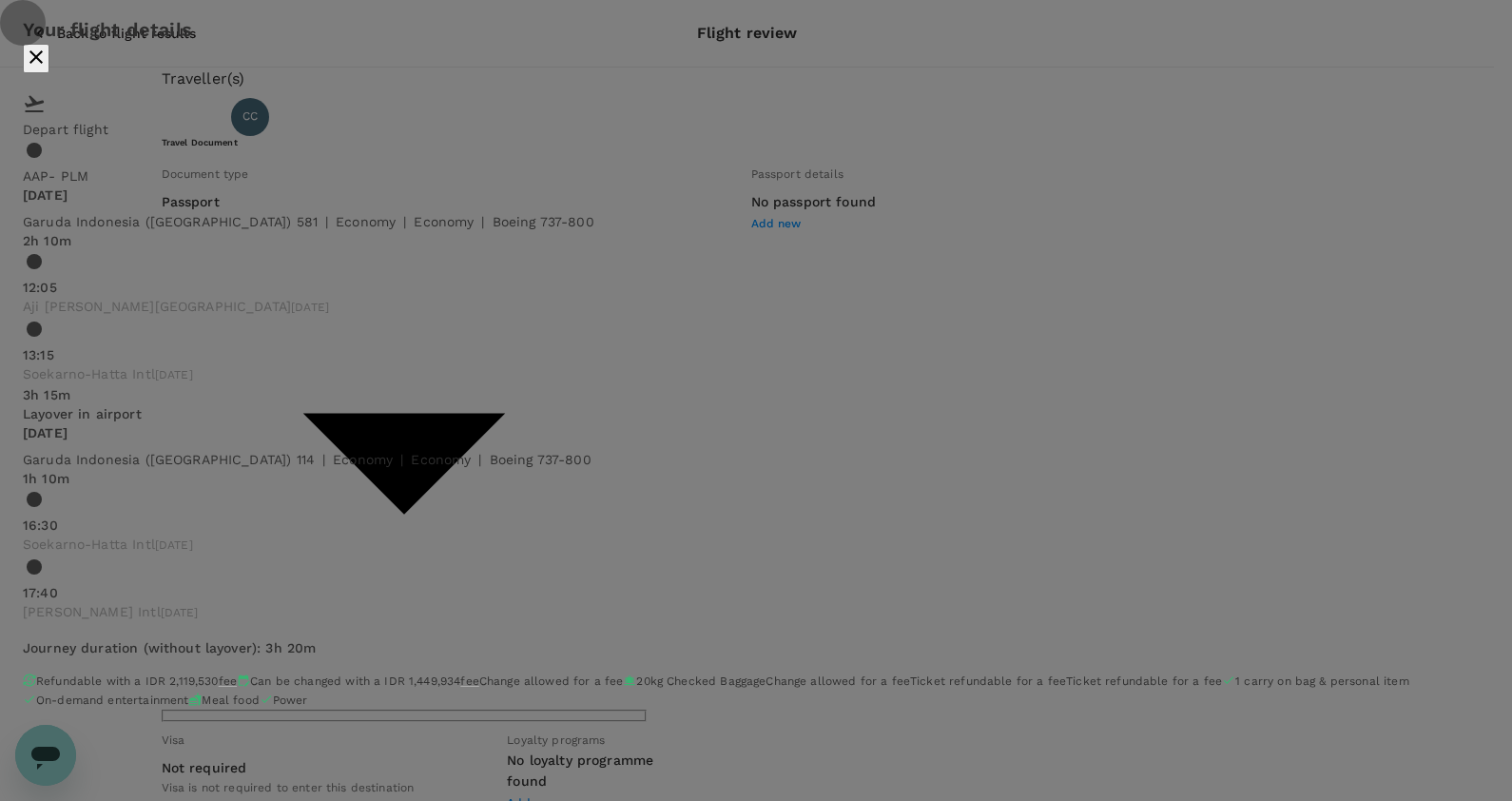 click 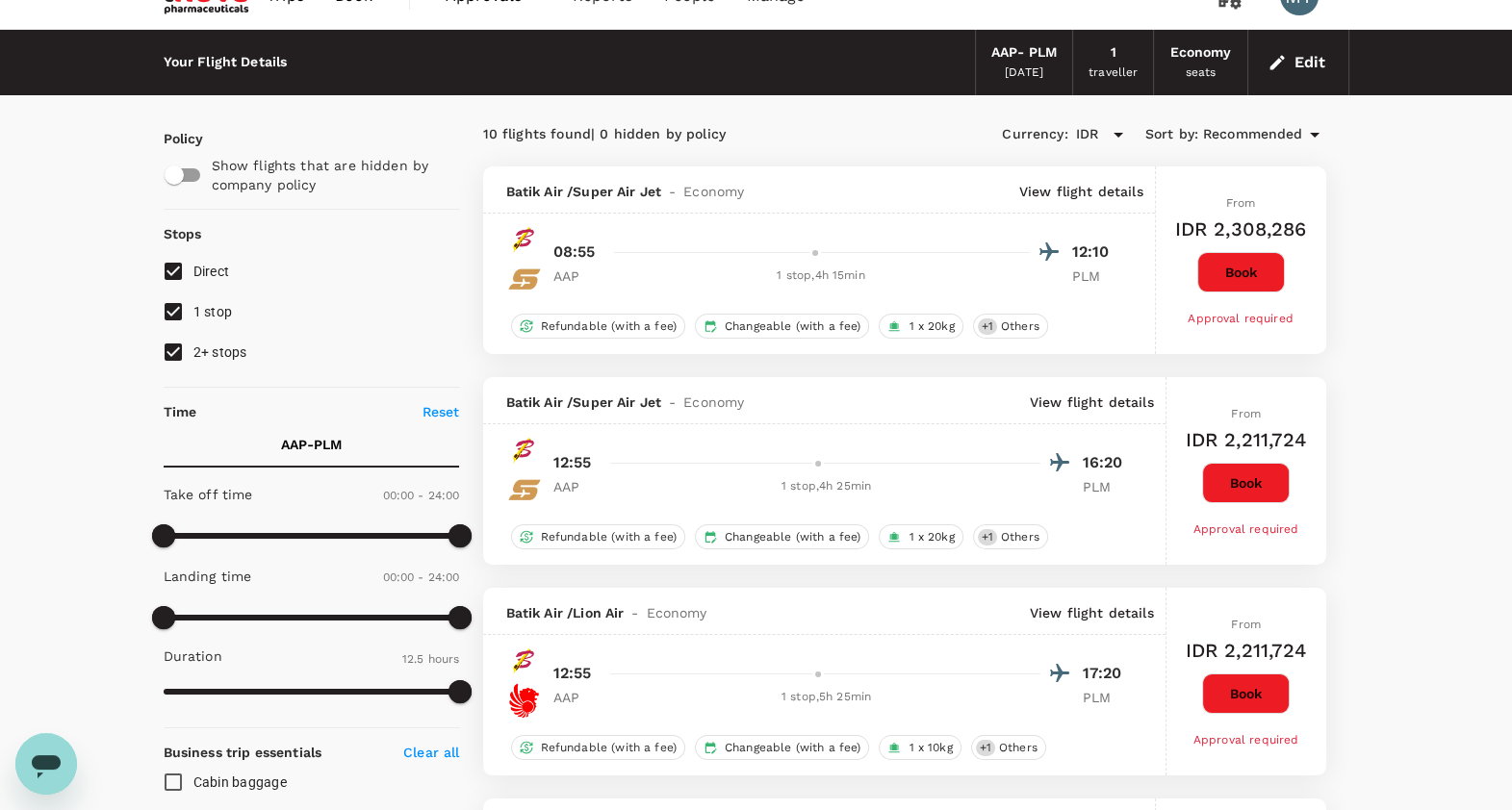 scroll, scrollTop: 0, scrollLeft: 0, axis: both 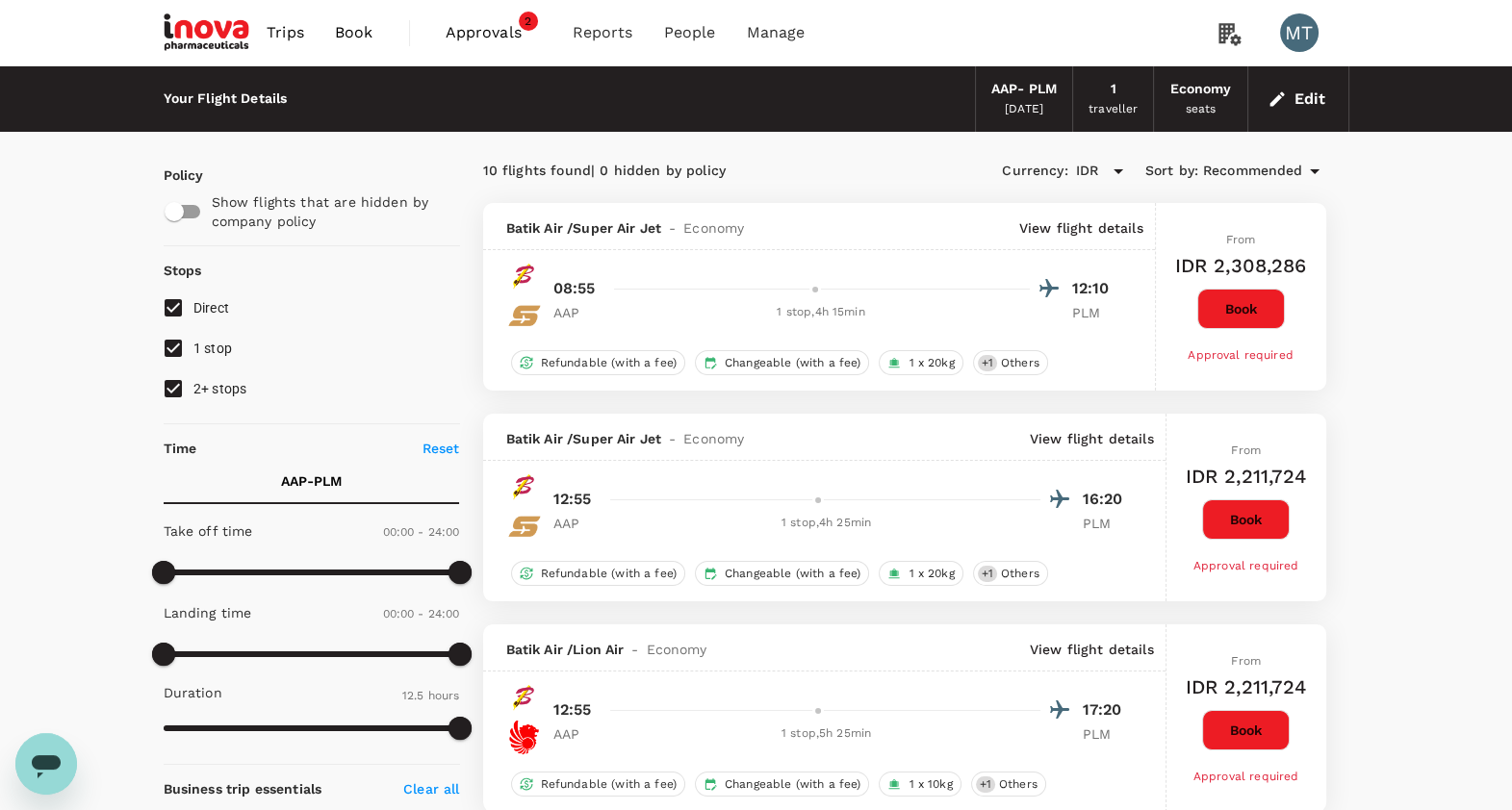 click on "Book" at bounding box center [354, 33] 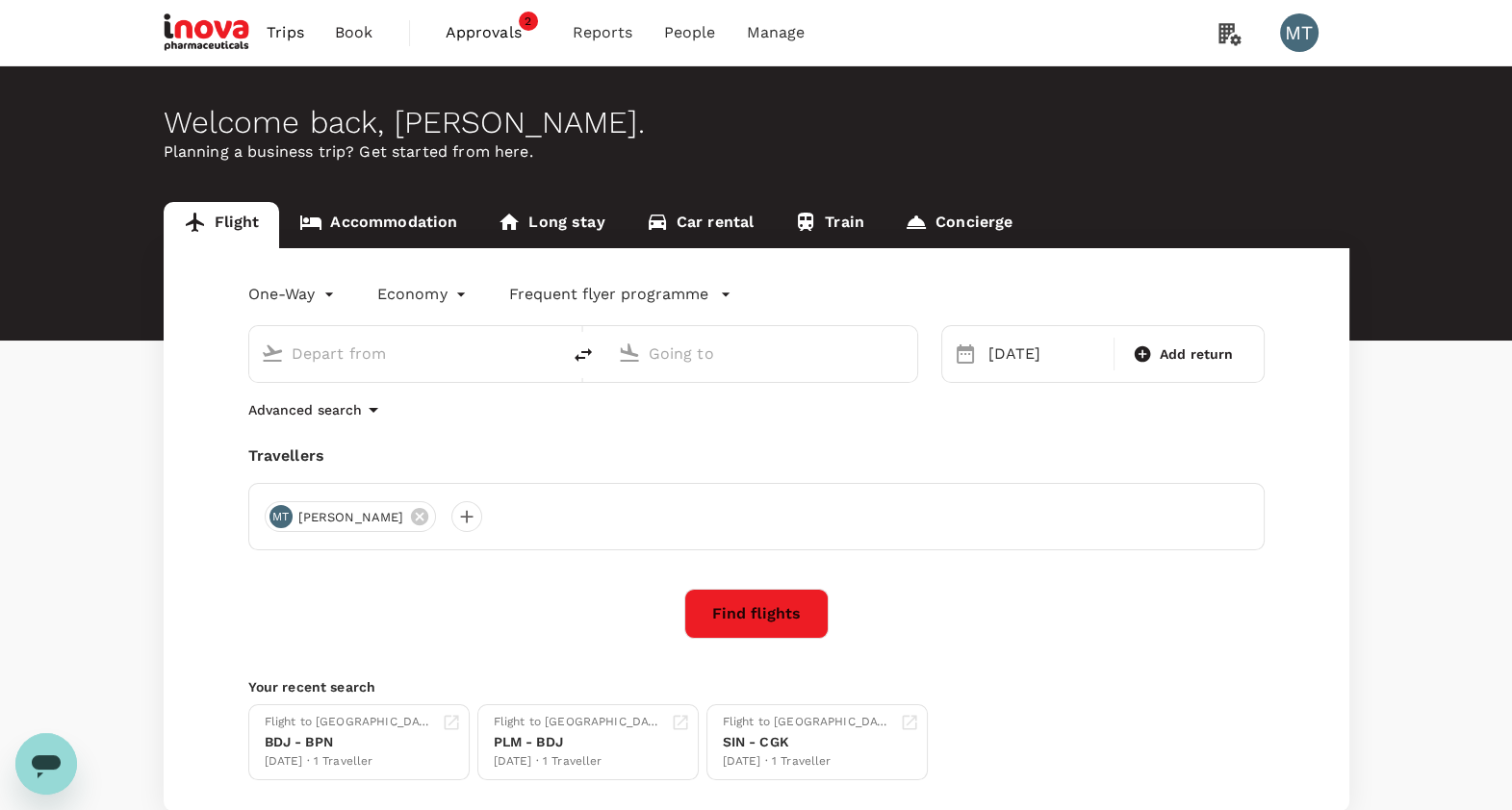 type on "Aji Pangeran Tumenggung Pranoto International Airport (AAP)" 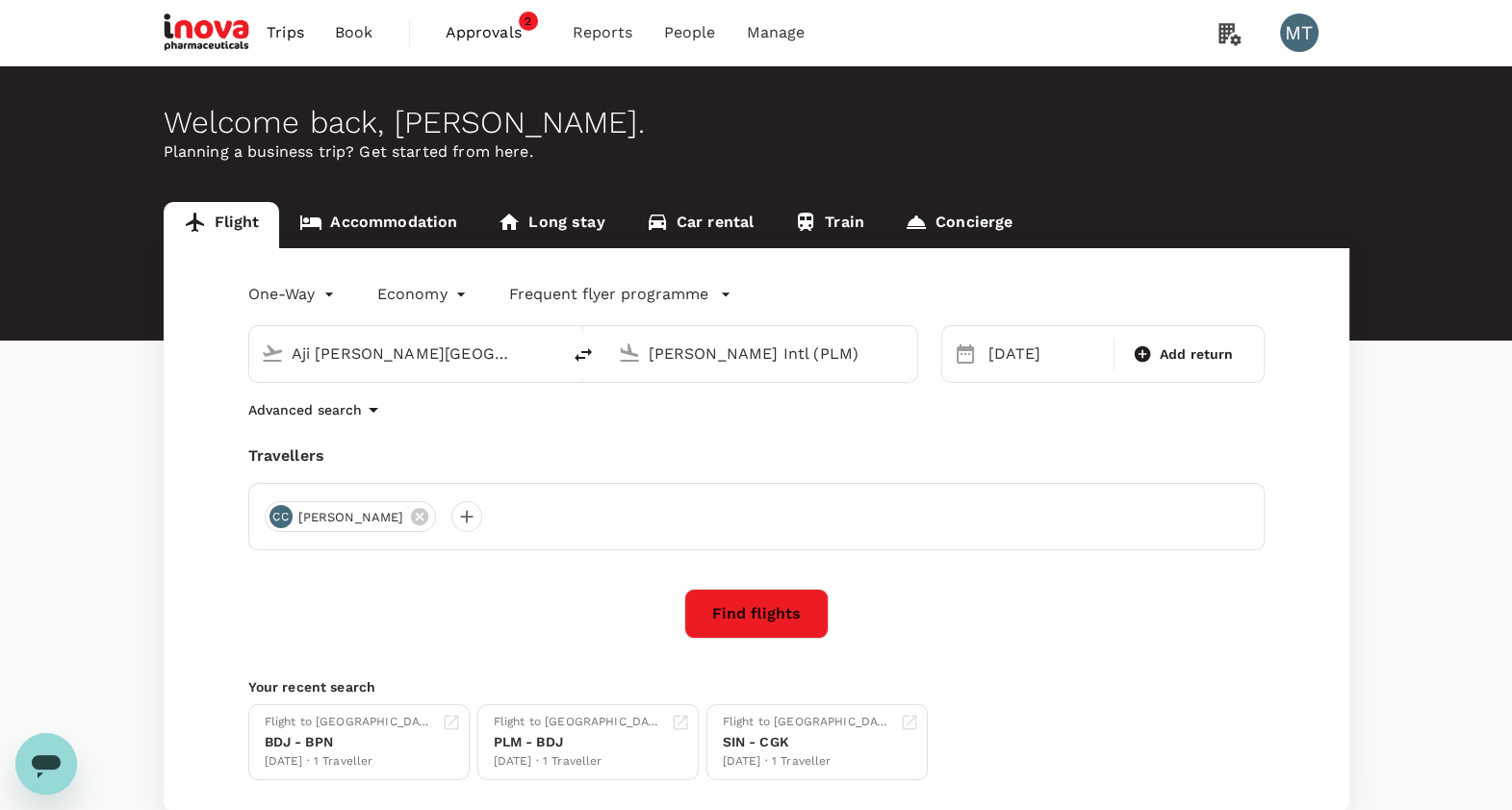 type 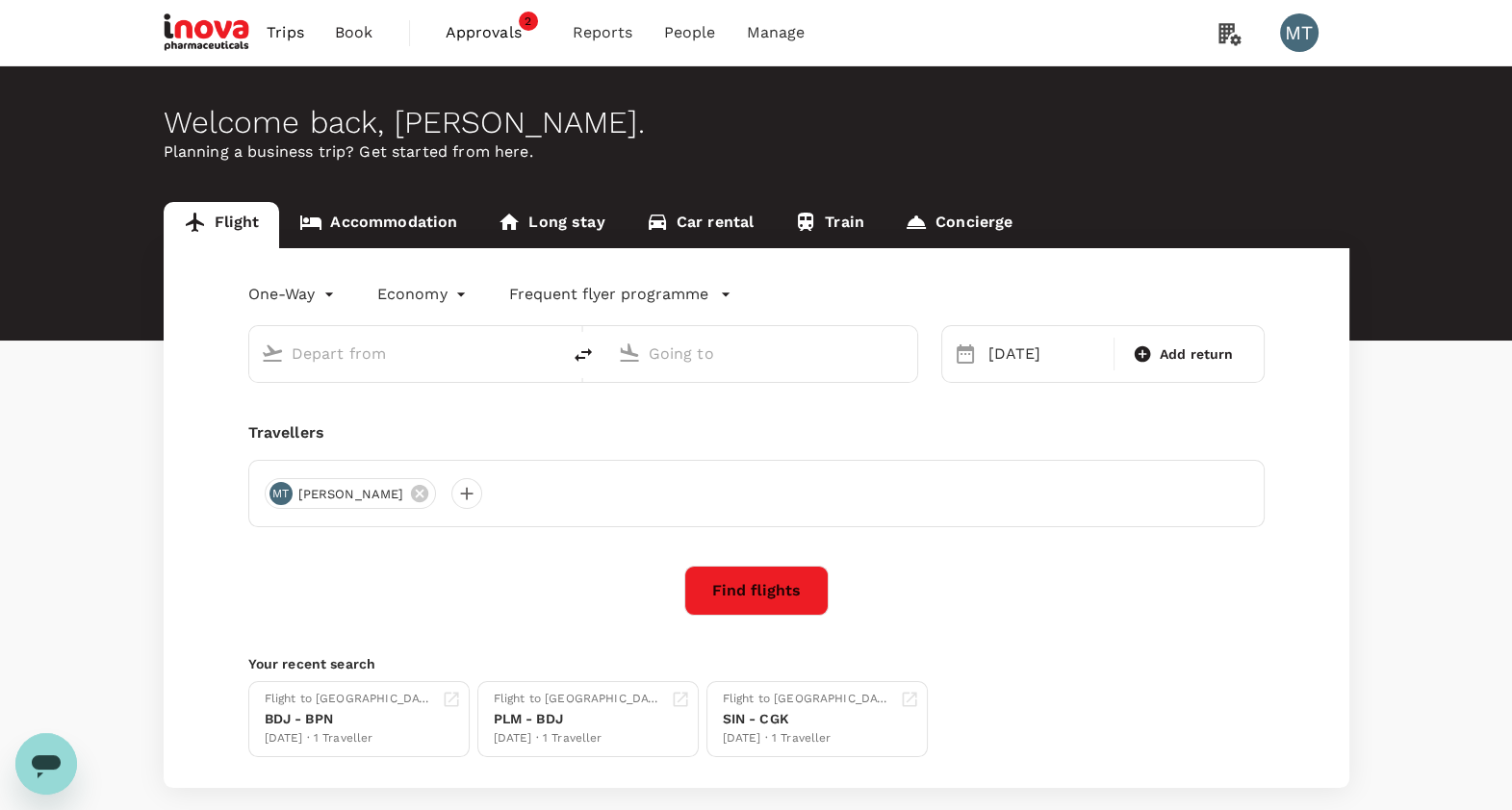 type on "Aji Pangeran Tumenggung Pranoto International Airport (AAP)" 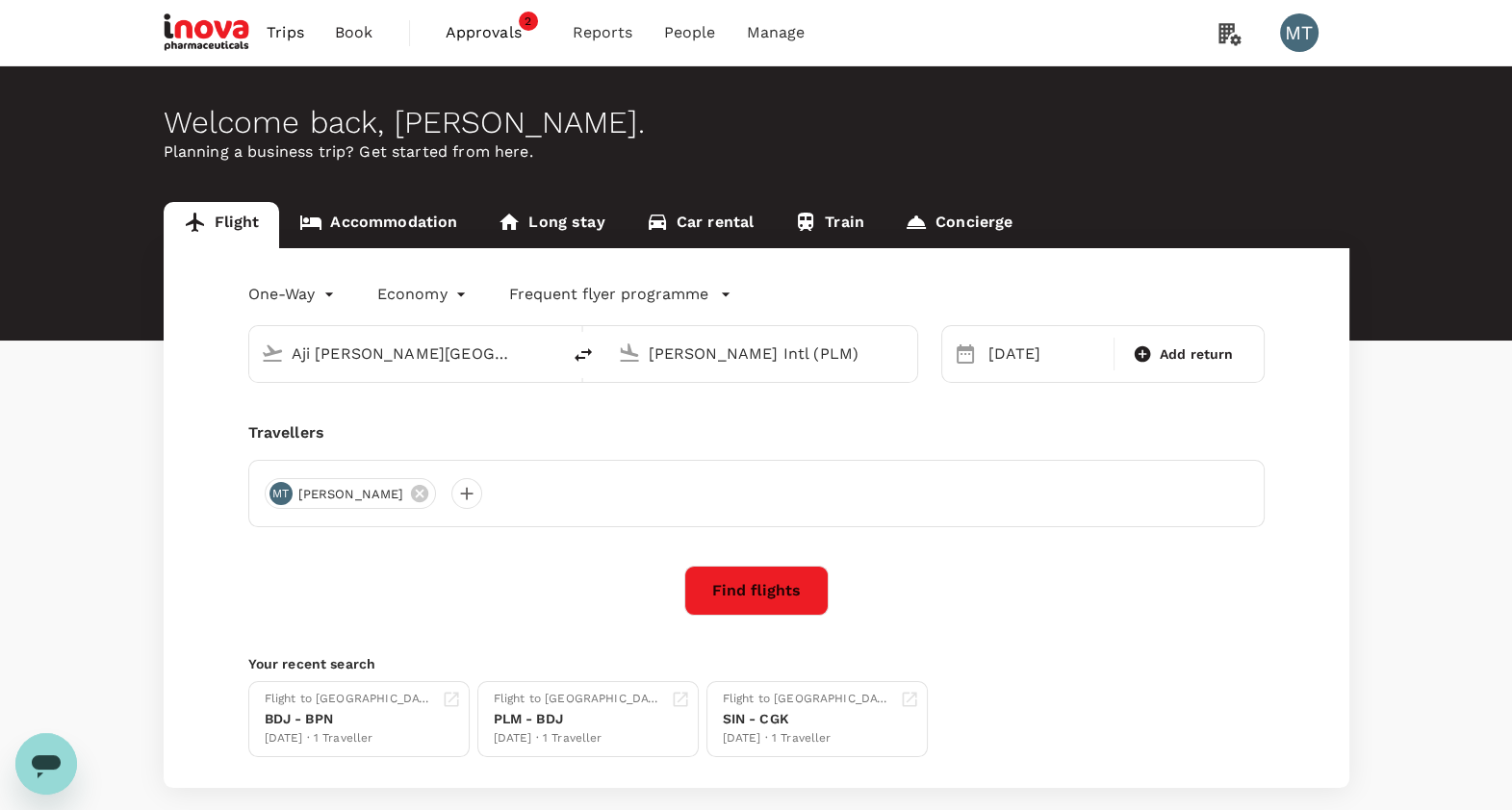click on "Accommodation" at bounding box center (378, 225) 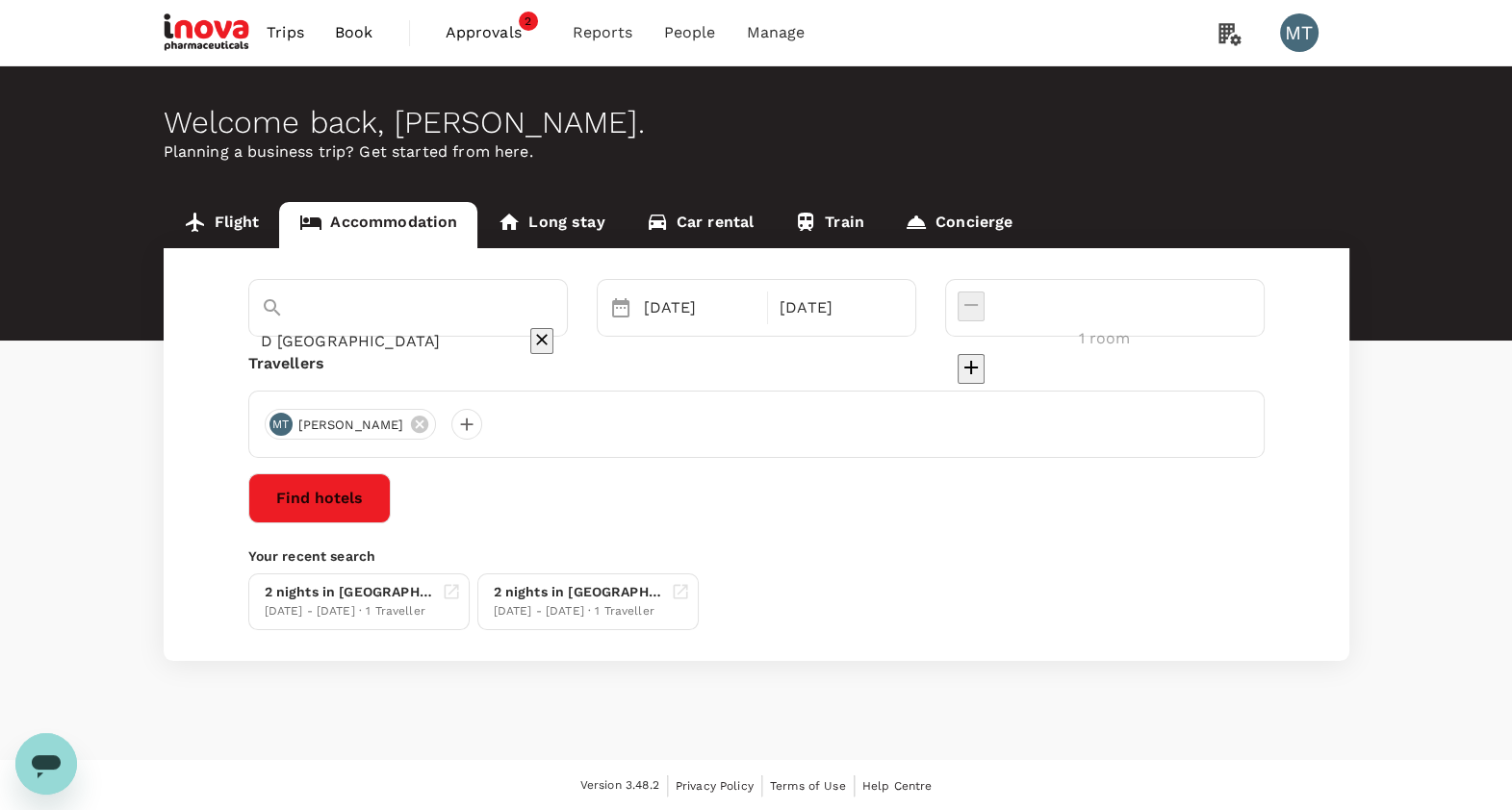 click on "D Maleo Hotel Mamuju" at bounding box center (381, 341) 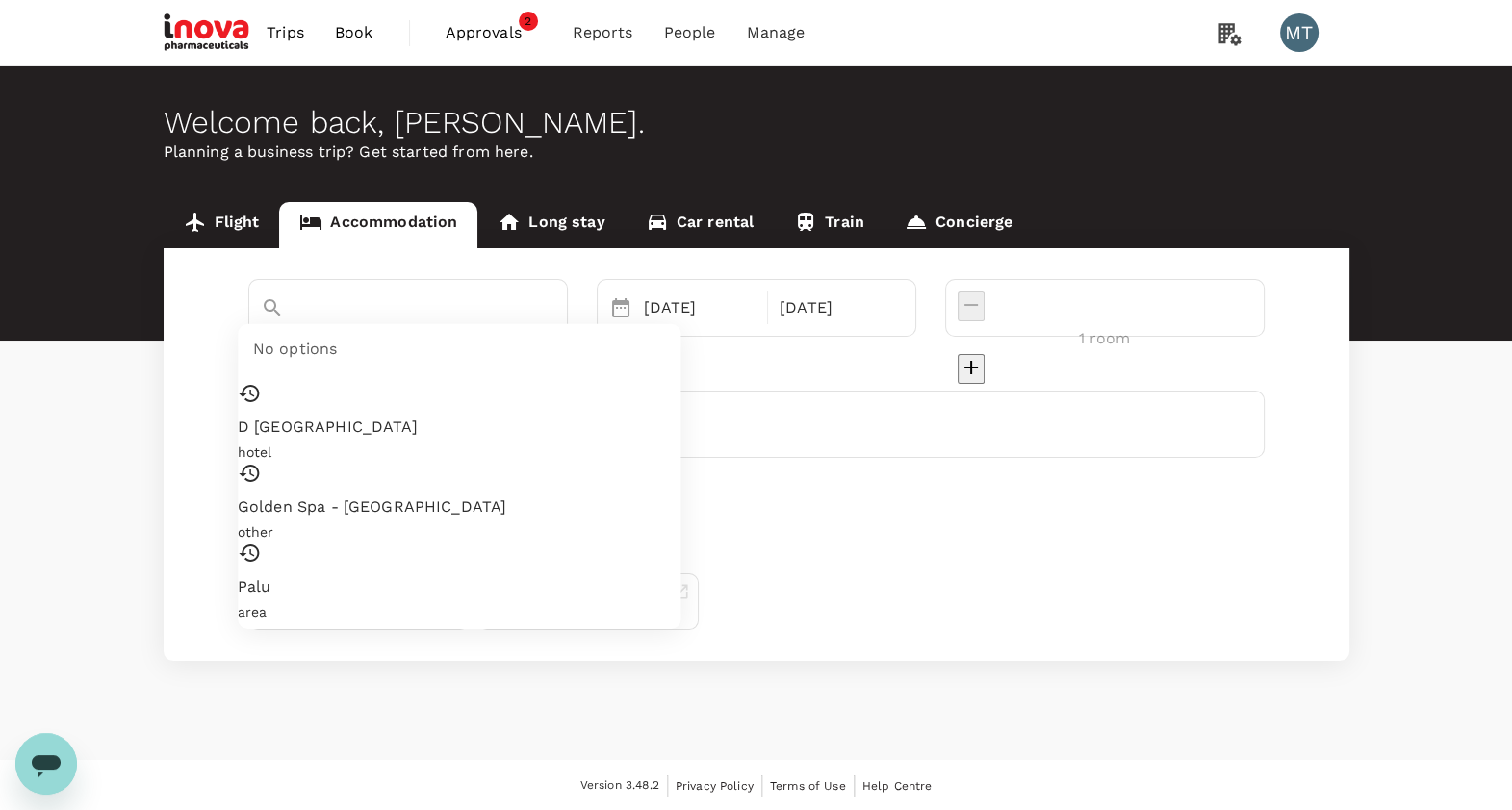 click 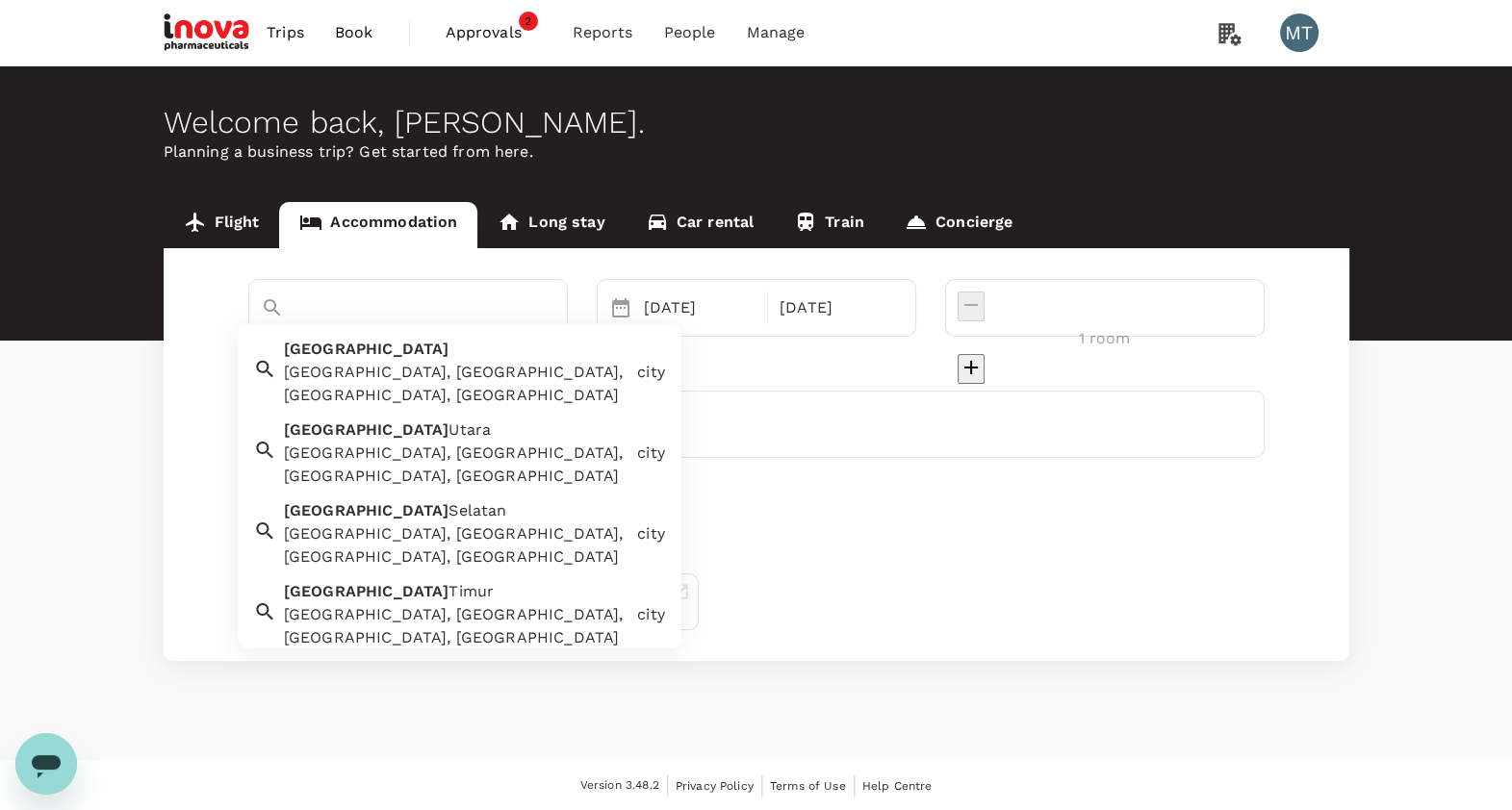 click on "Banjarmasin, Banjarmasin City, South Kalimantan, Indonesia" at bounding box center [456, 384] 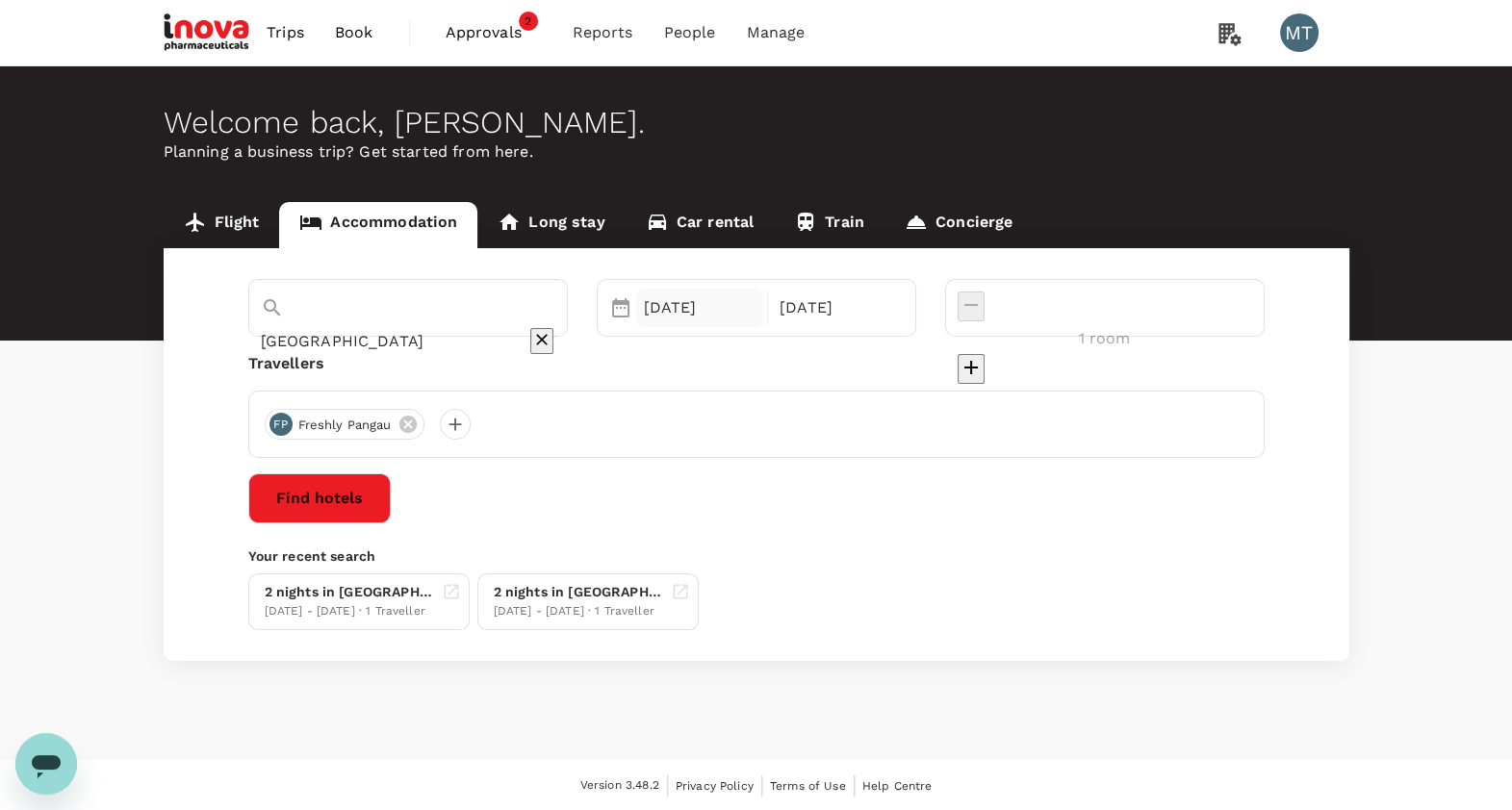 type on "Banjarmasin" 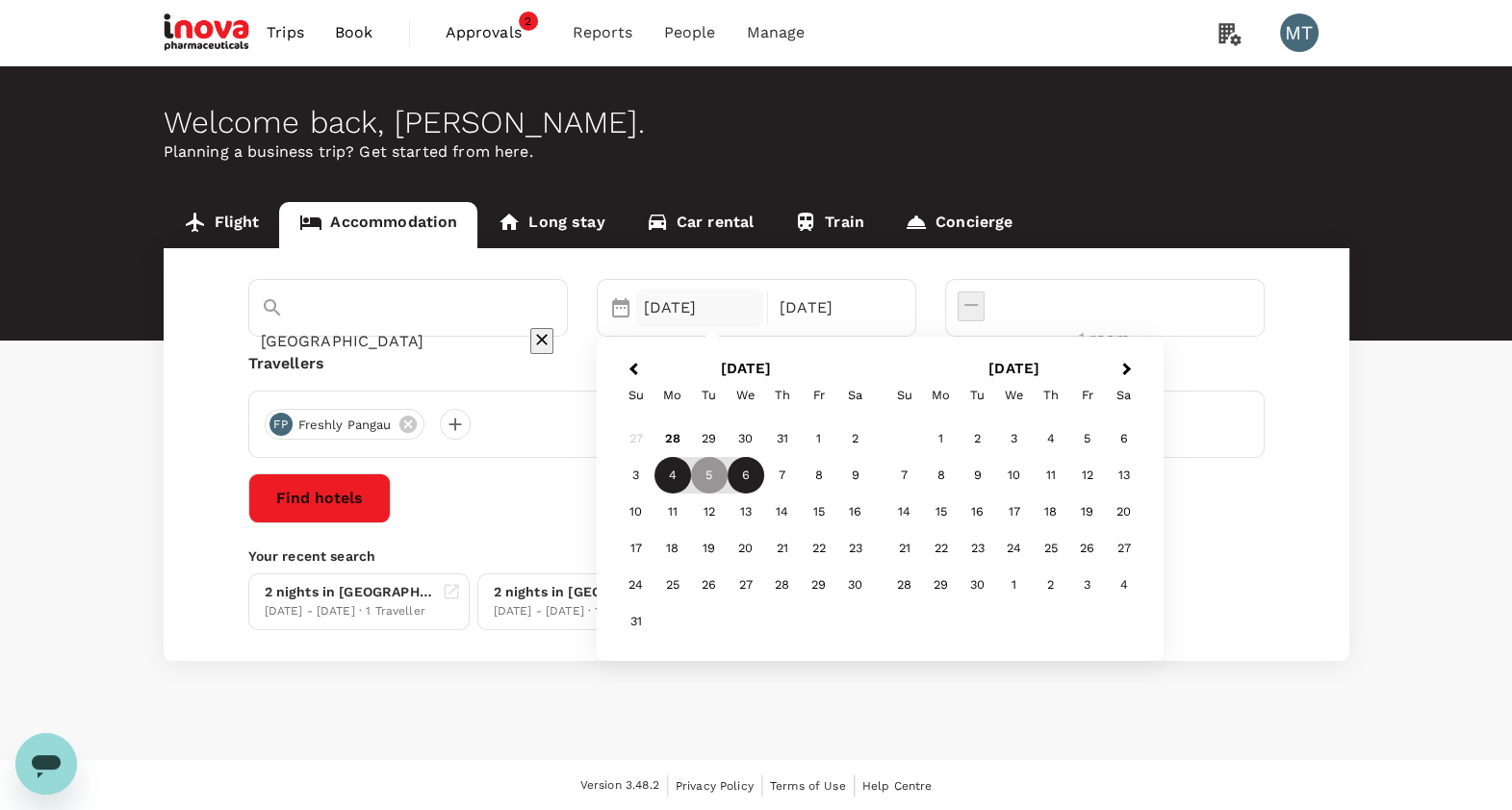 click on "4" at bounding box center (673, 475) 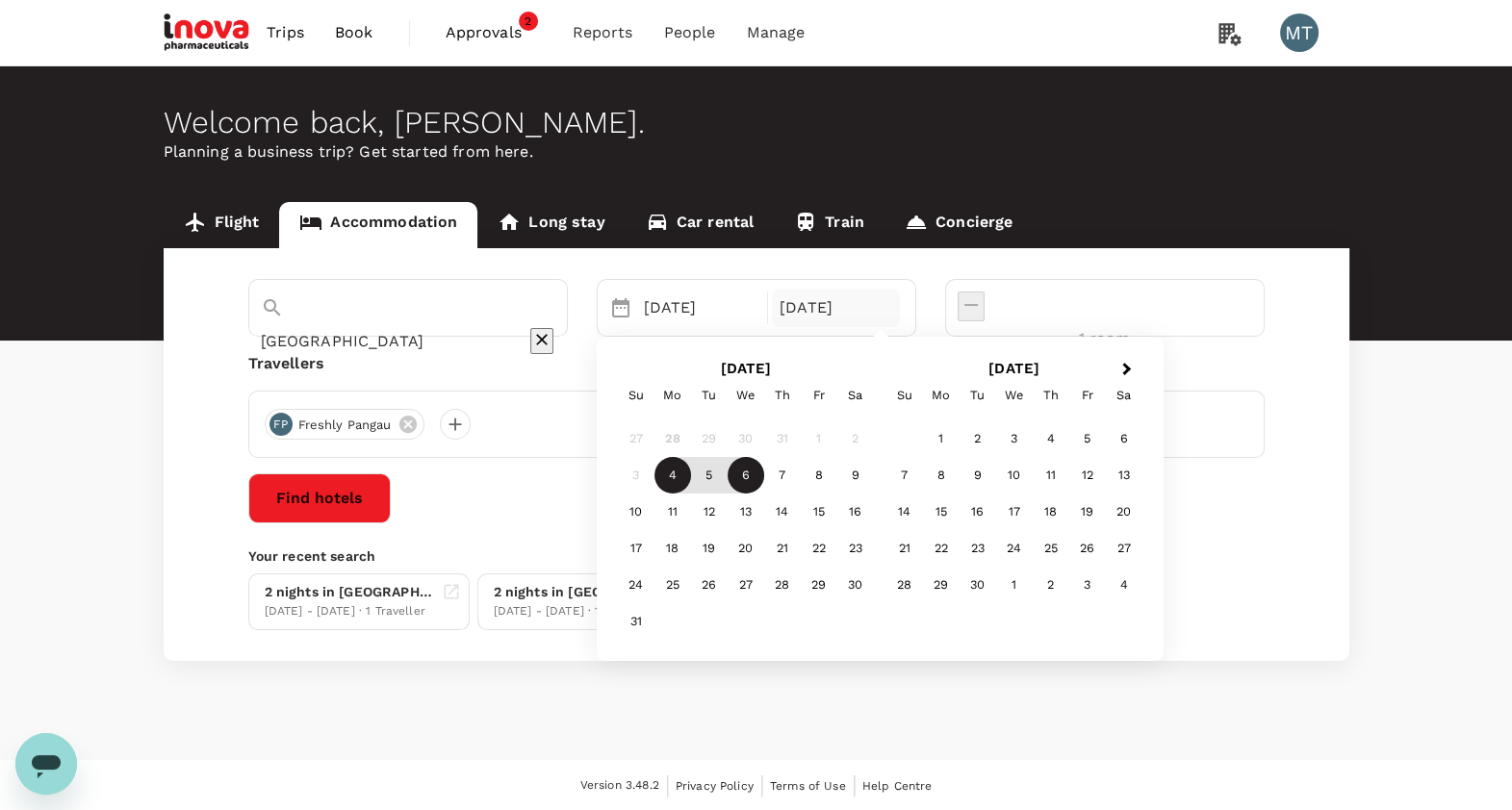 click on "6" at bounding box center (746, 475) 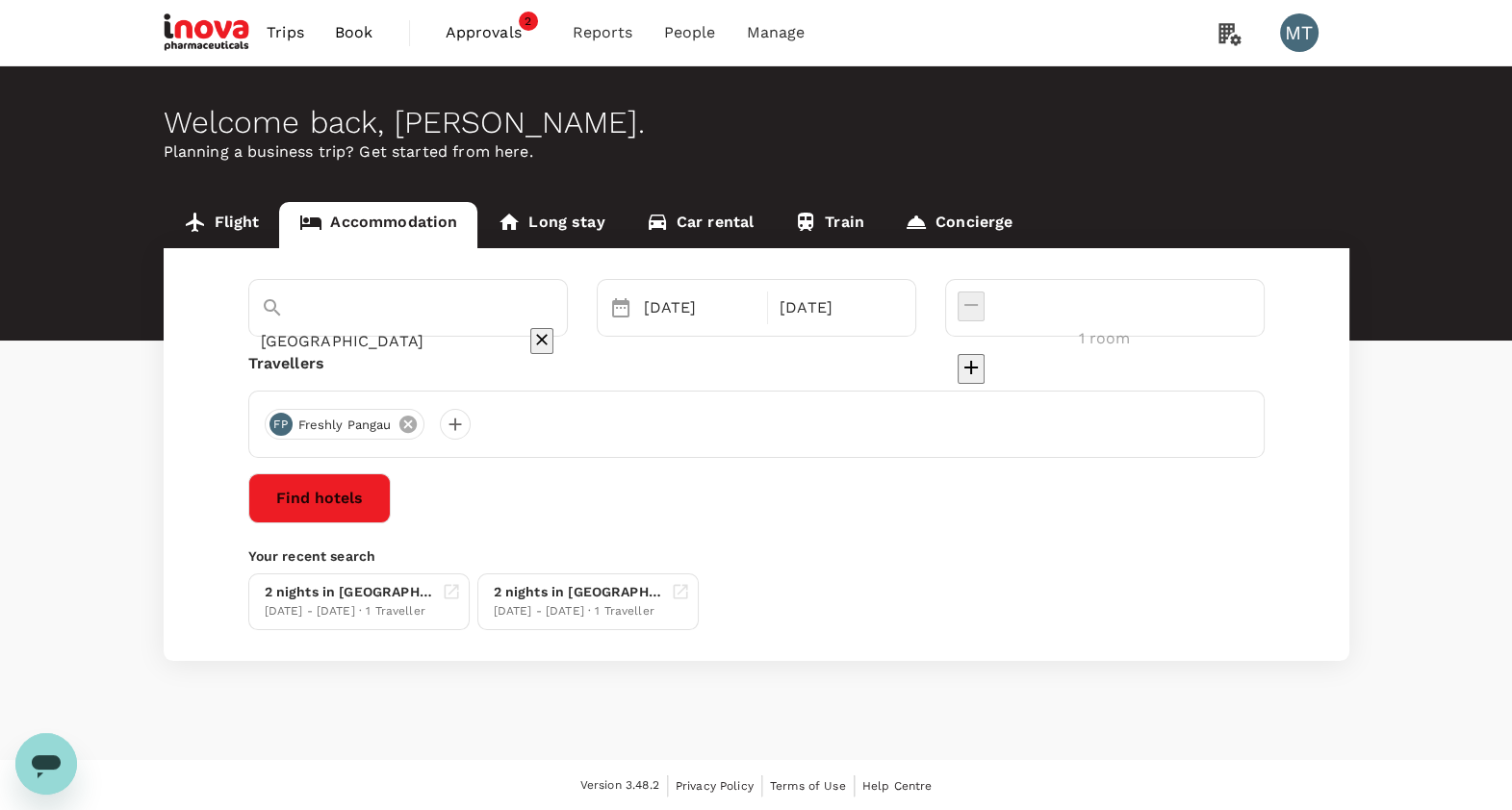 click 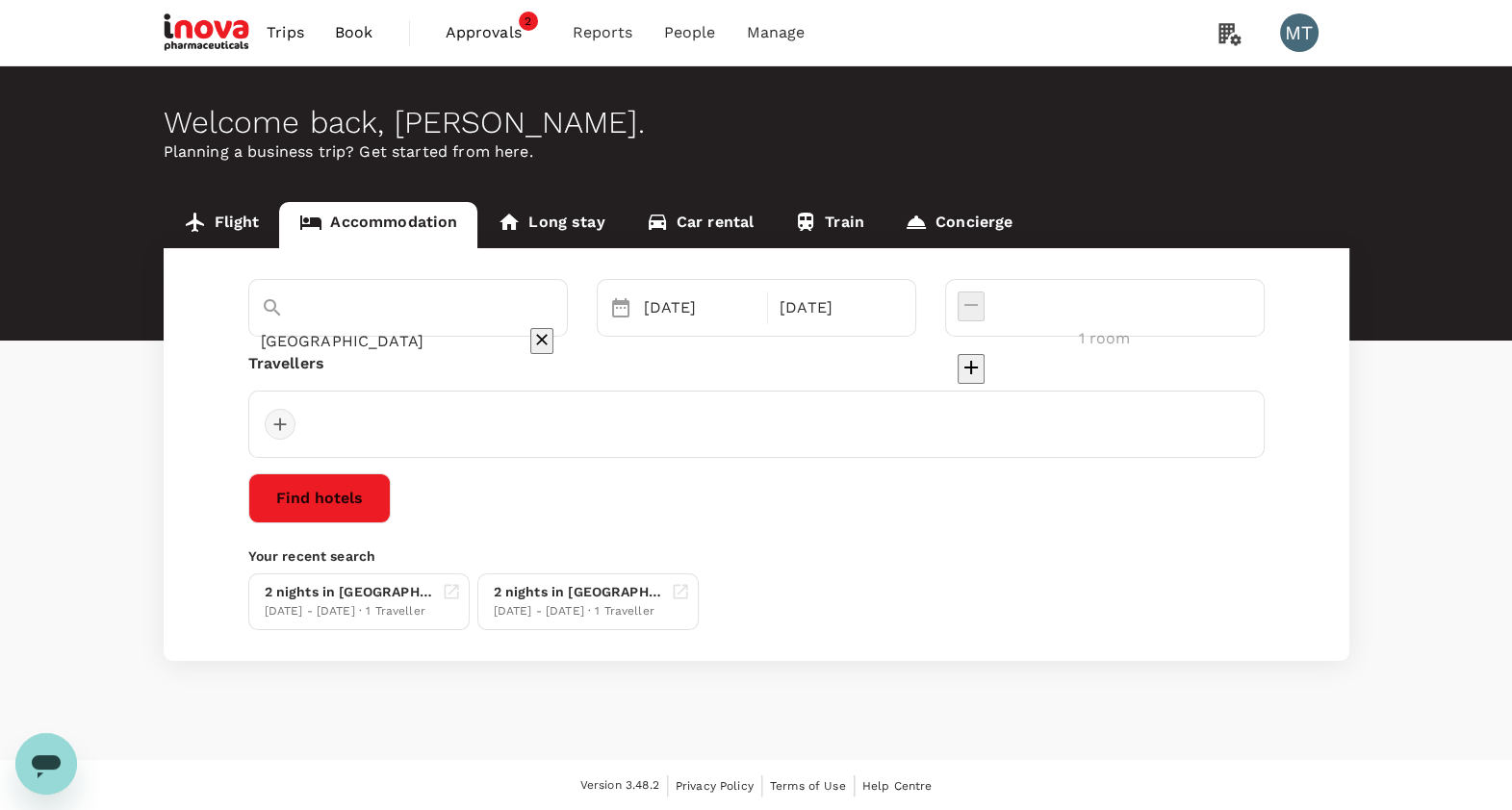 click at bounding box center (280, 424) 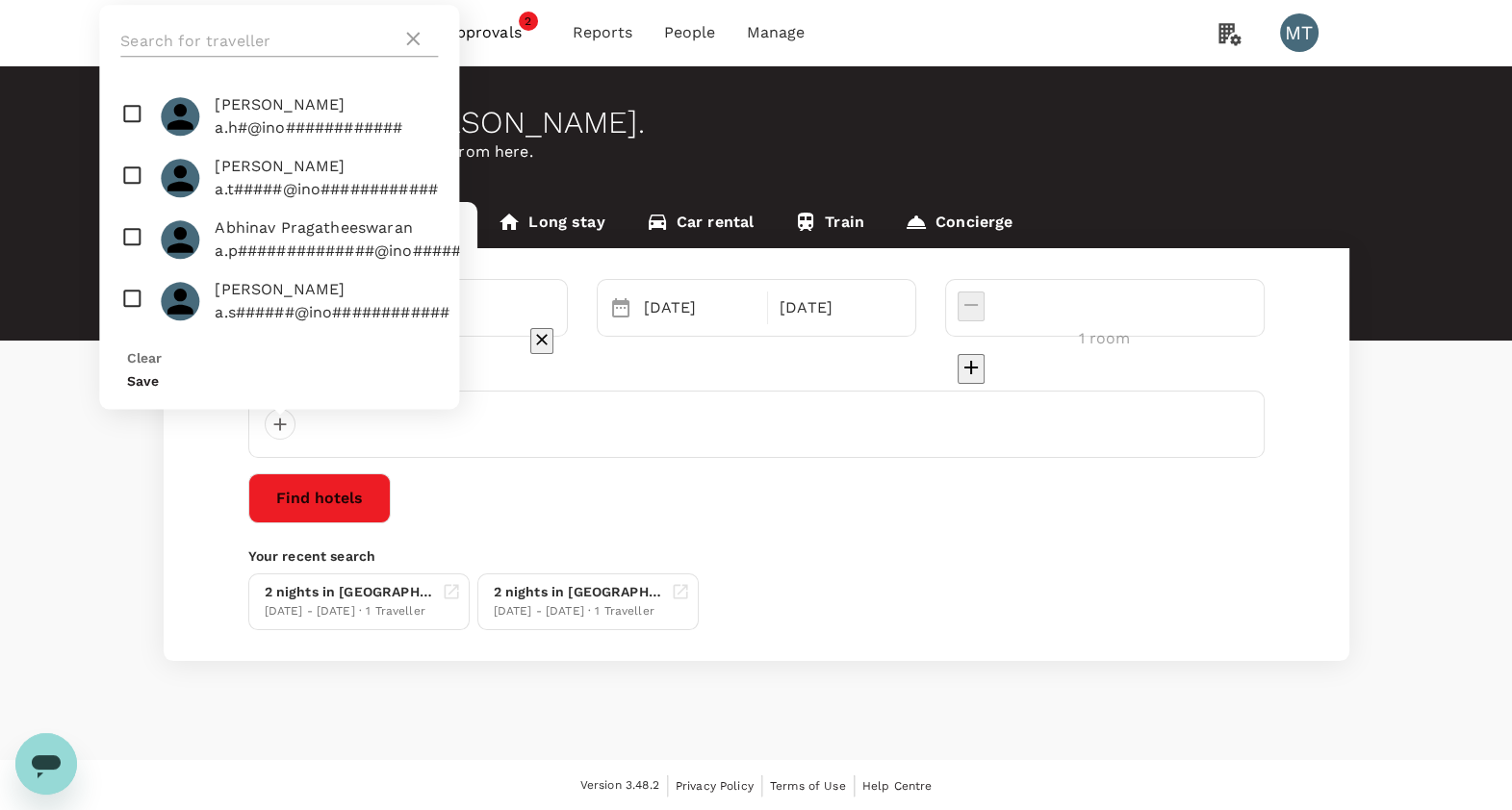 click at bounding box center (261, 41) 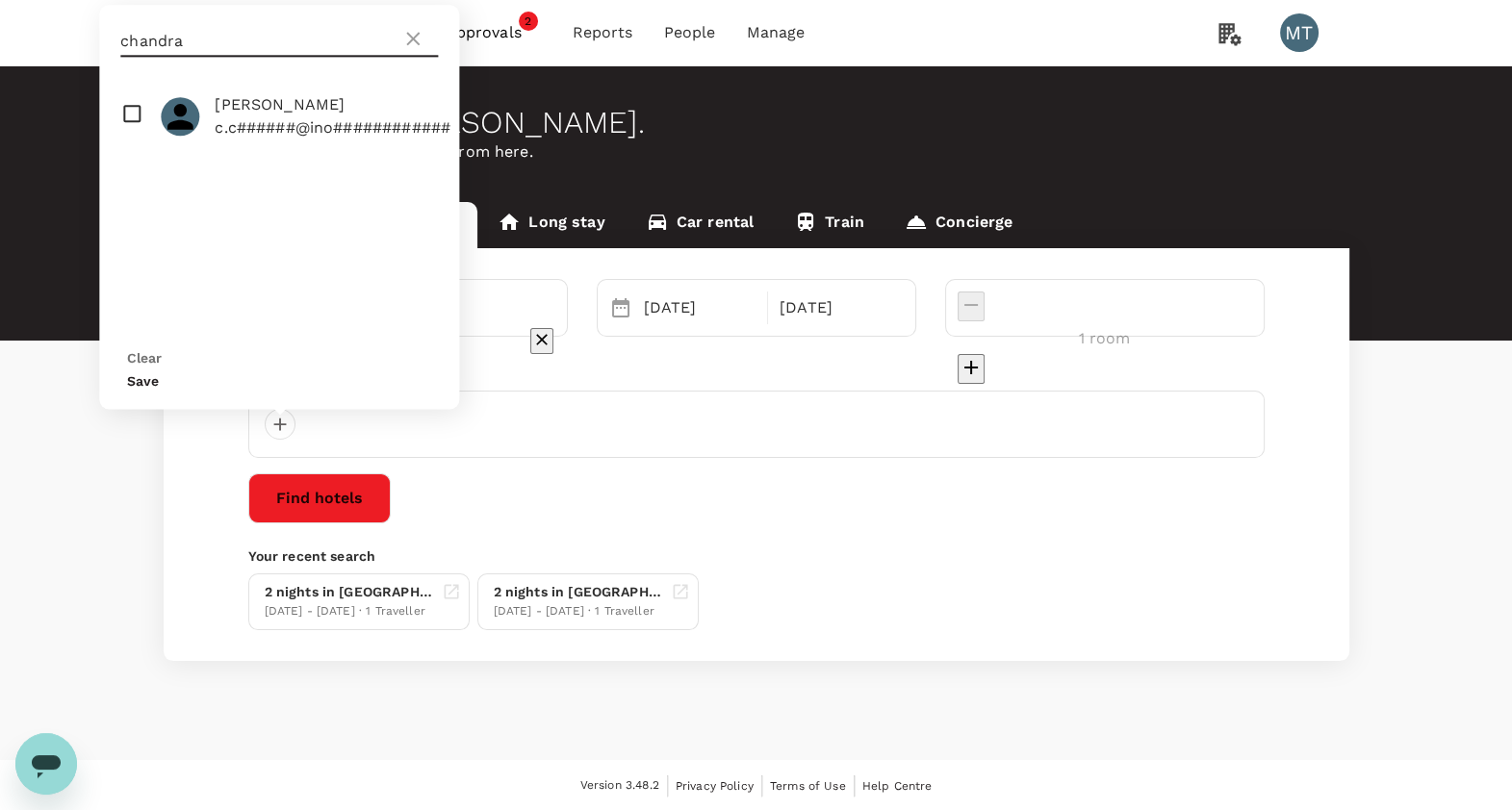 type on "chandra" 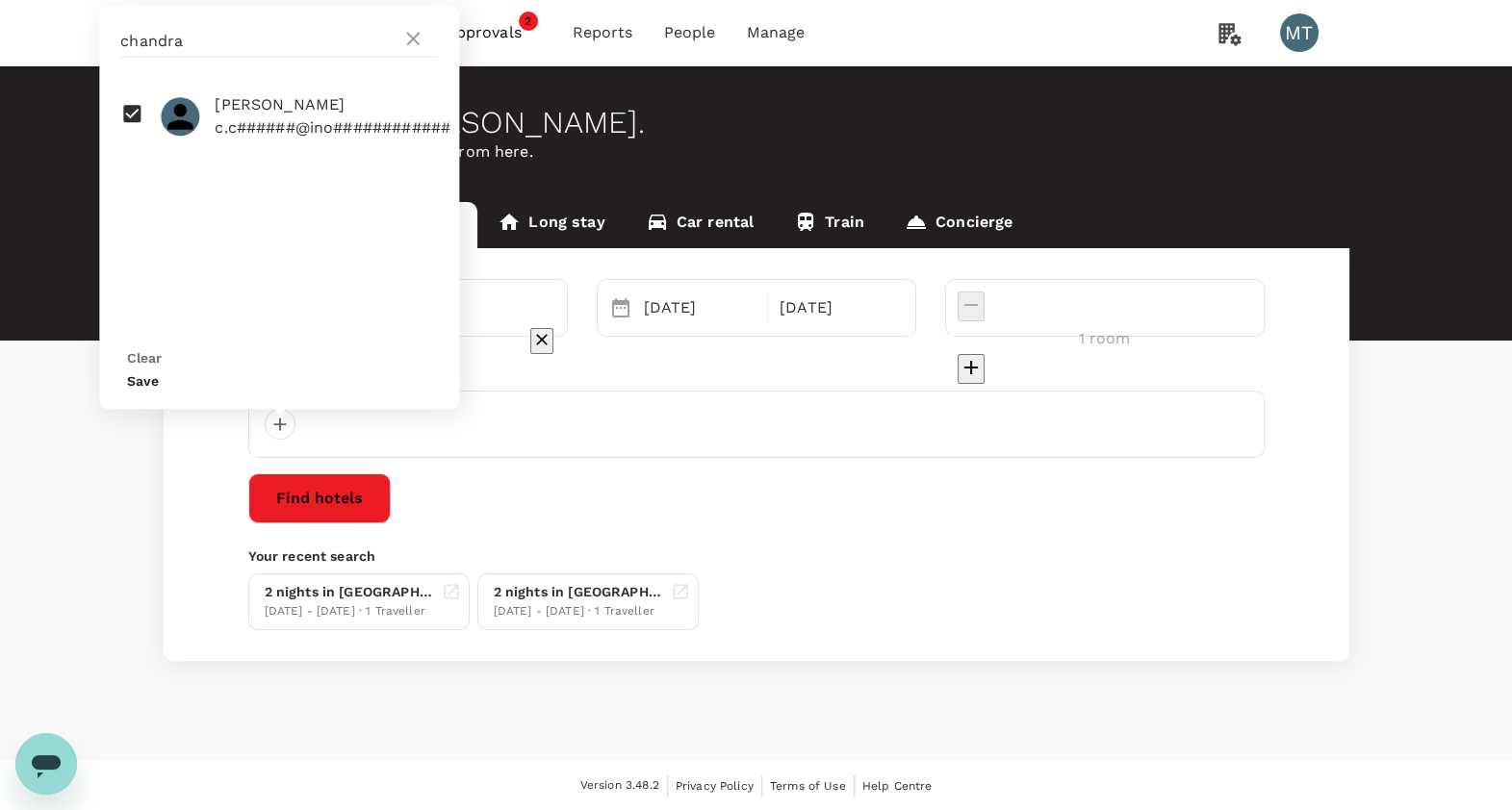 click on "Save" at bounding box center (279, 380) 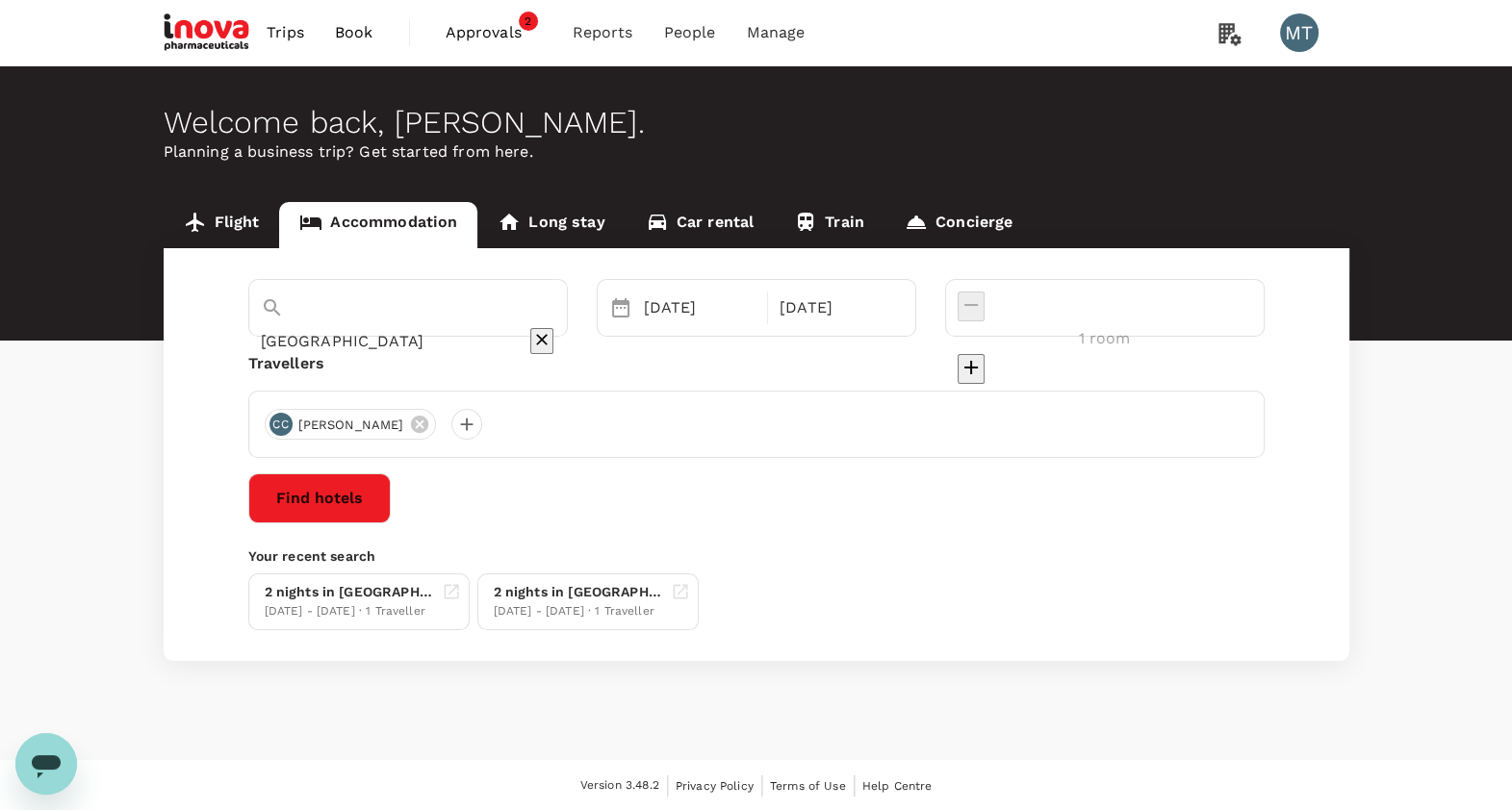 click on "Find hotels" at bounding box center (320, 498) 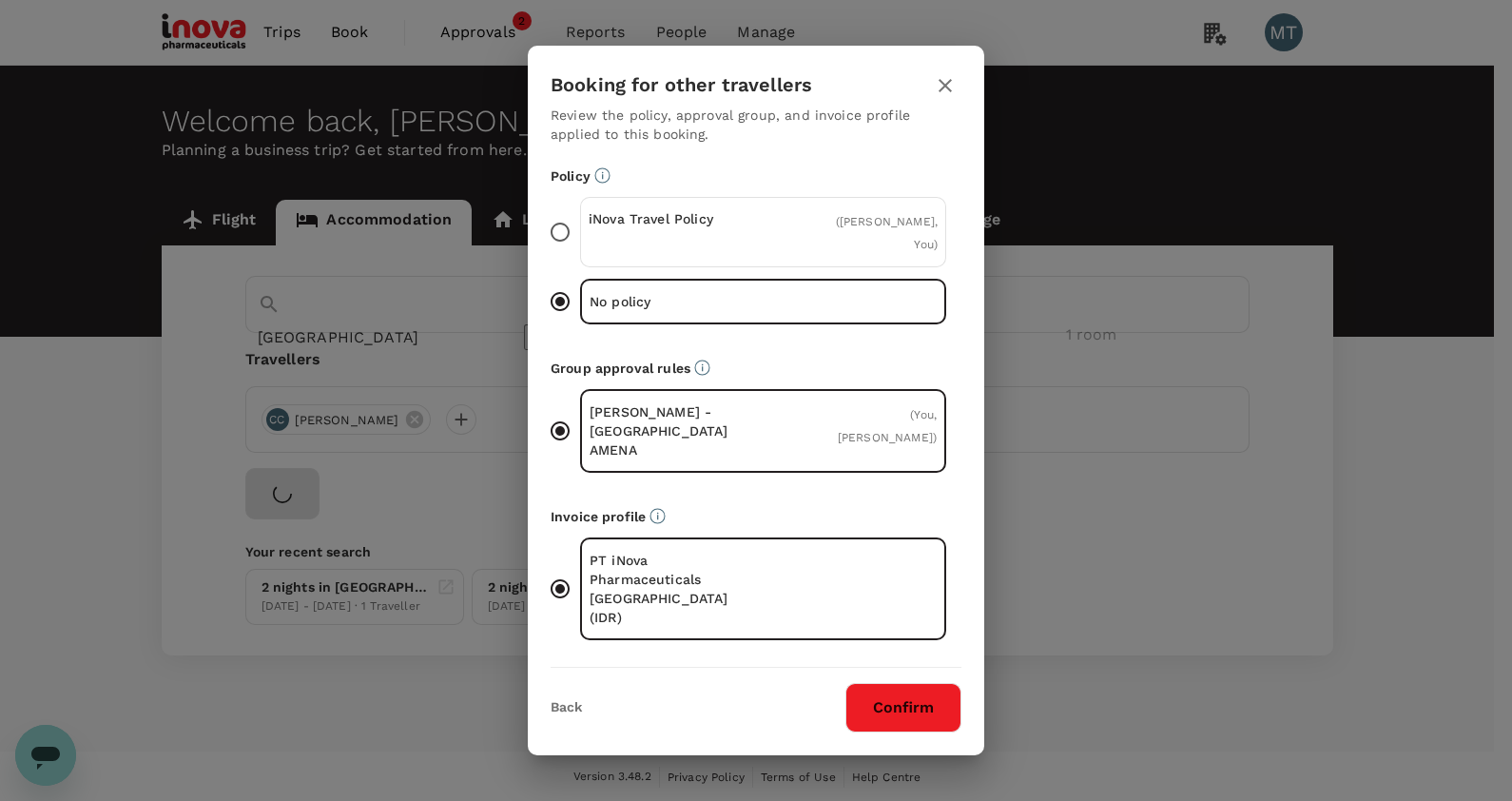 click on "iNova Travel Policy ( Chandra Chandra, You )" at bounding box center [763, 232] 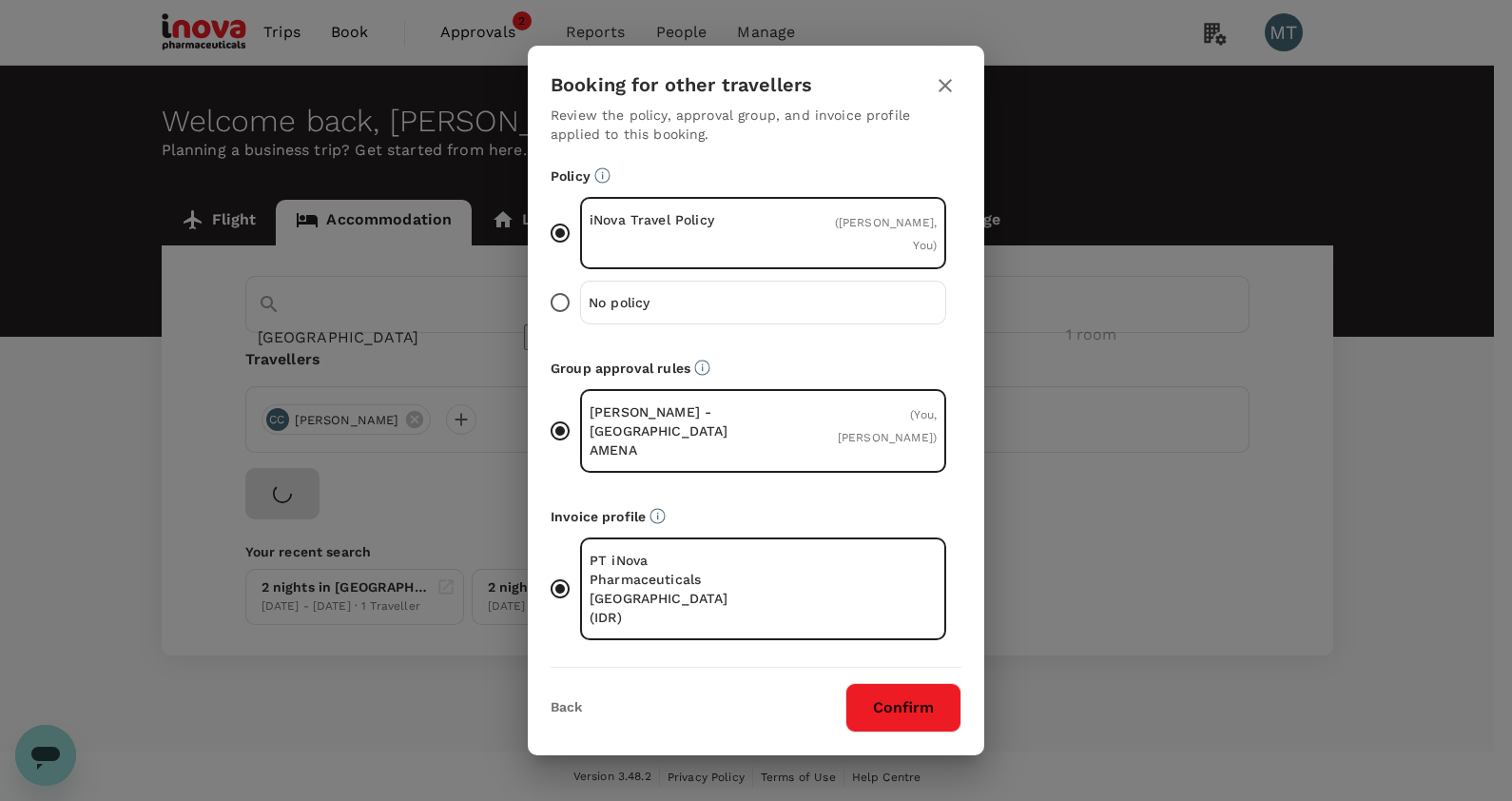 click on "Confirm" at bounding box center (903, 708) 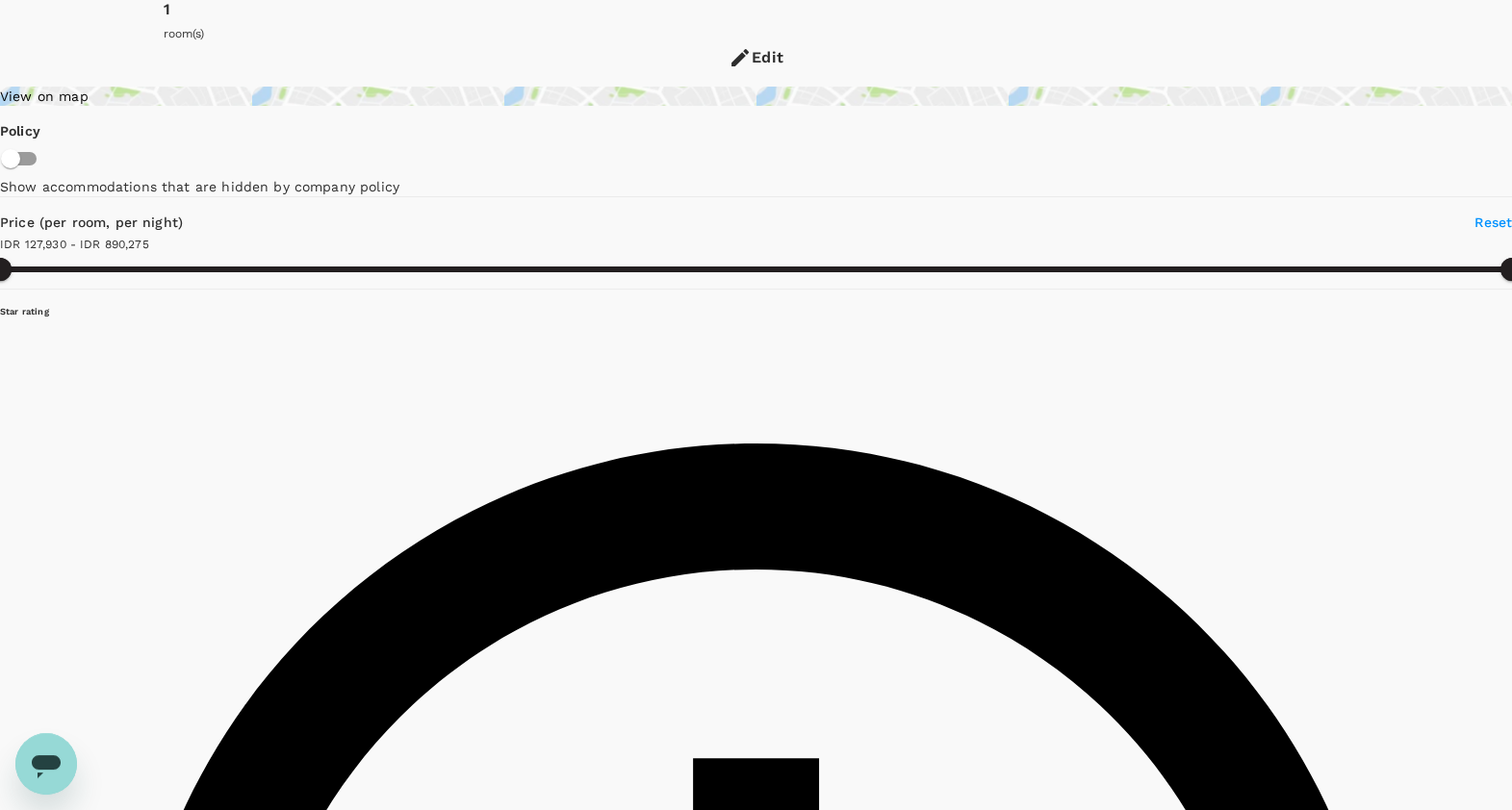 scroll, scrollTop: 119, scrollLeft: 0, axis: vertical 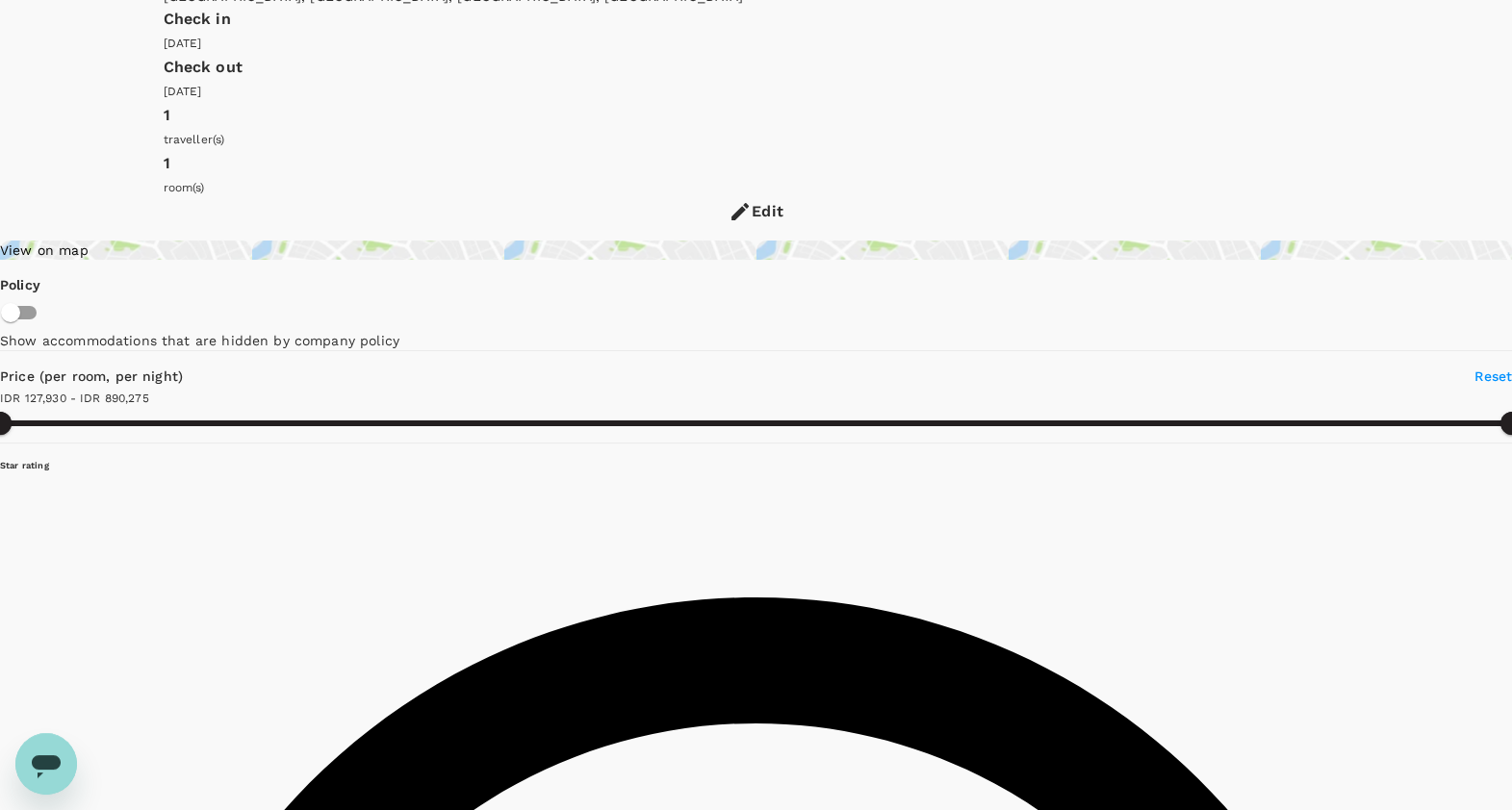 click on "View rooms" at bounding box center (73, 9484) 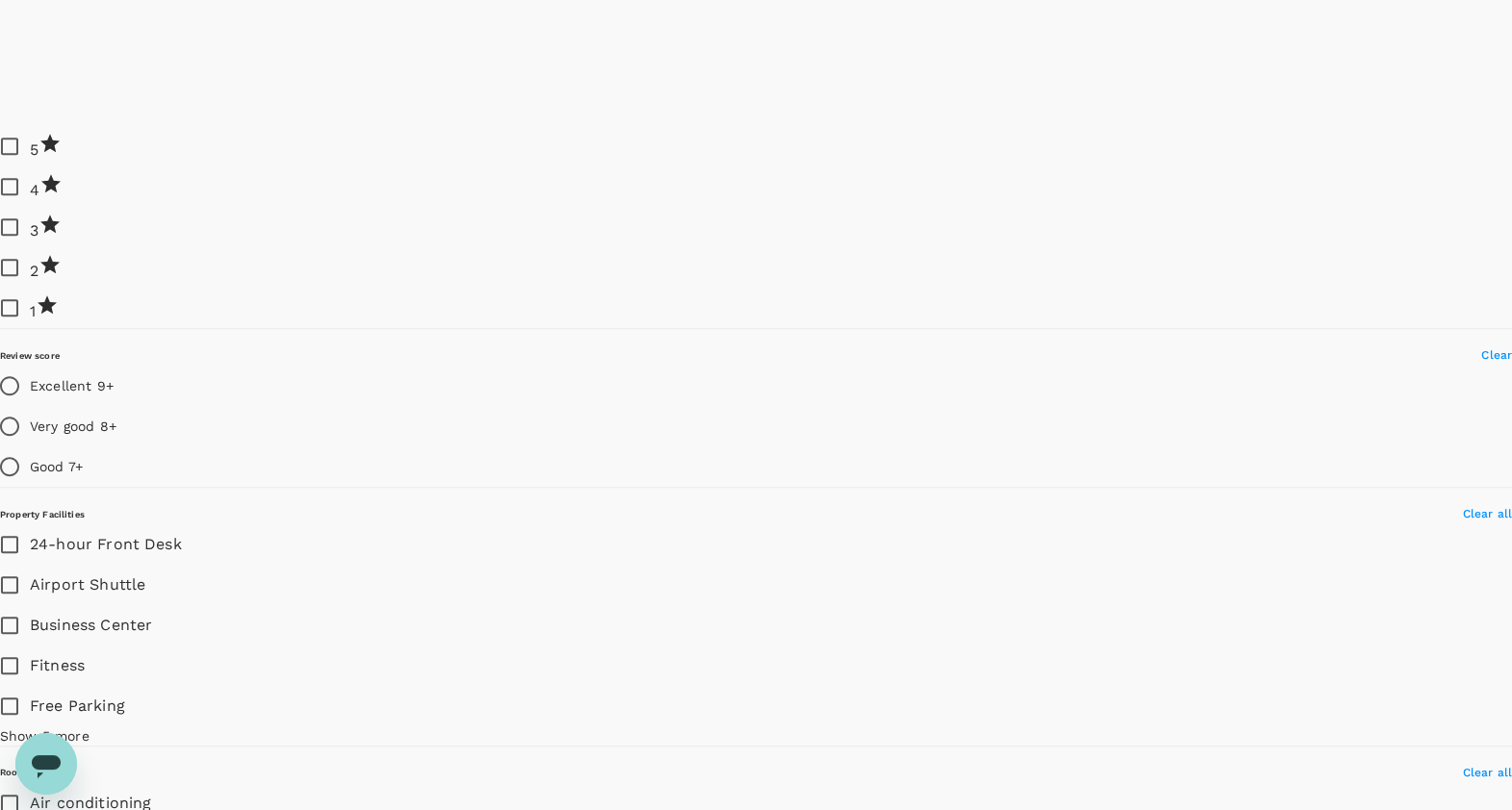 scroll, scrollTop: 2044, scrollLeft: 0, axis: vertical 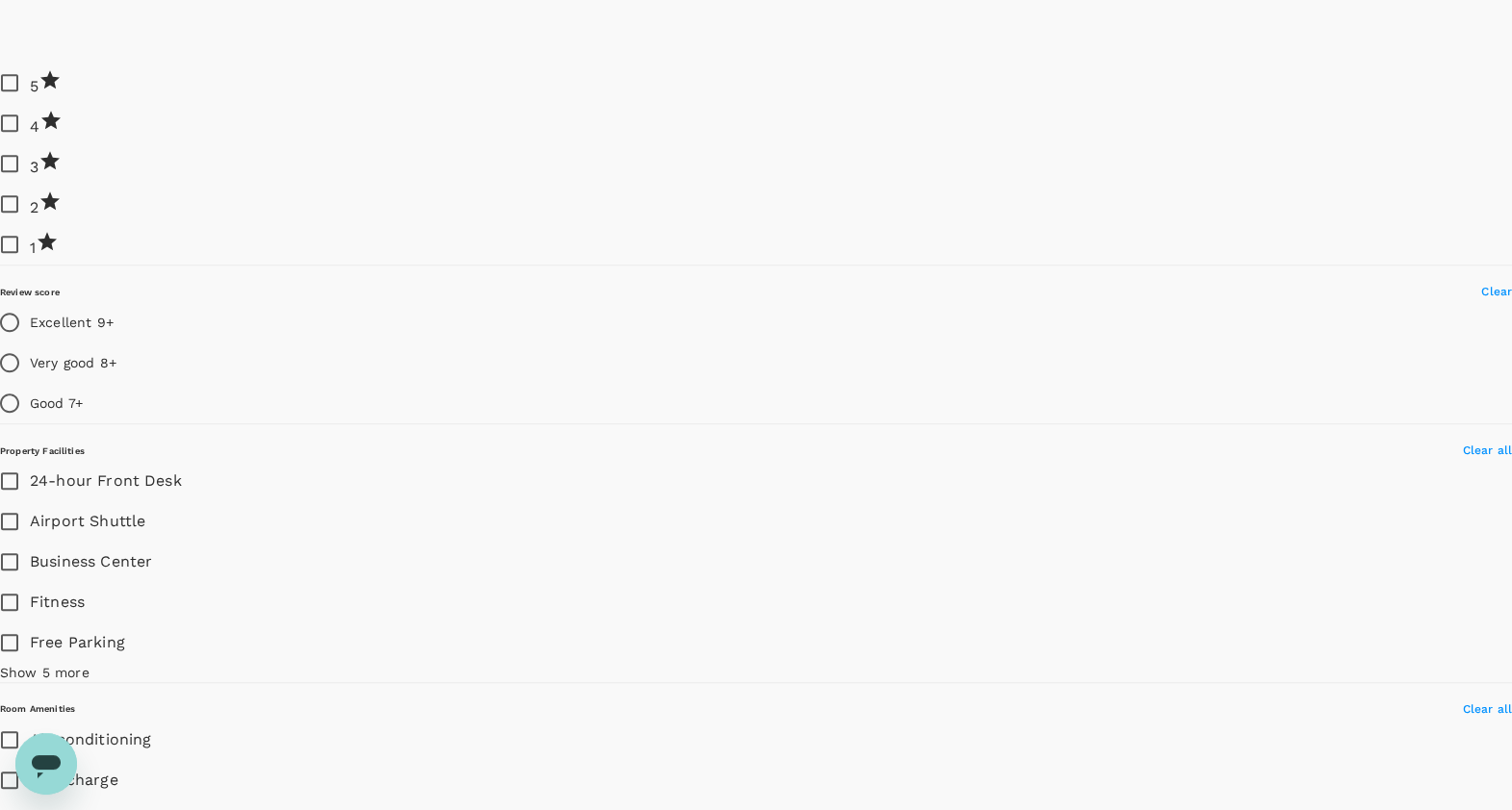 type on "890274.49" 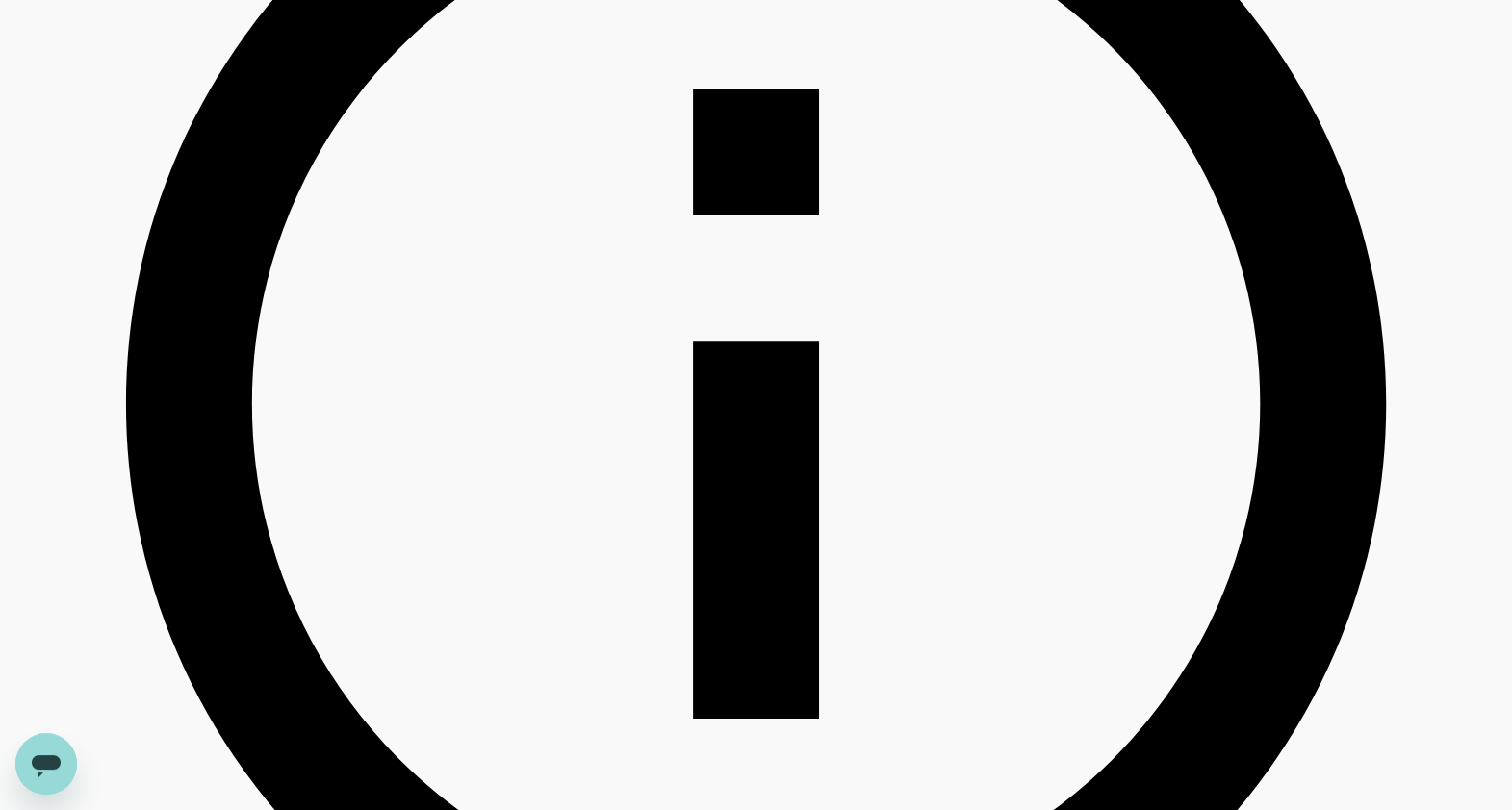 scroll, scrollTop: 101, scrollLeft: 0, axis: vertical 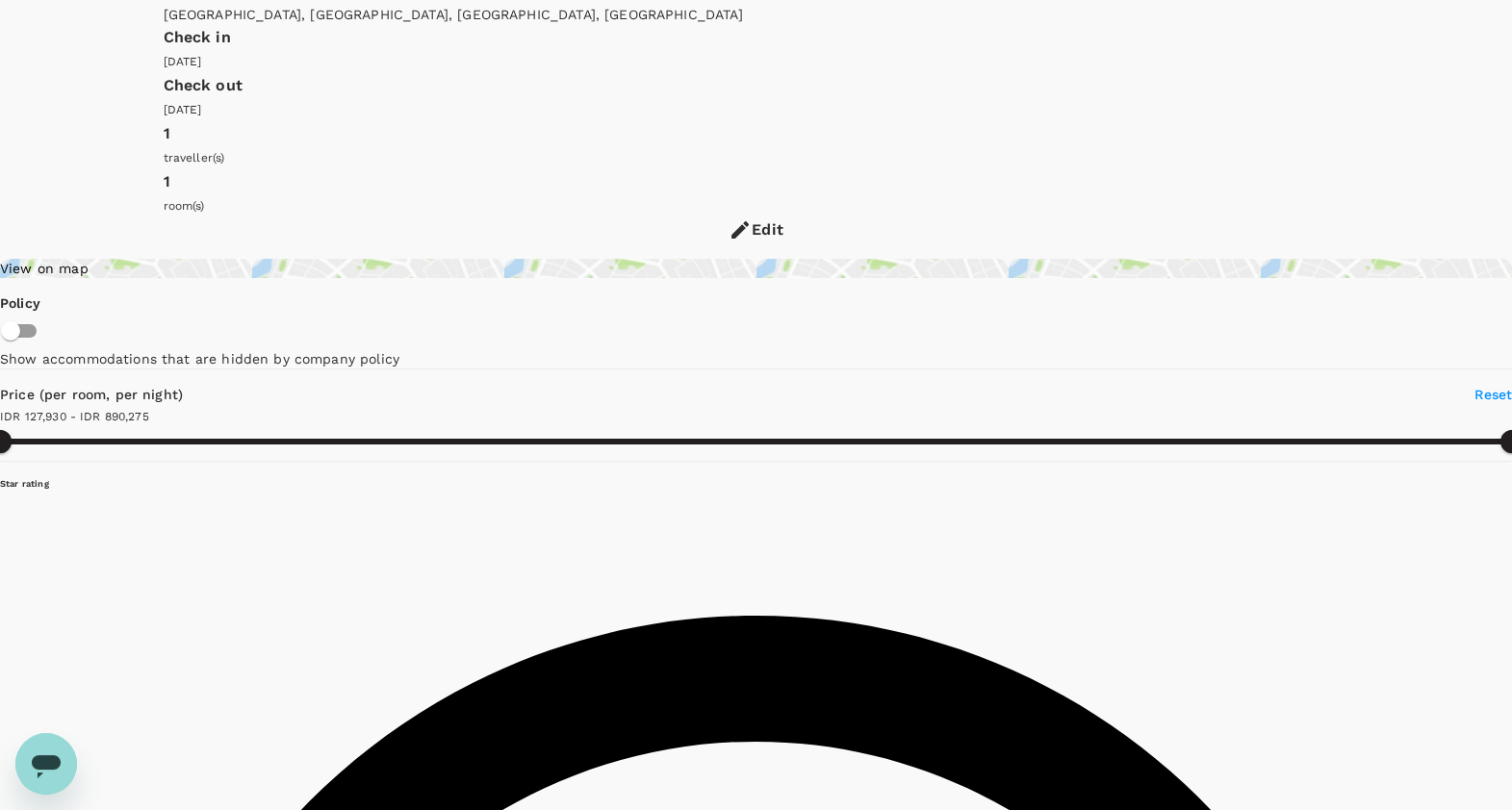 click on "View rooms" at bounding box center [73, 15662] 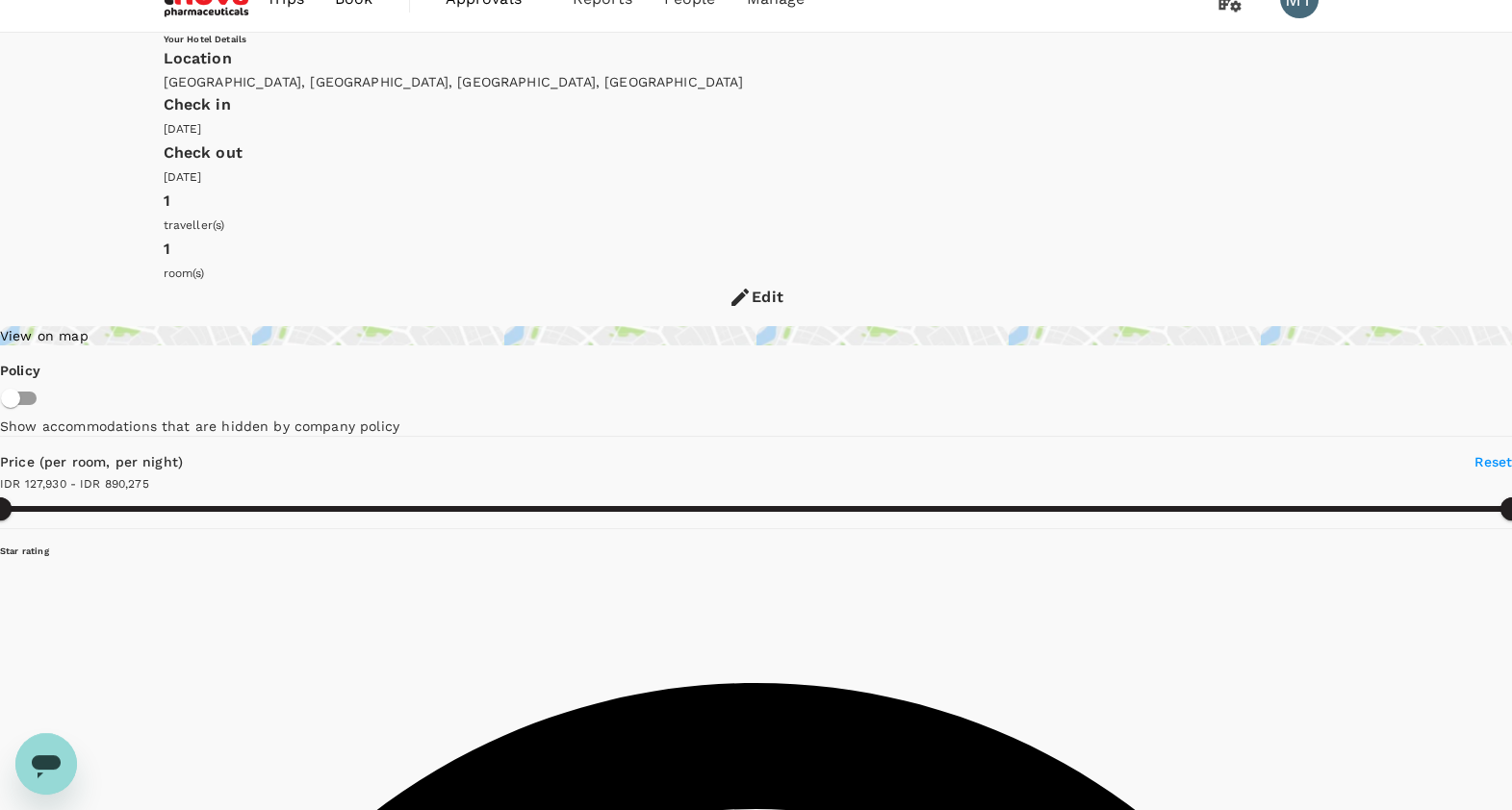 scroll, scrollTop: 0, scrollLeft: 0, axis: both 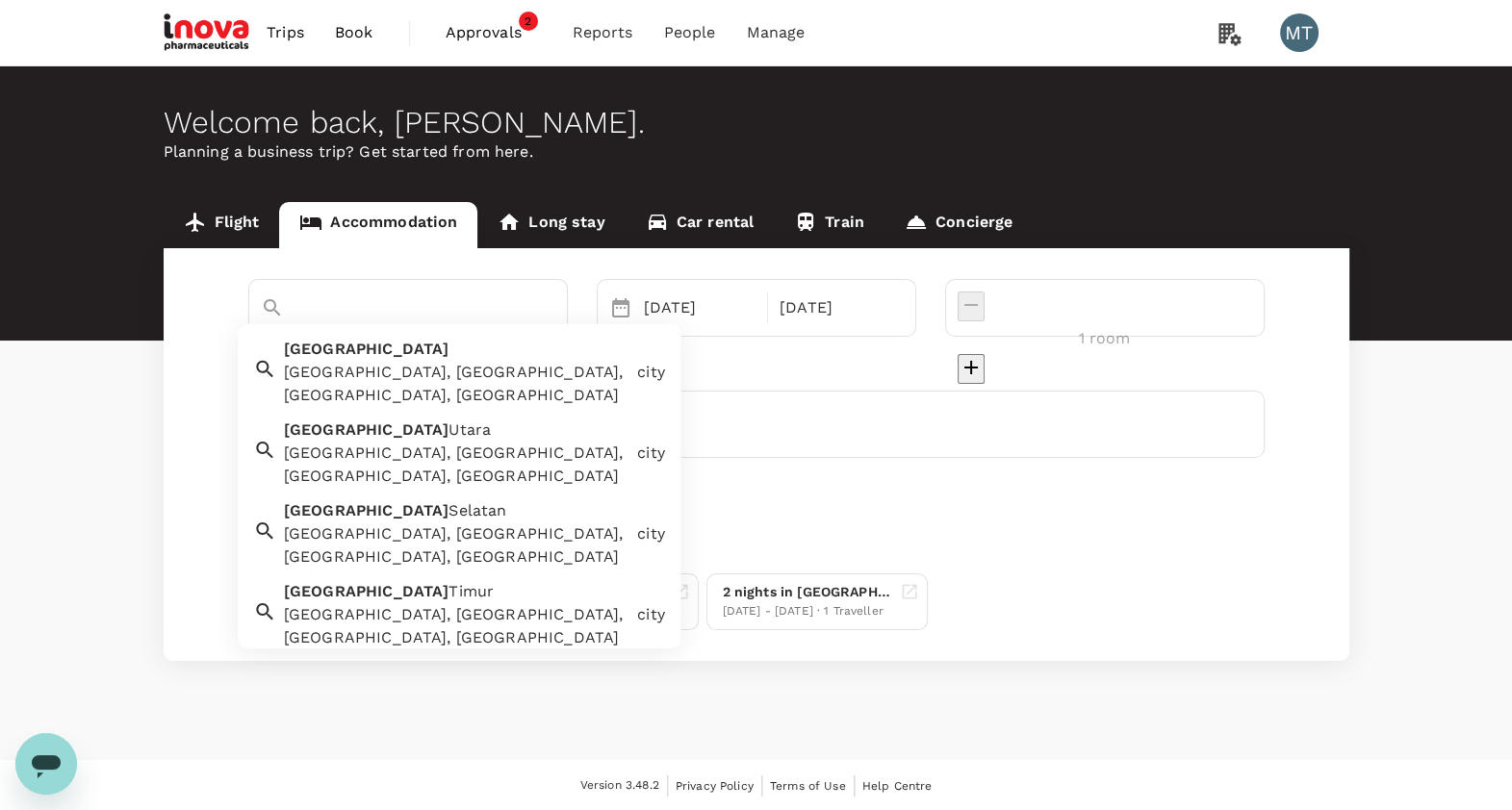 click on "Banjarmasin" at bounding box center [381, 341] 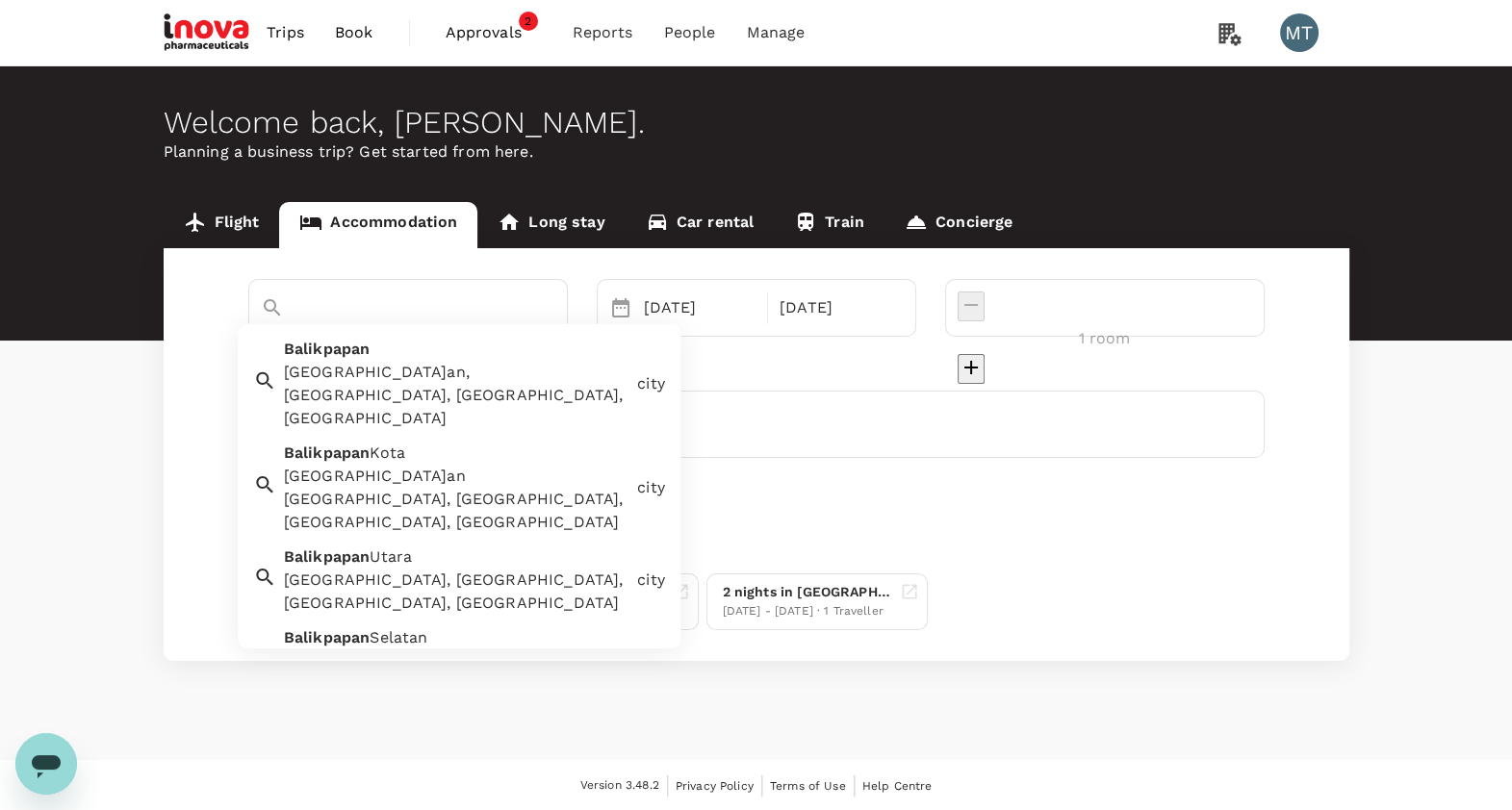 click on "Balikpapan Balikpapan, Balikpapan City, East Kalimantan, Indonesia" at bounding box center [452, 380] 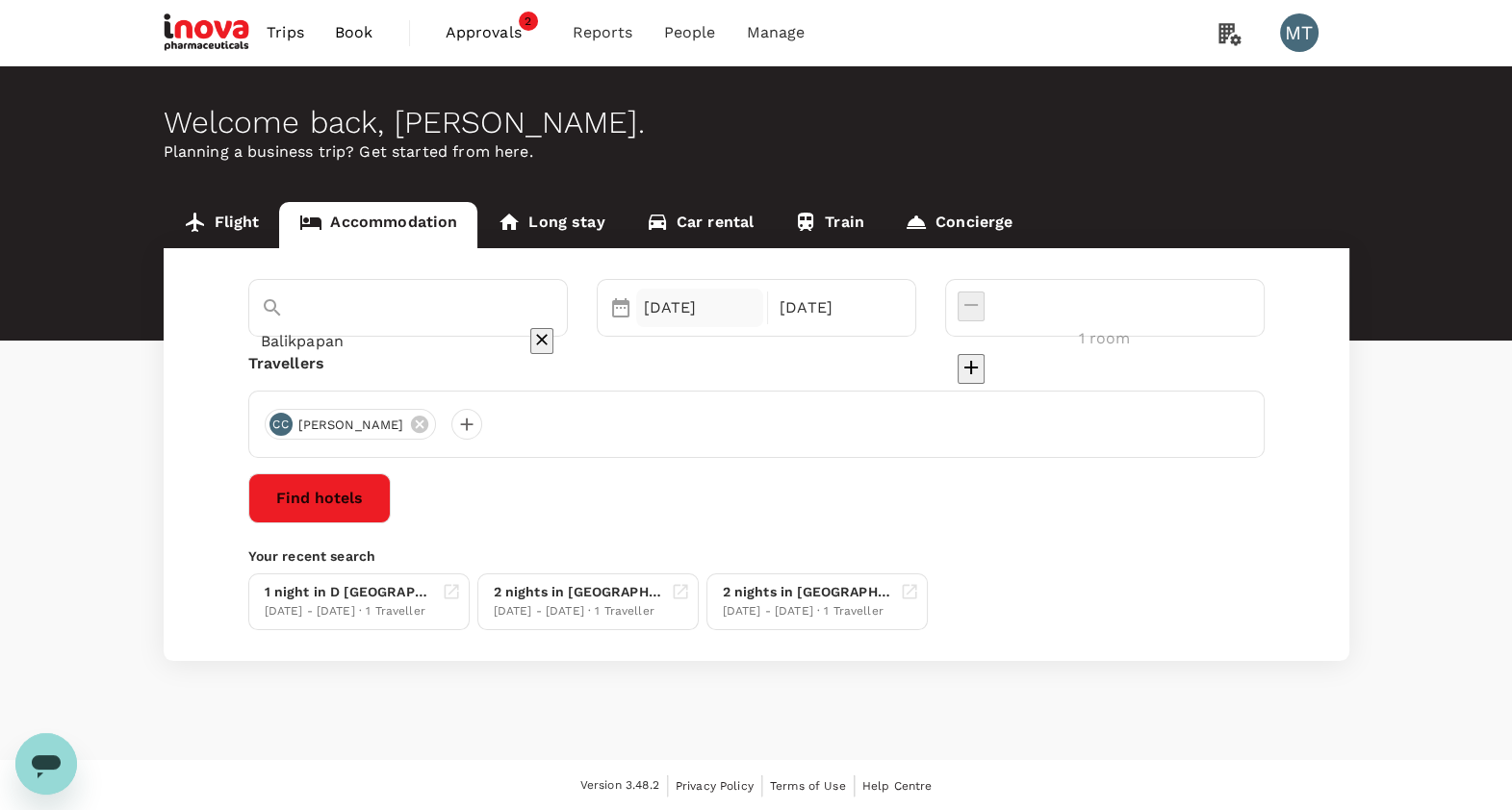 type on "Balikpapan" 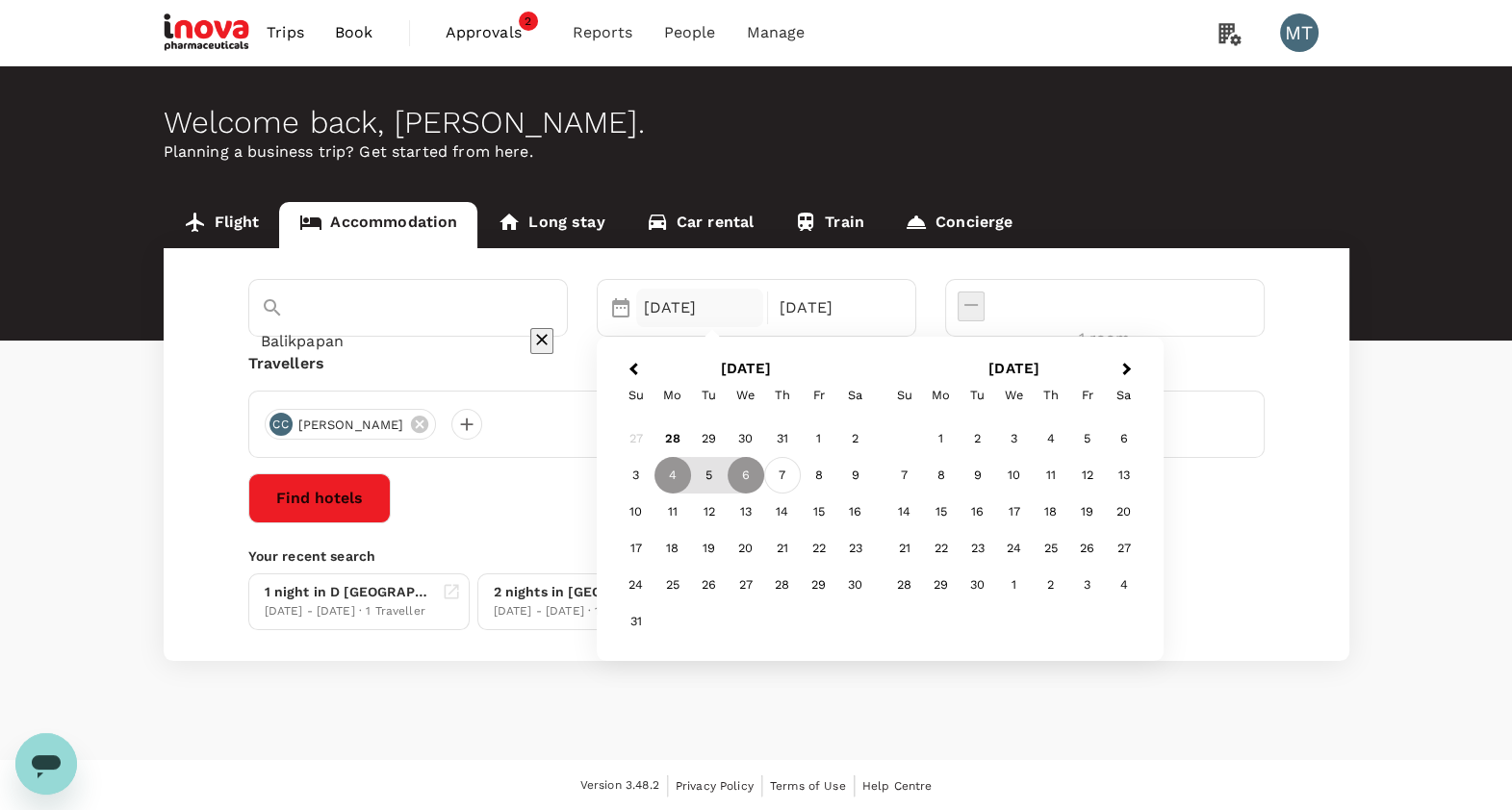 click on "7" at bounding box center (782, 475) 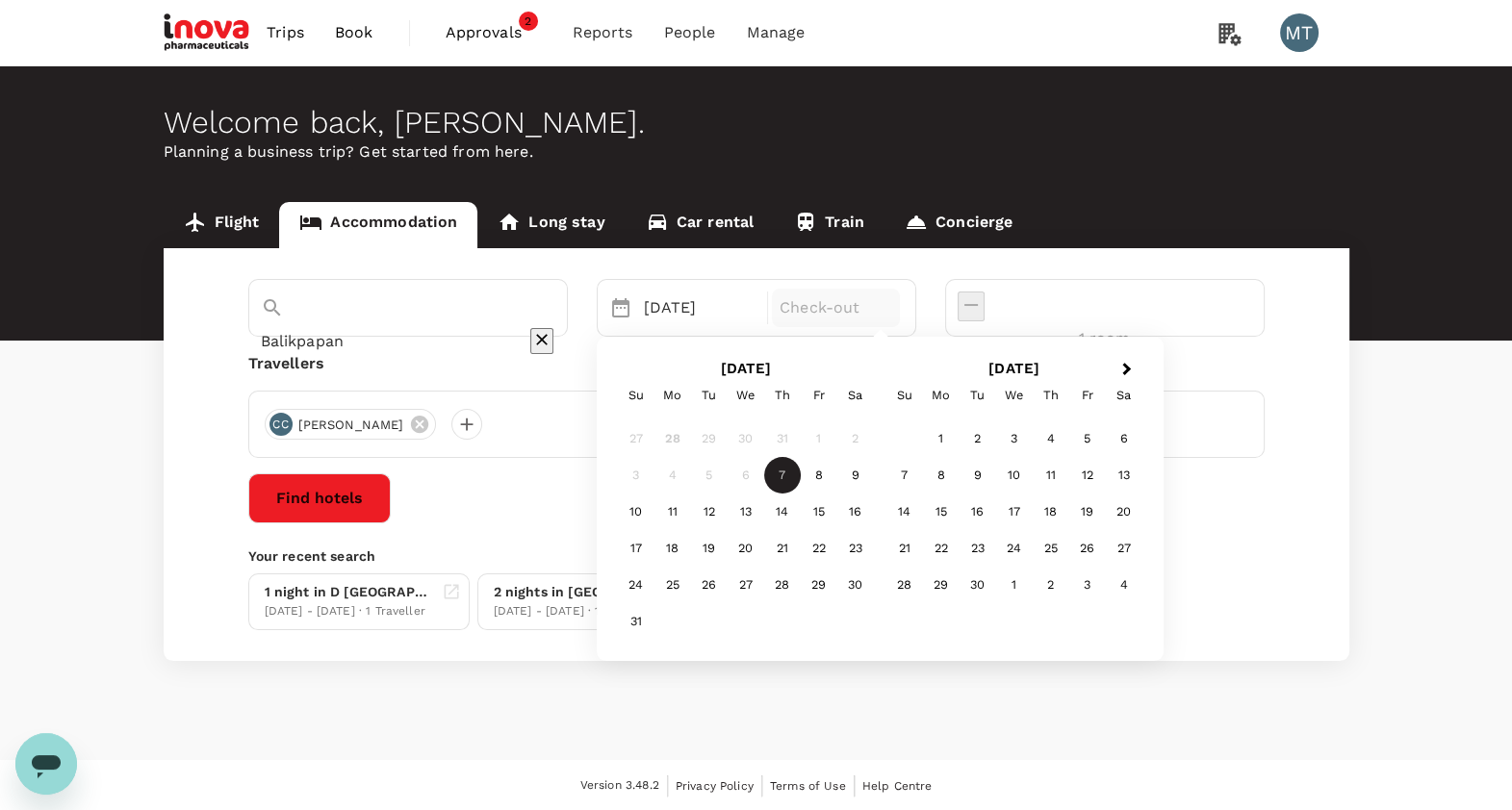 click on "6" at bounding box center (746, 475) 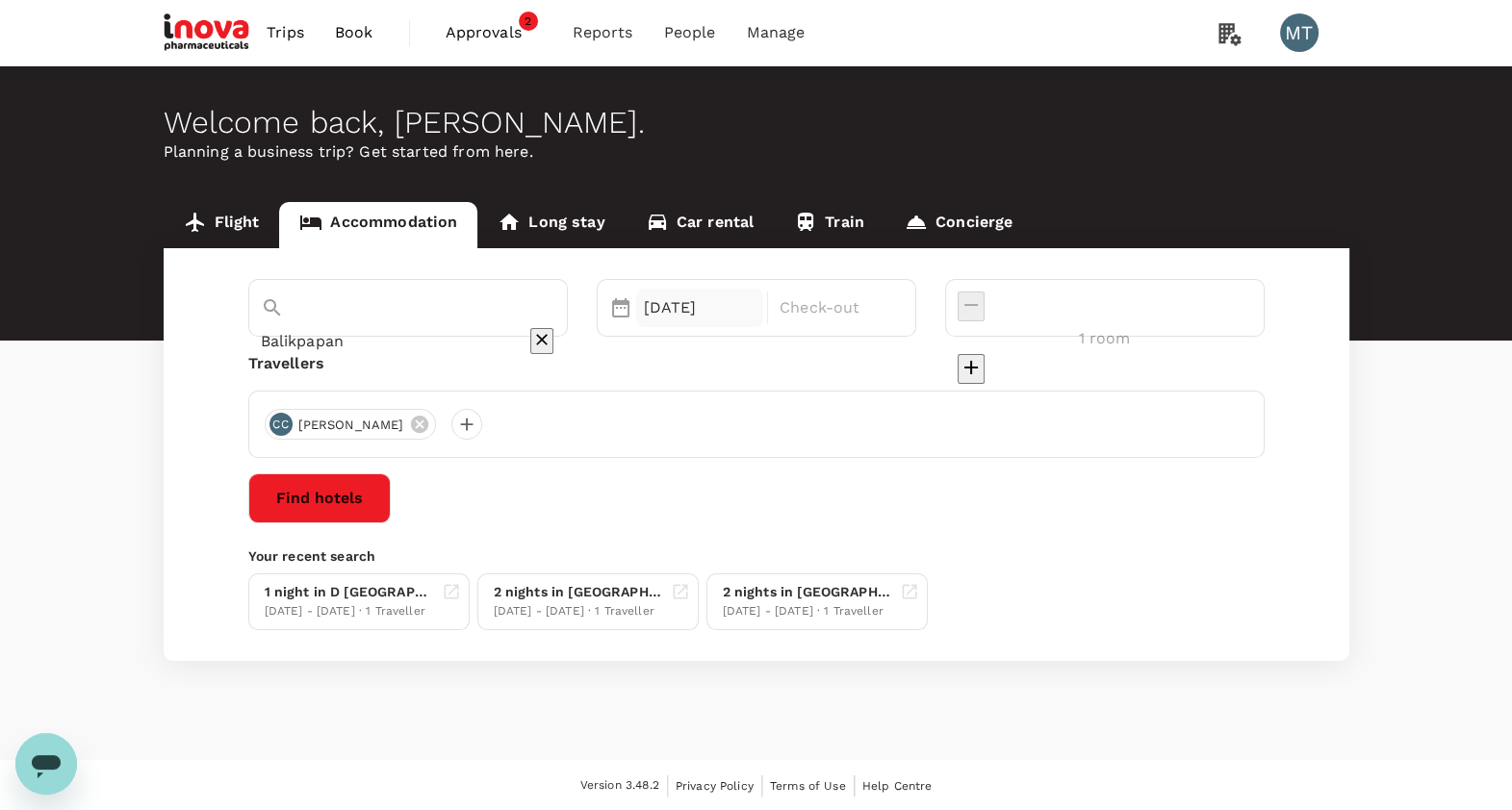 click on "07 Aug" at bounding box center (700, 308) 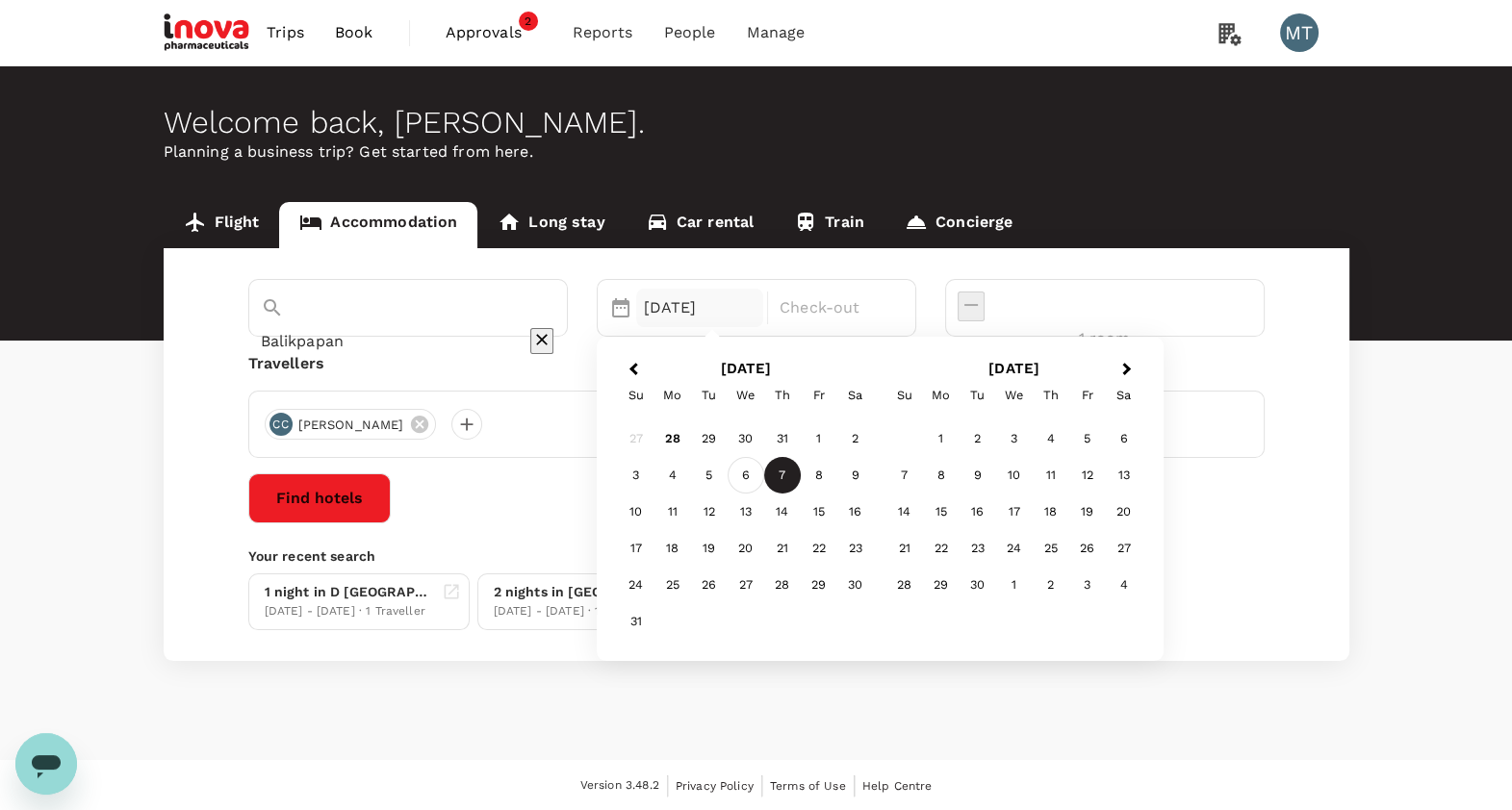 click on "6" at bounding box center [746, 475] 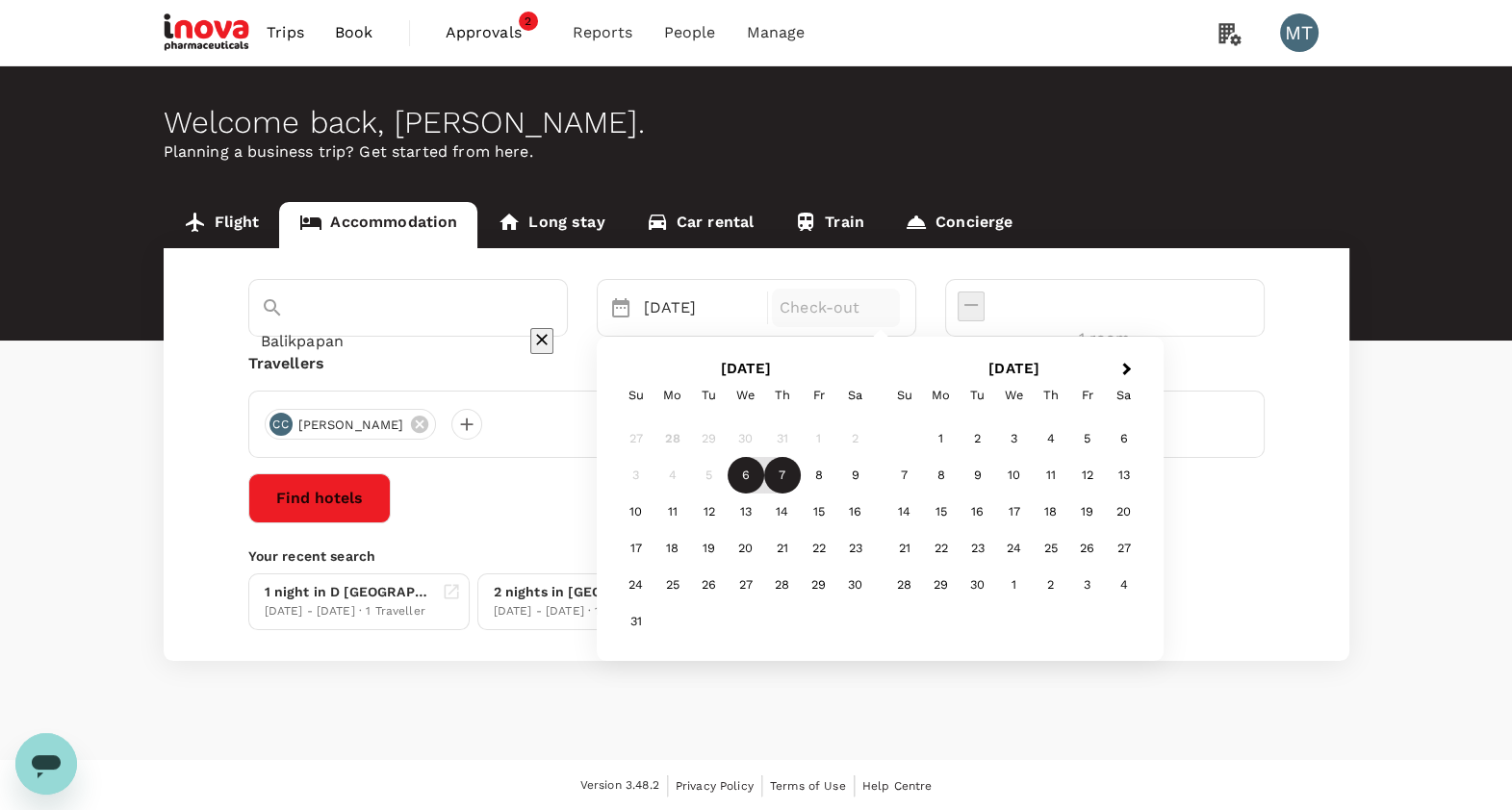 click on "7" at bounding box center [782, 475] 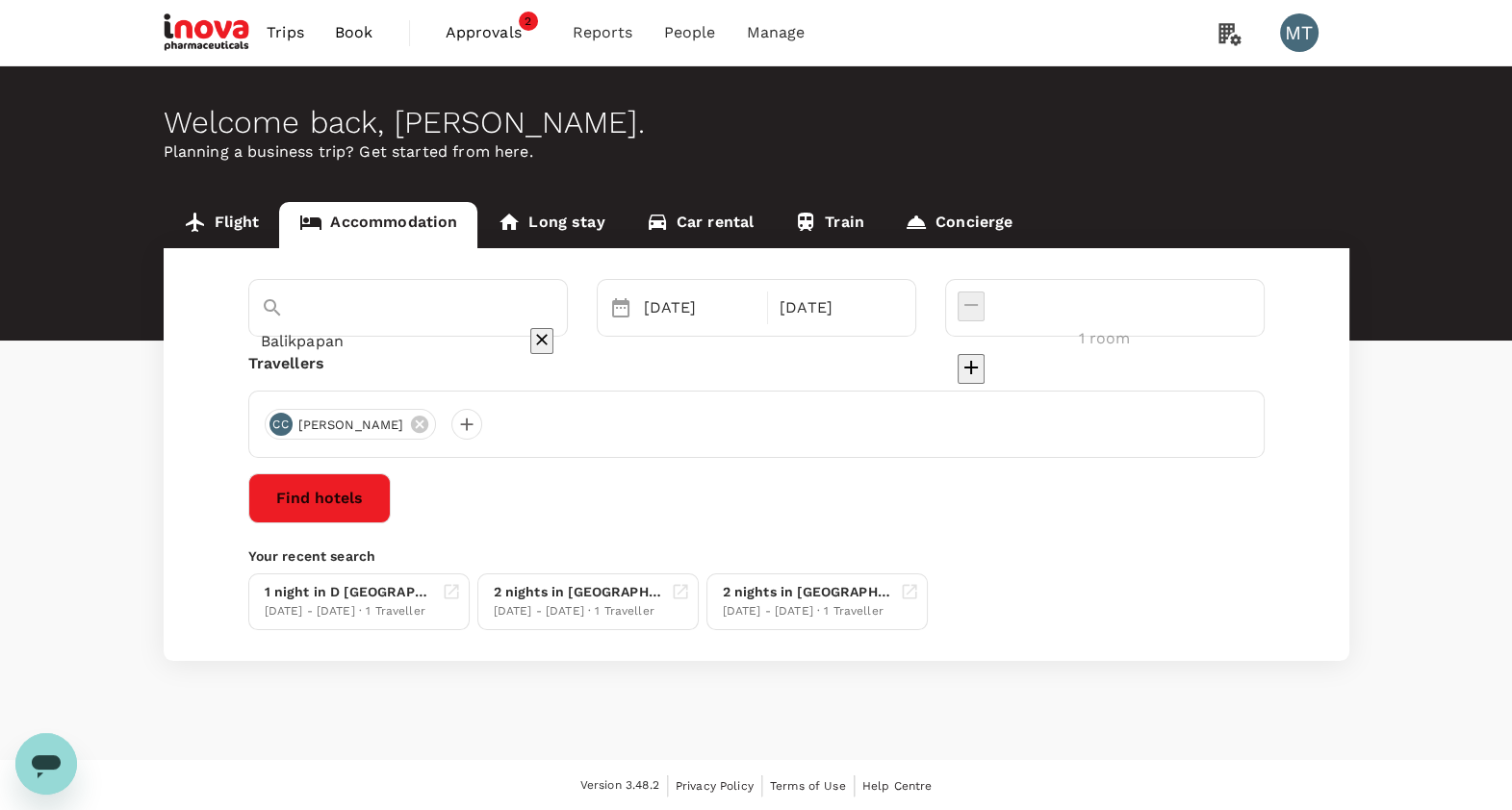 click on "Find hotels" at bounding box center [320, 498] 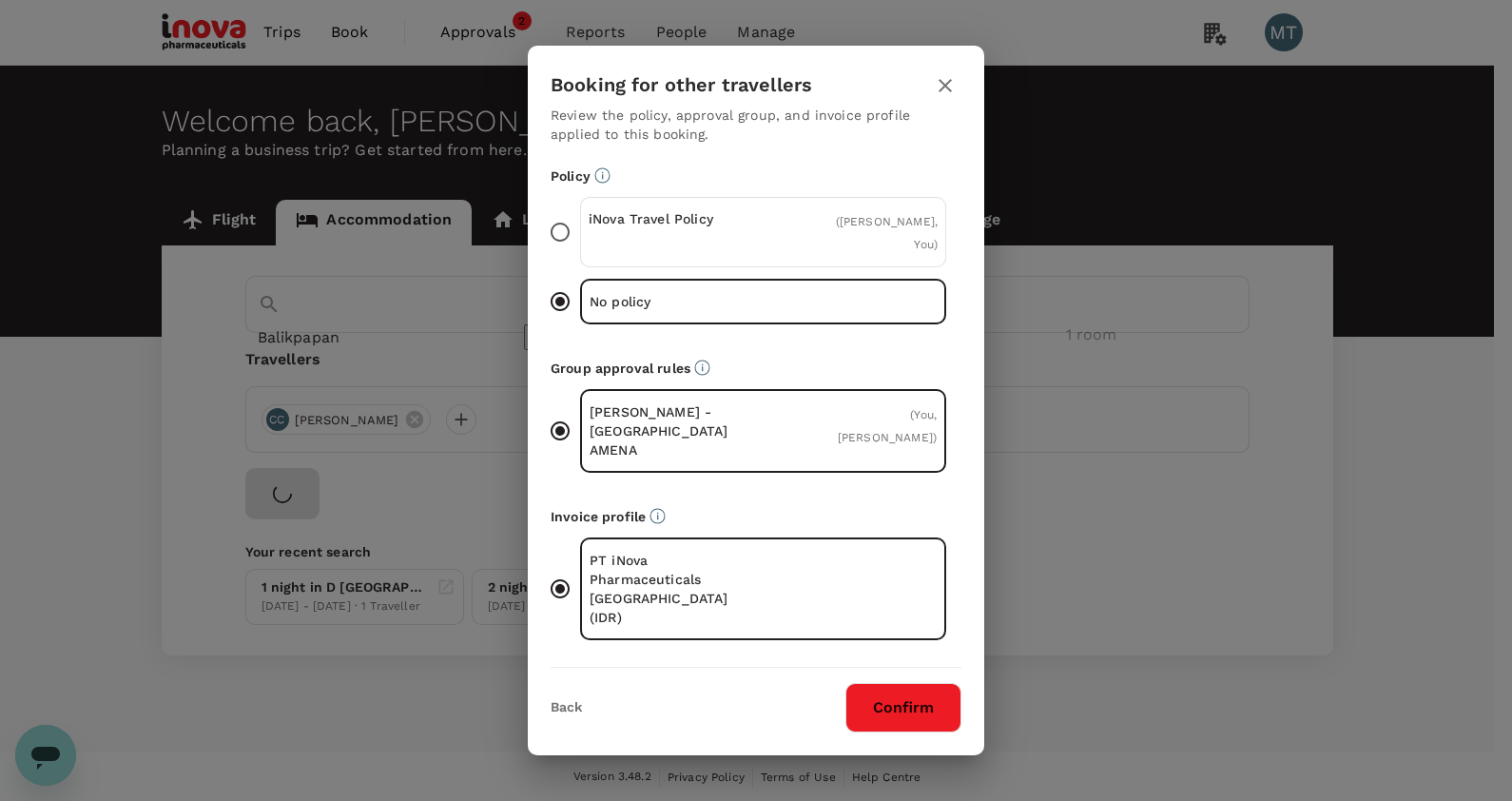 drag, startPoint x: 637, startPoint y: 262, endPoint x: 665, endPoint y: 304, distance: 50.477718 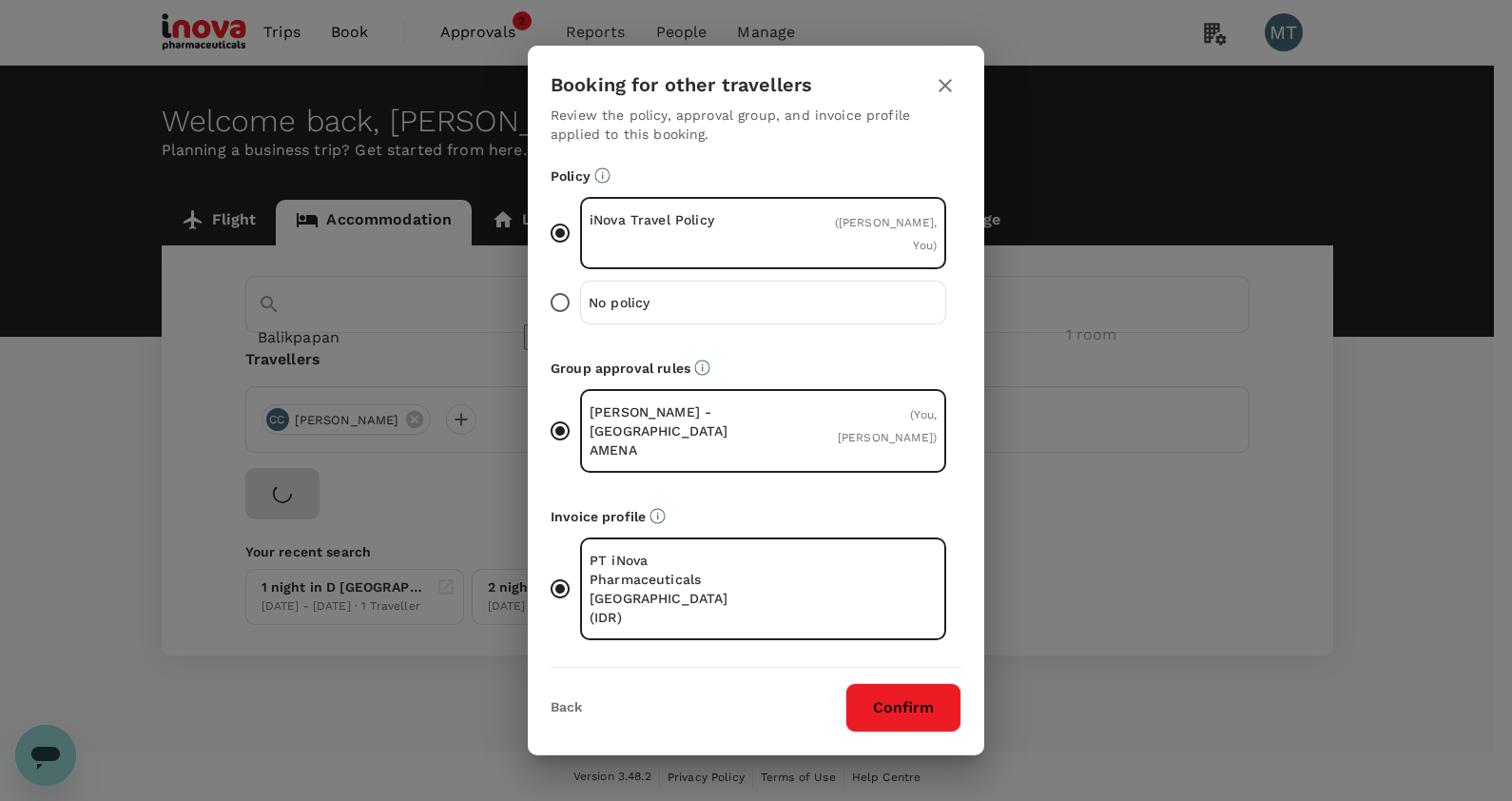 click on "Confirm" at bounding box center (903, 708) 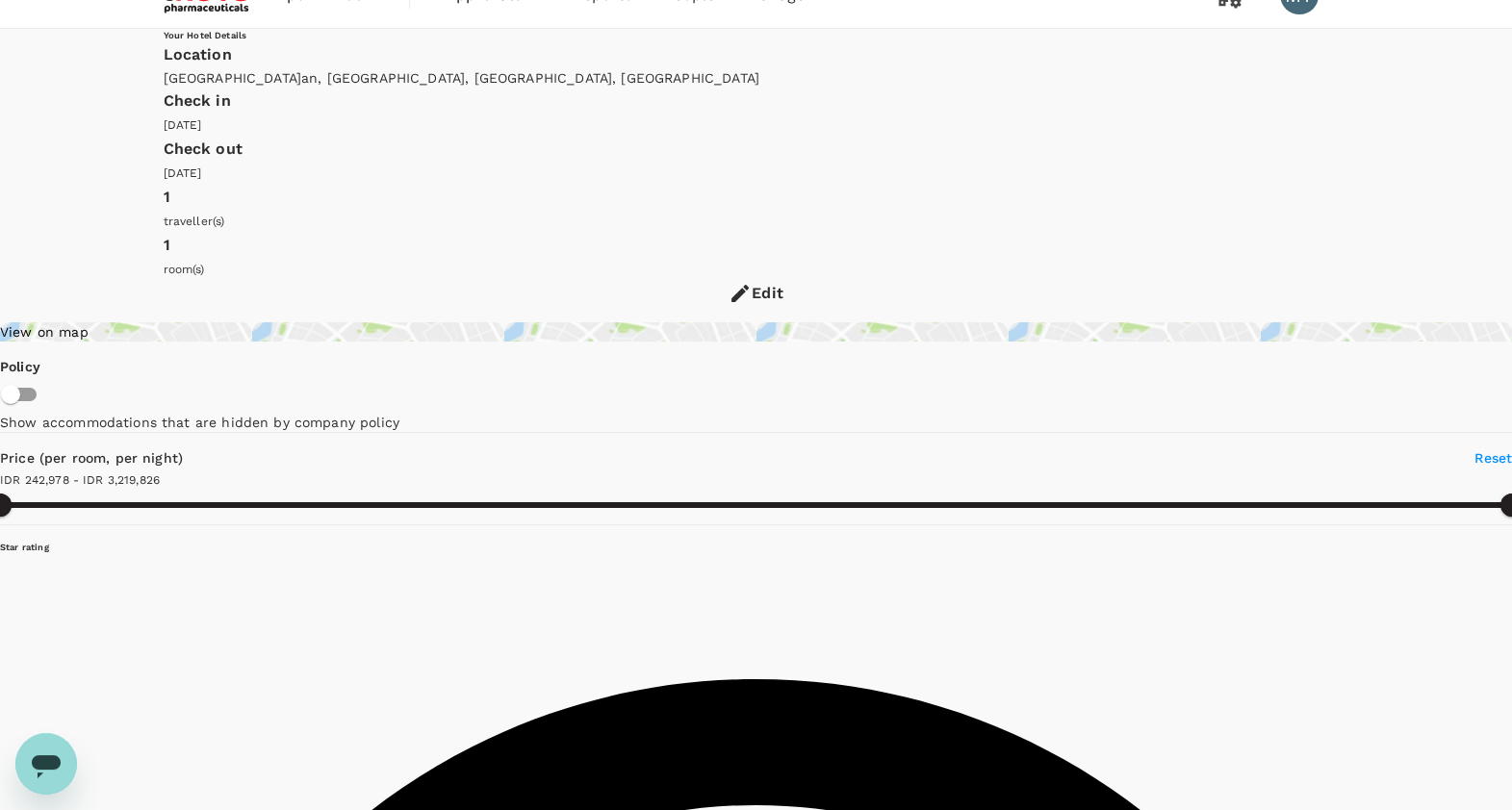 scroll, scrollTop: 0, scrollLeft: 0, axis: both 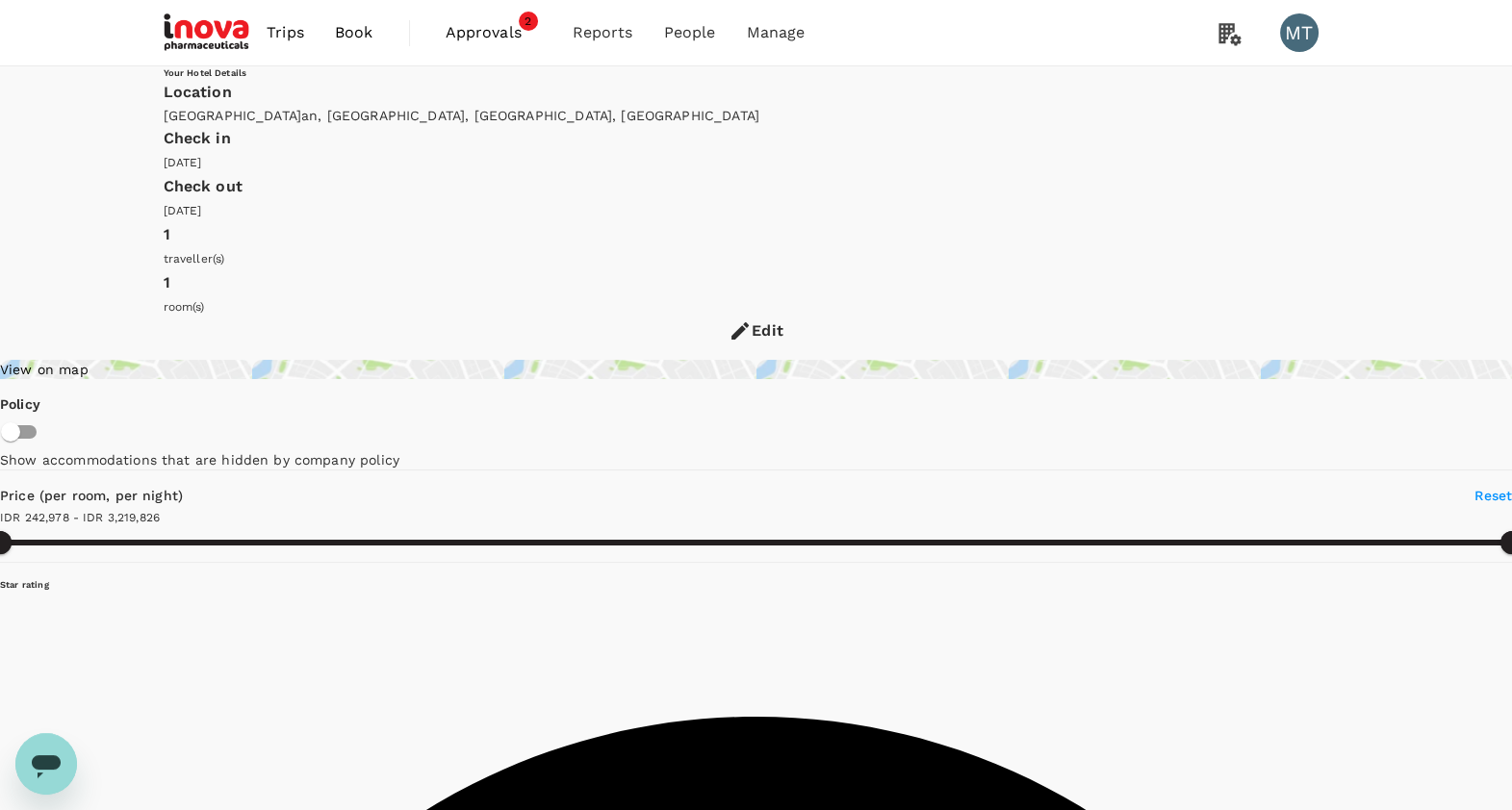 click on "View rooms" at bounding box center (73, 9579) 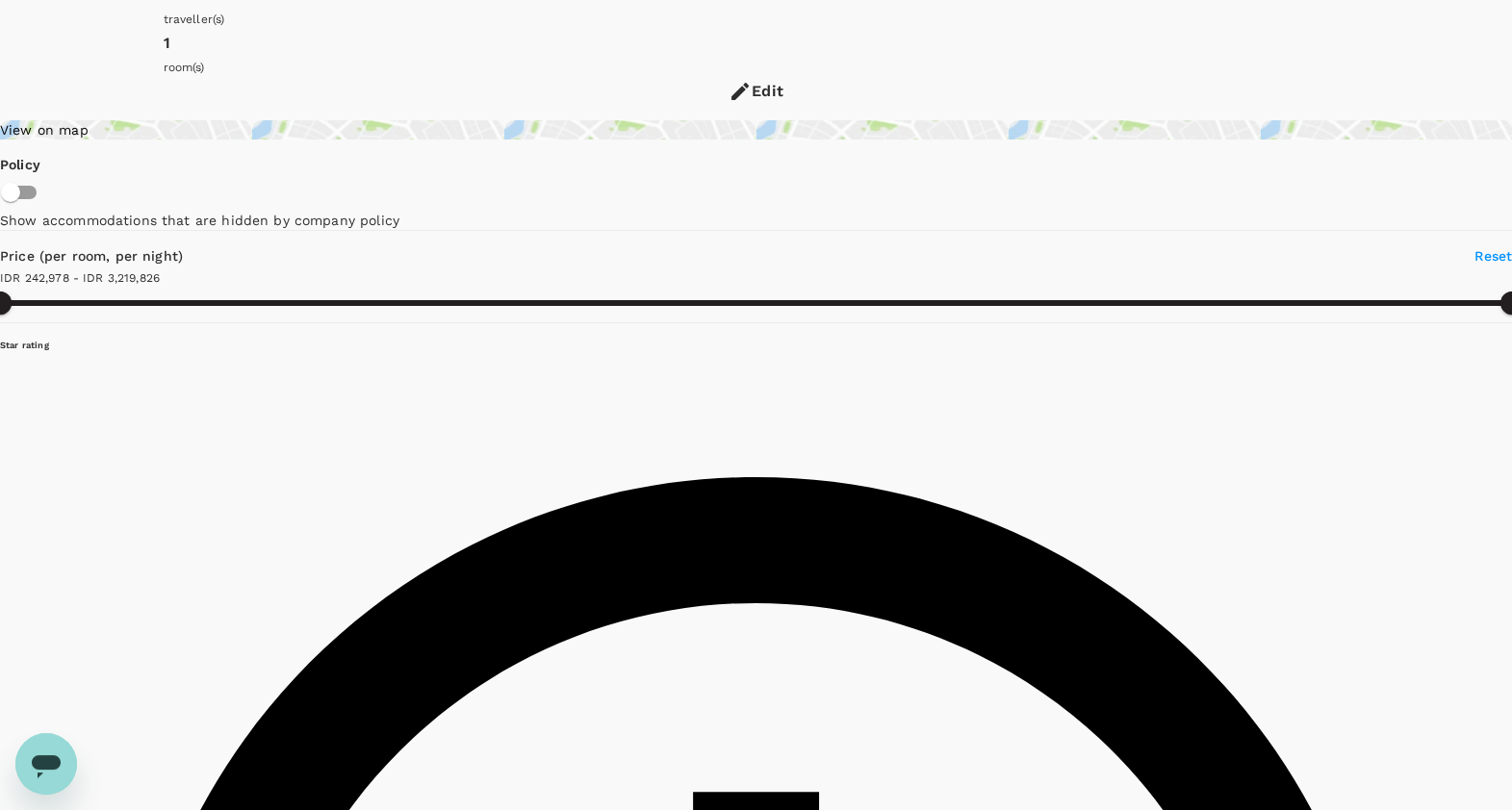click on "View rooms" at bounding box center [73, 15586] 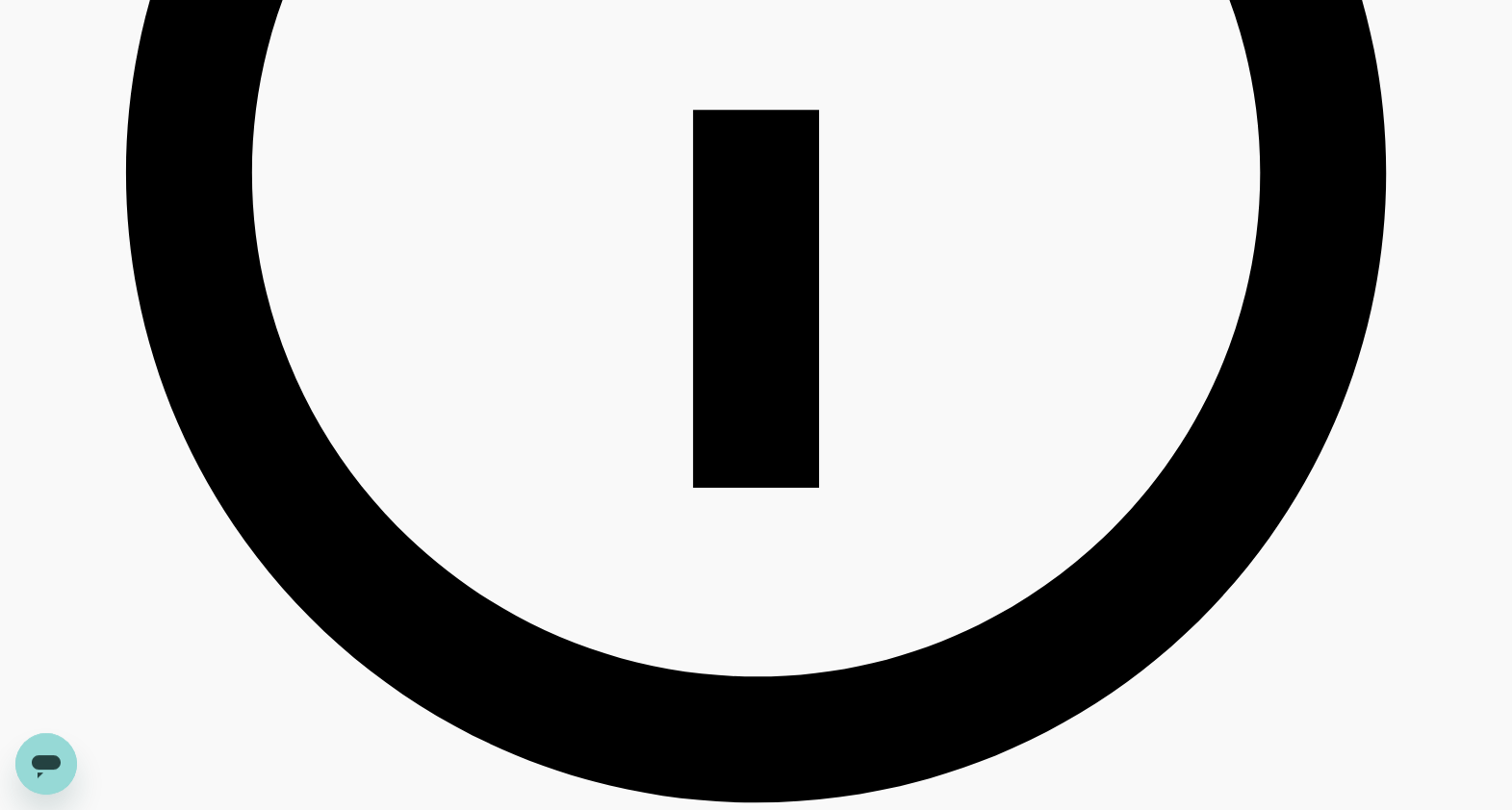 scroll, scrollTop: 961, scrollLeft: 0, axis: vertical 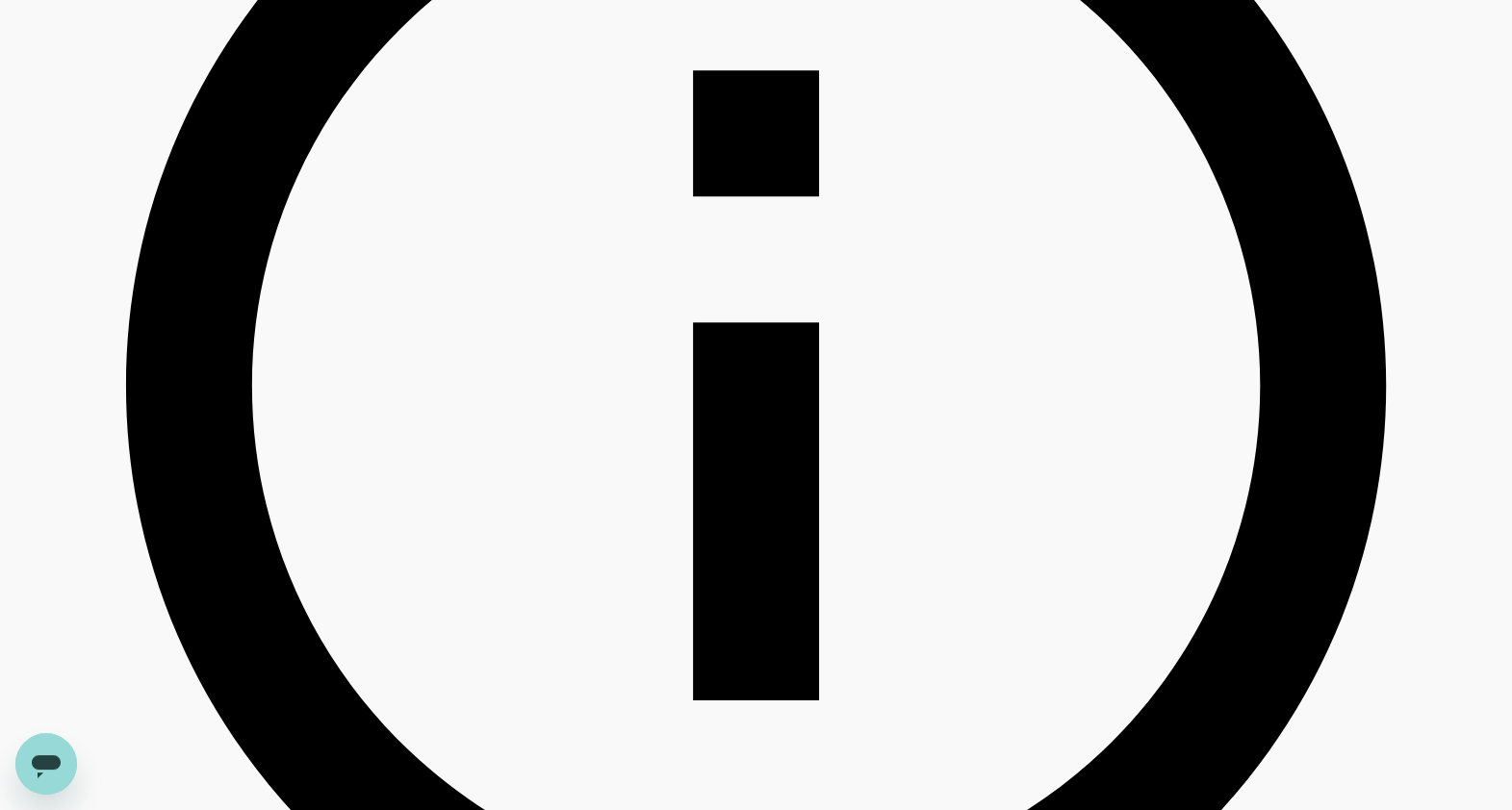 click on "IDR 528,960 per room, per night IDR 528,960 for 1  room, 1  night View rooms Approval required" at bounding box center (567, 27277) 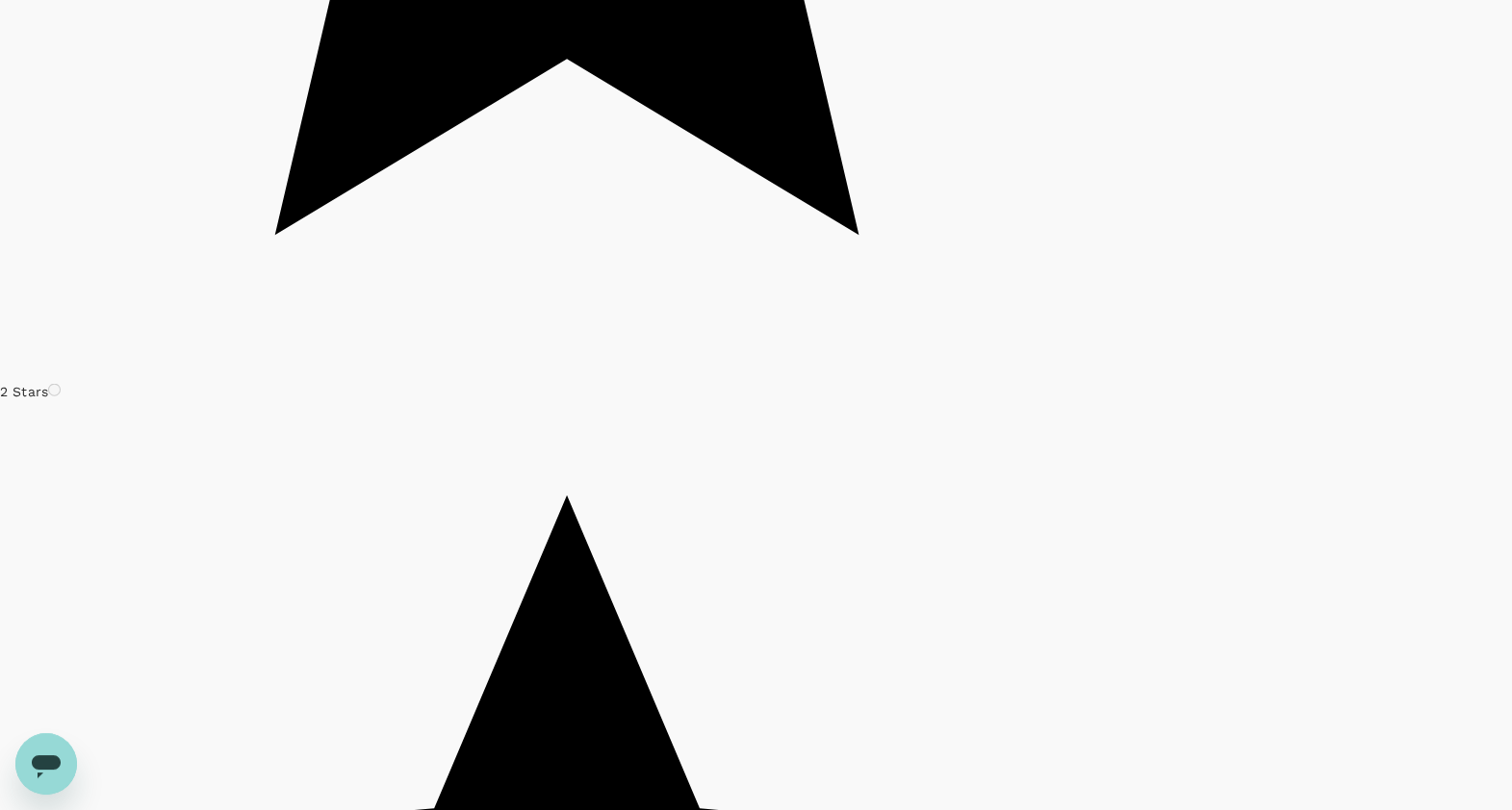 scroll, scrollTop: 5349, scrollLeft: 0, axis: vertical 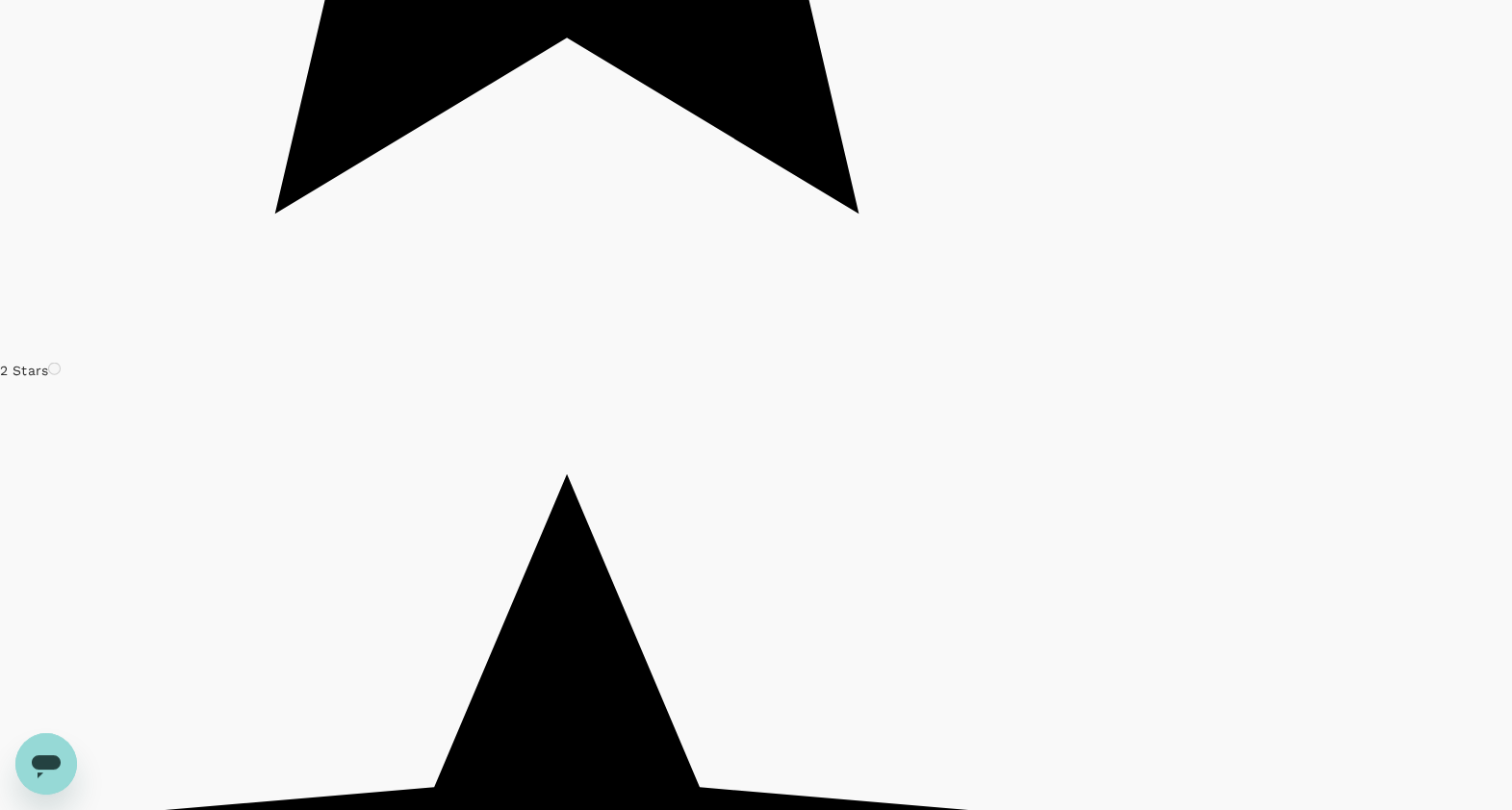click on "2" at bounding box center [141, 123118] 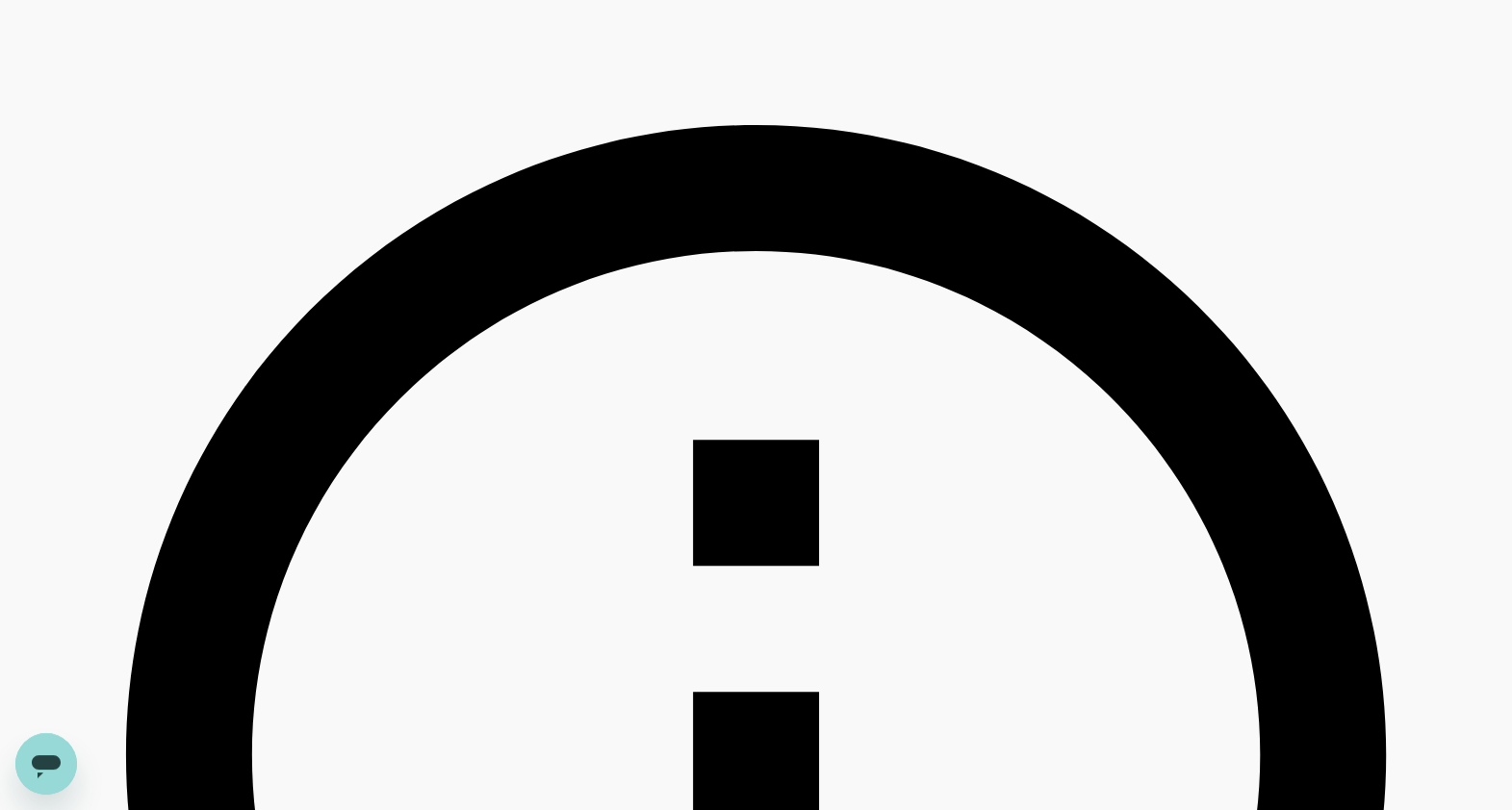 scroll, scrollTop: 601, scrollLeft: 0, axis: vertical 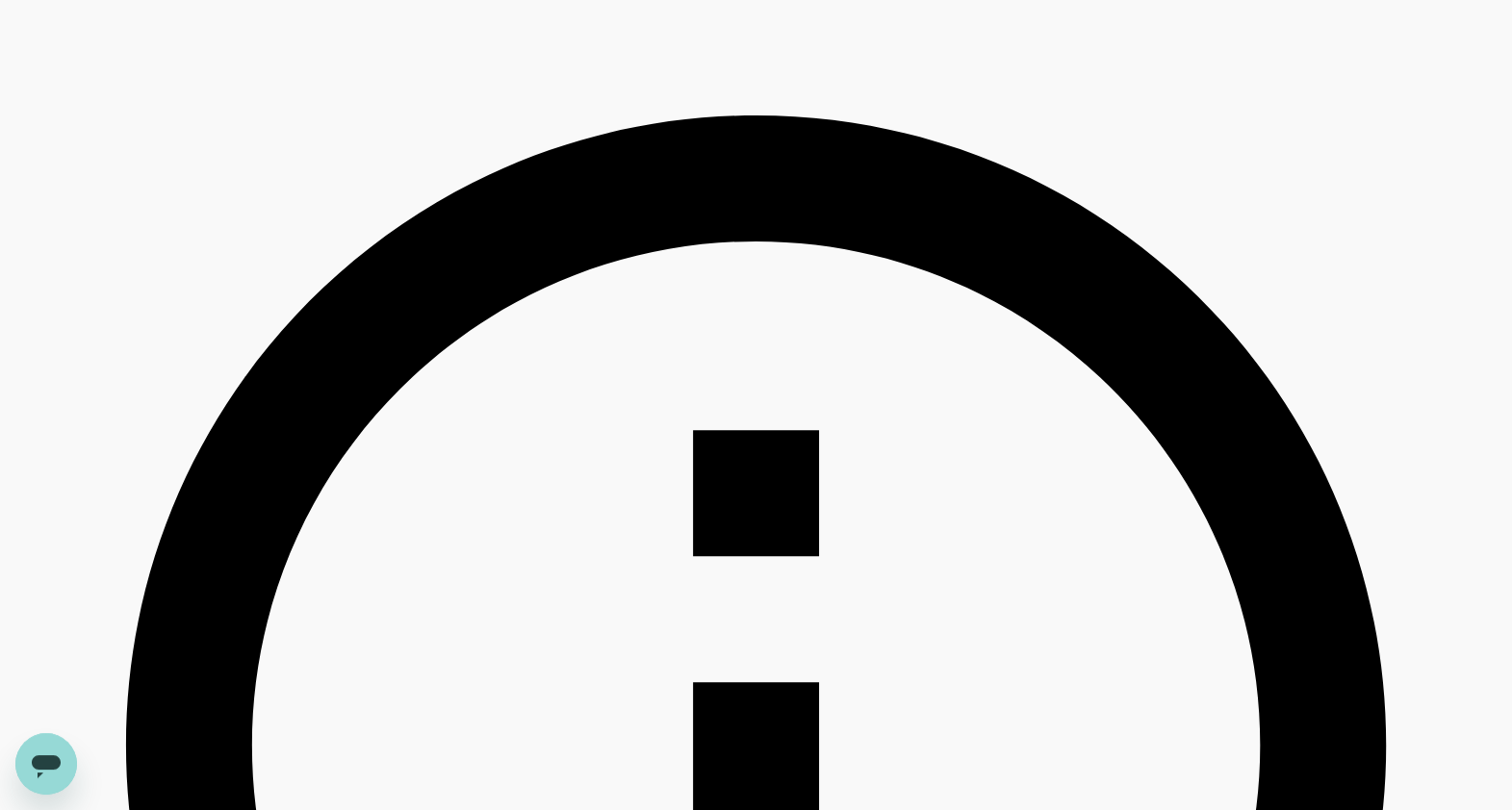 click on "1" at bounding box center [101, 21673] 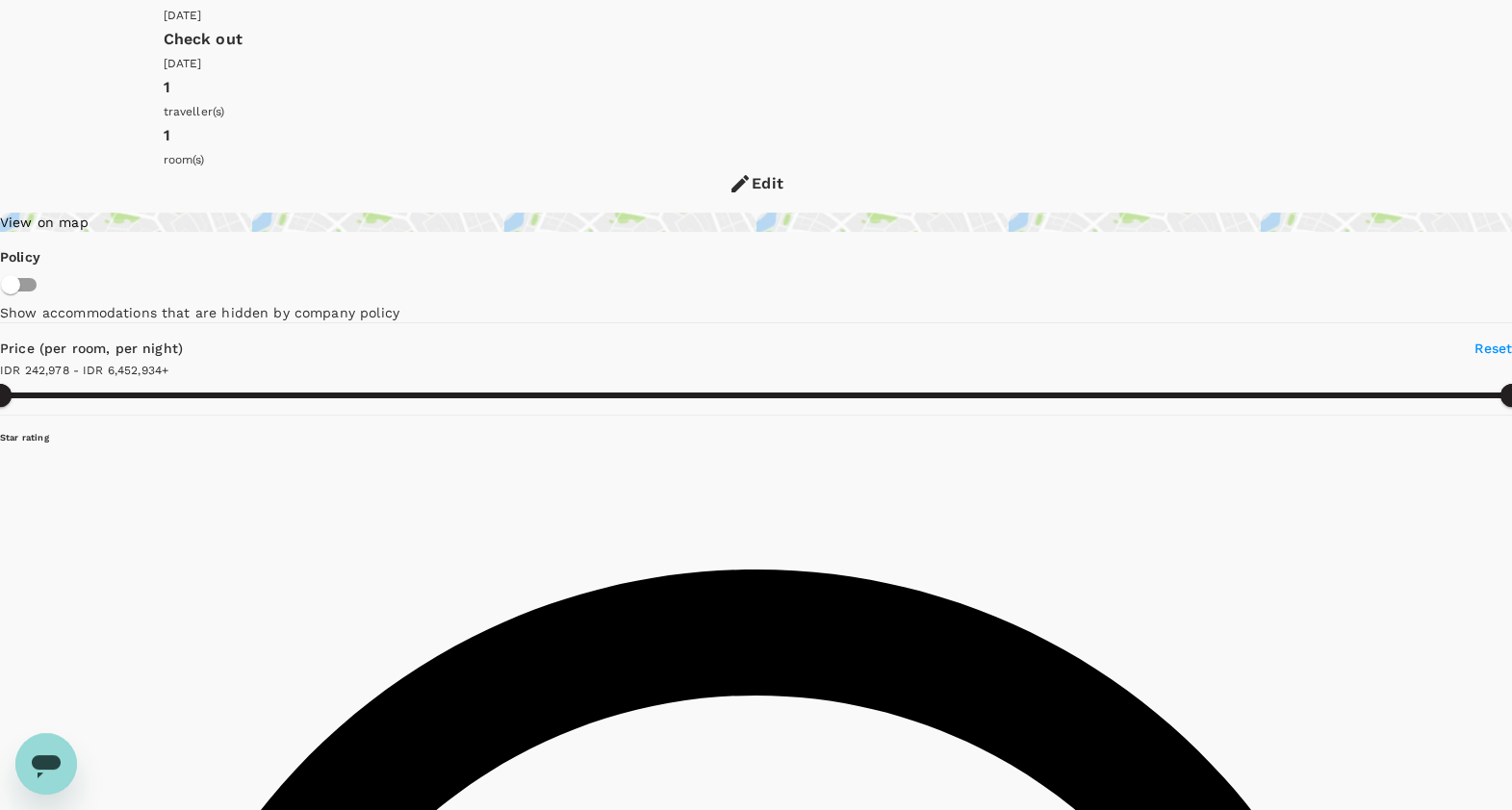 scroll, scrollTop: 0, scrollLeft: 0, axis: both 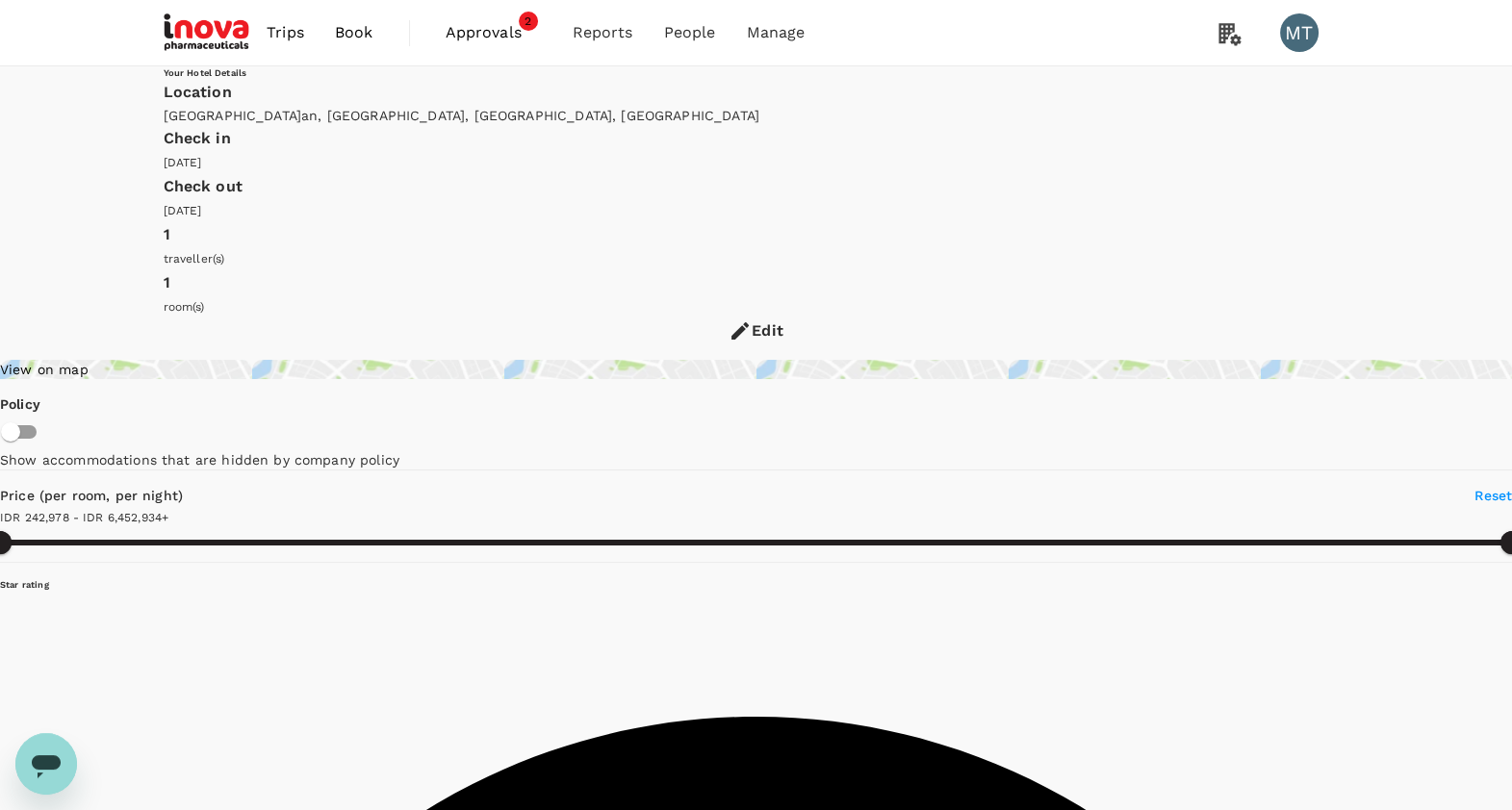 type on "6452932.98" 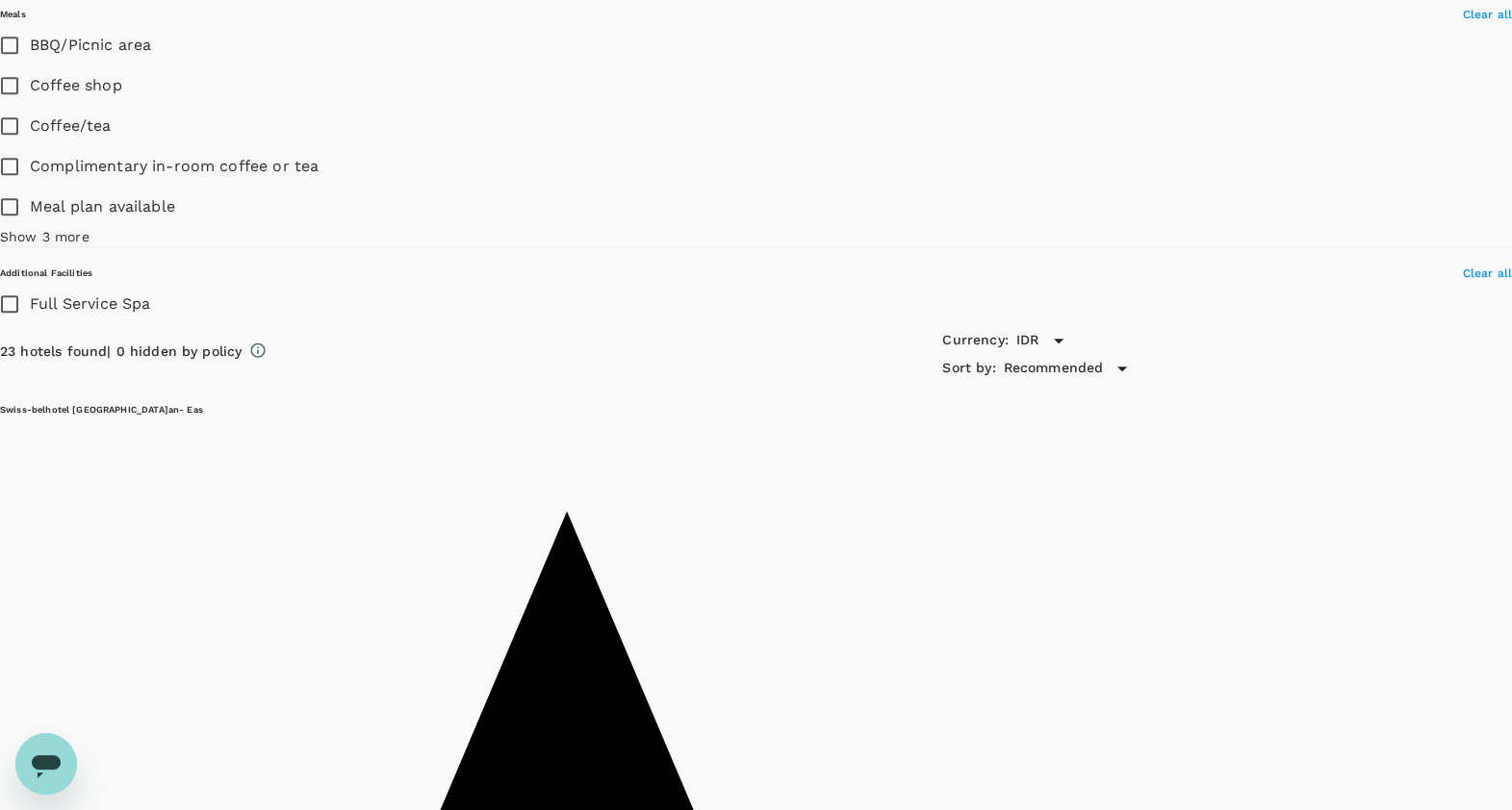 scroll, scrollTop: 3005, scrollLeft: 0, axis: vertical 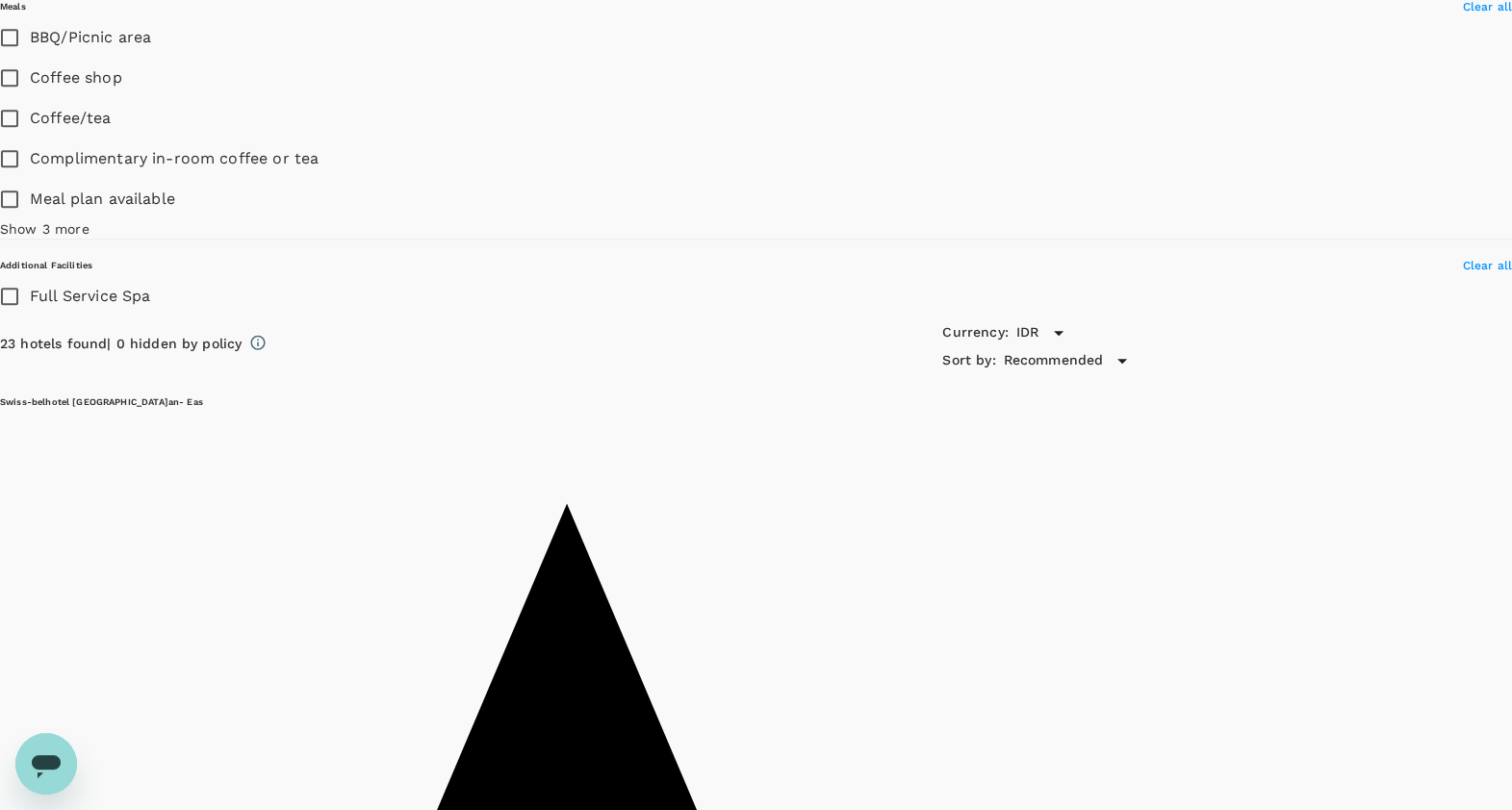 click on "View rooms" at bounding box center [73, 75200] 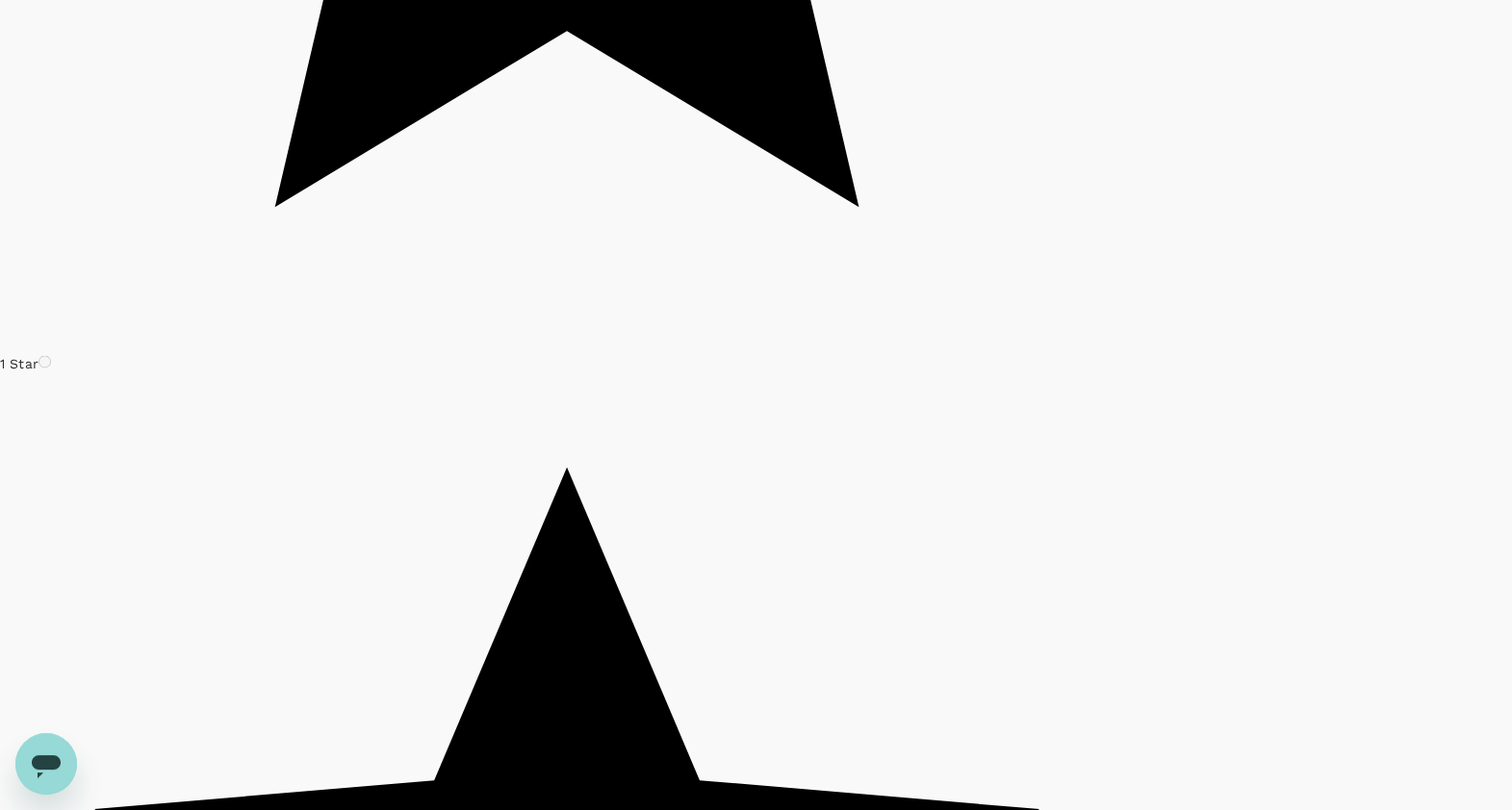 scroll, scrollTop: 4209, scrollLeft: 0, axis: vertical 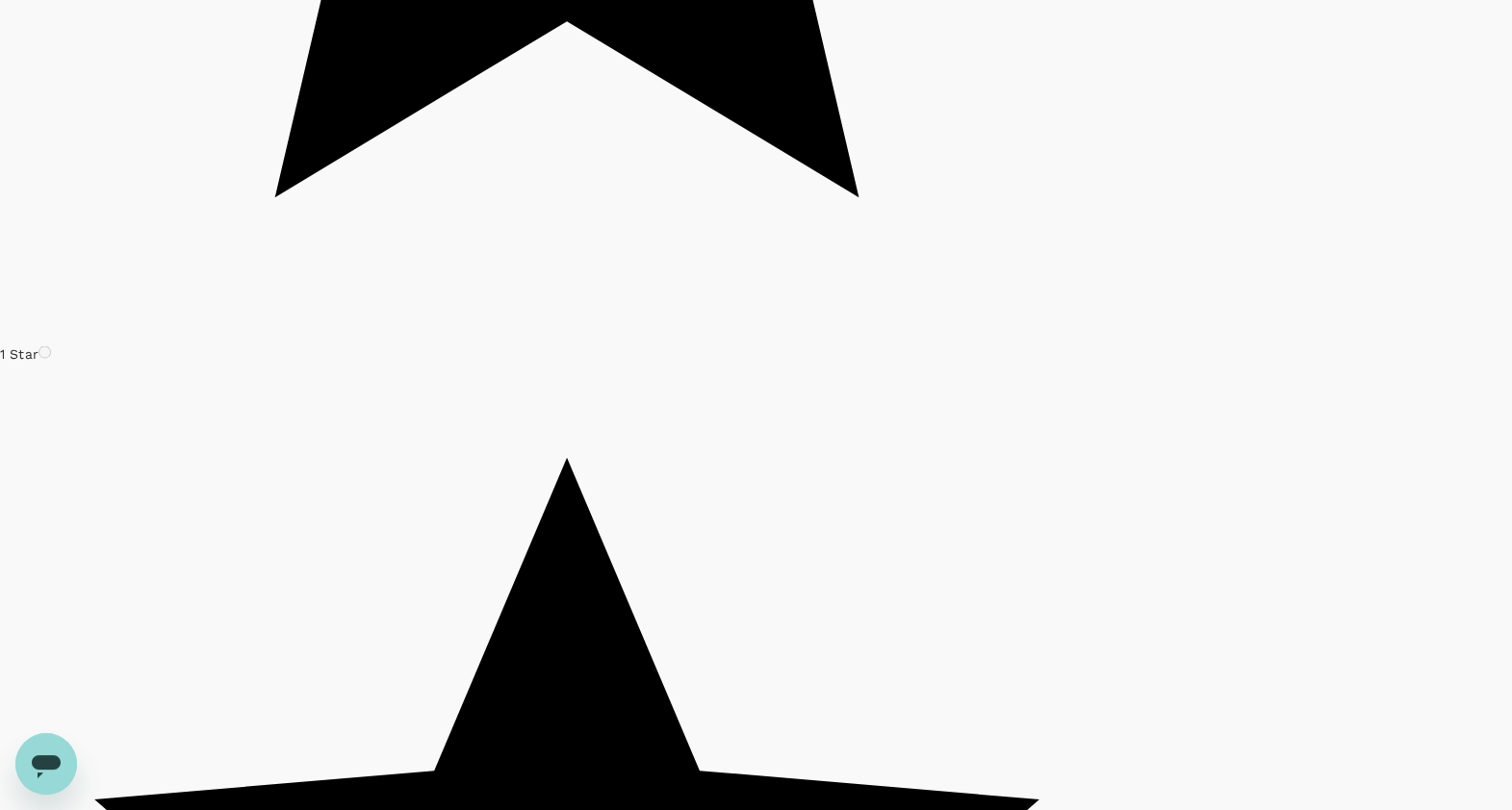 click on "View rooms" at bounding box center (73, 105230) 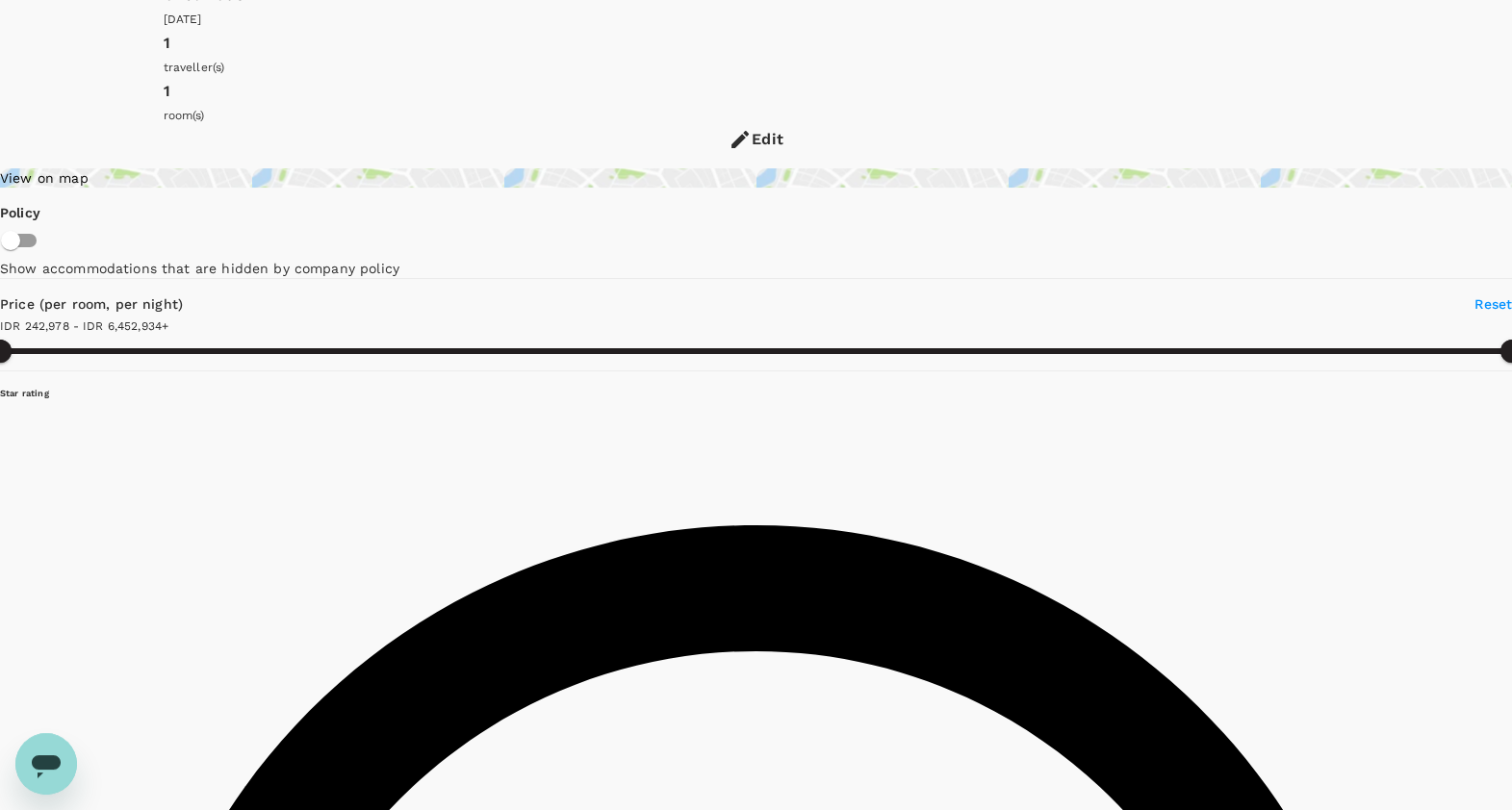 scroll, scrollTop: 0, scrollLeft: 0, axis: both 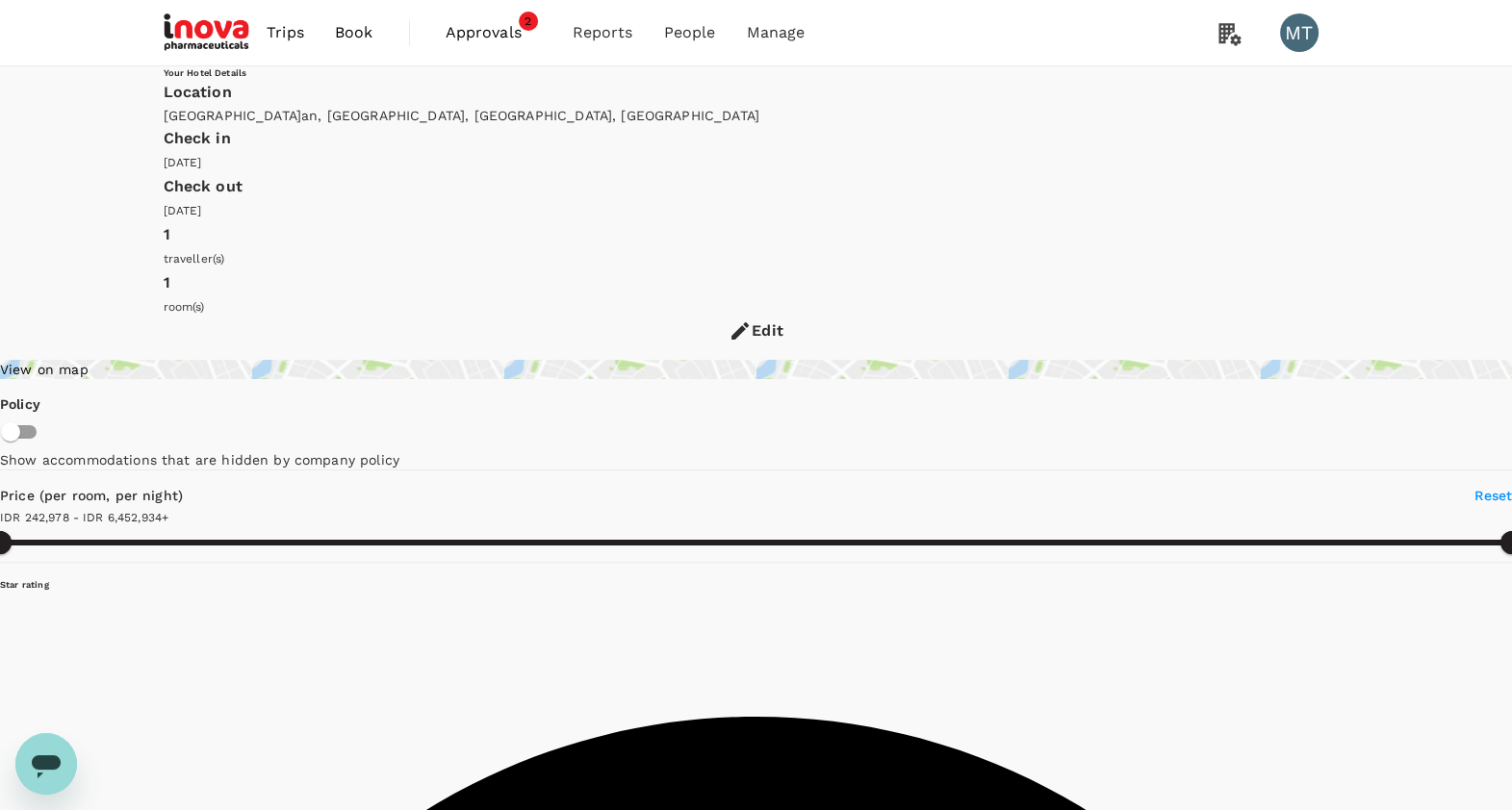 click on "Book" at bounding box center [354, 33] 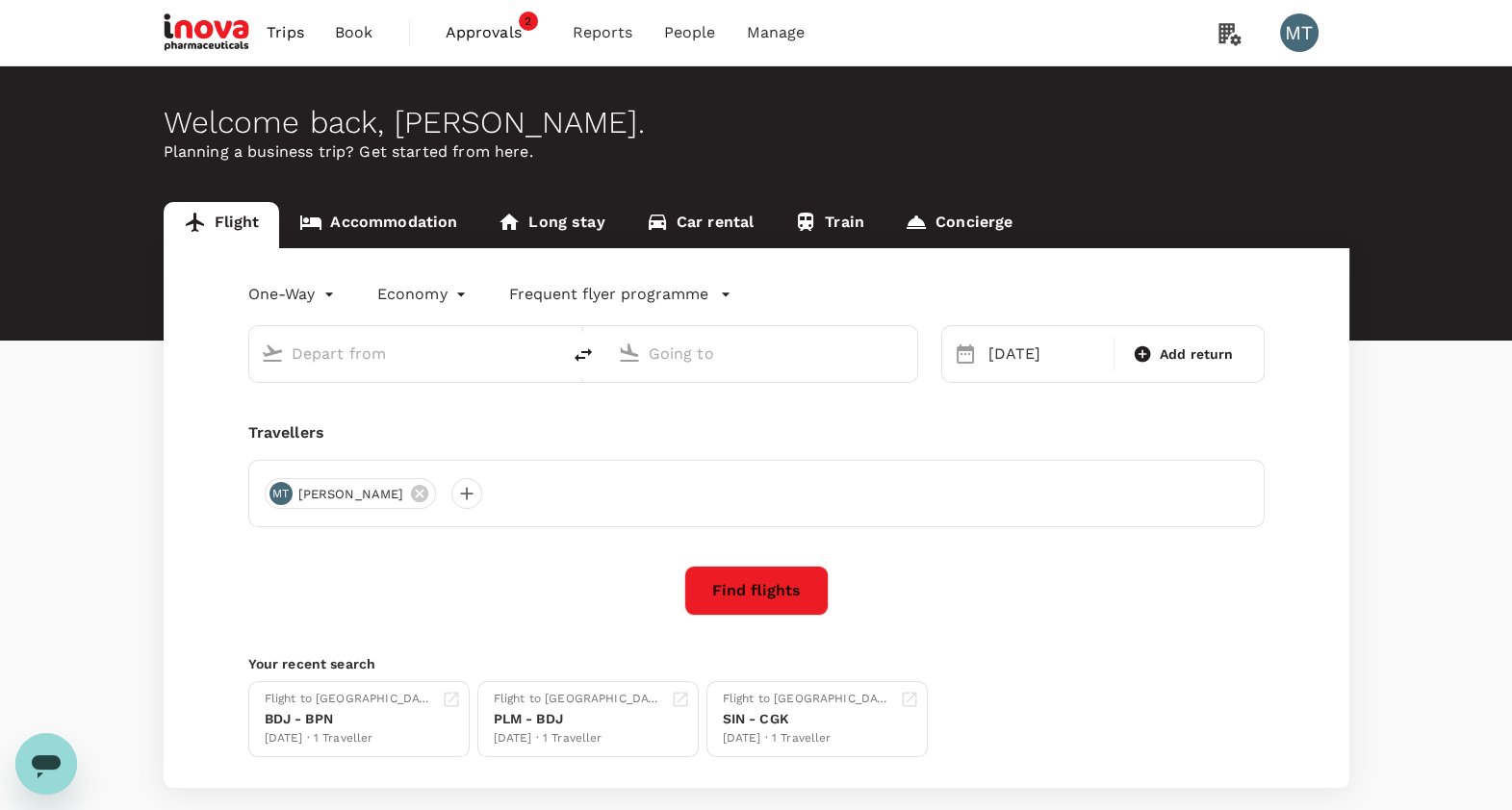 type on "Aji Pangeran Tumenggung Pranoto International Airport (AAP)" 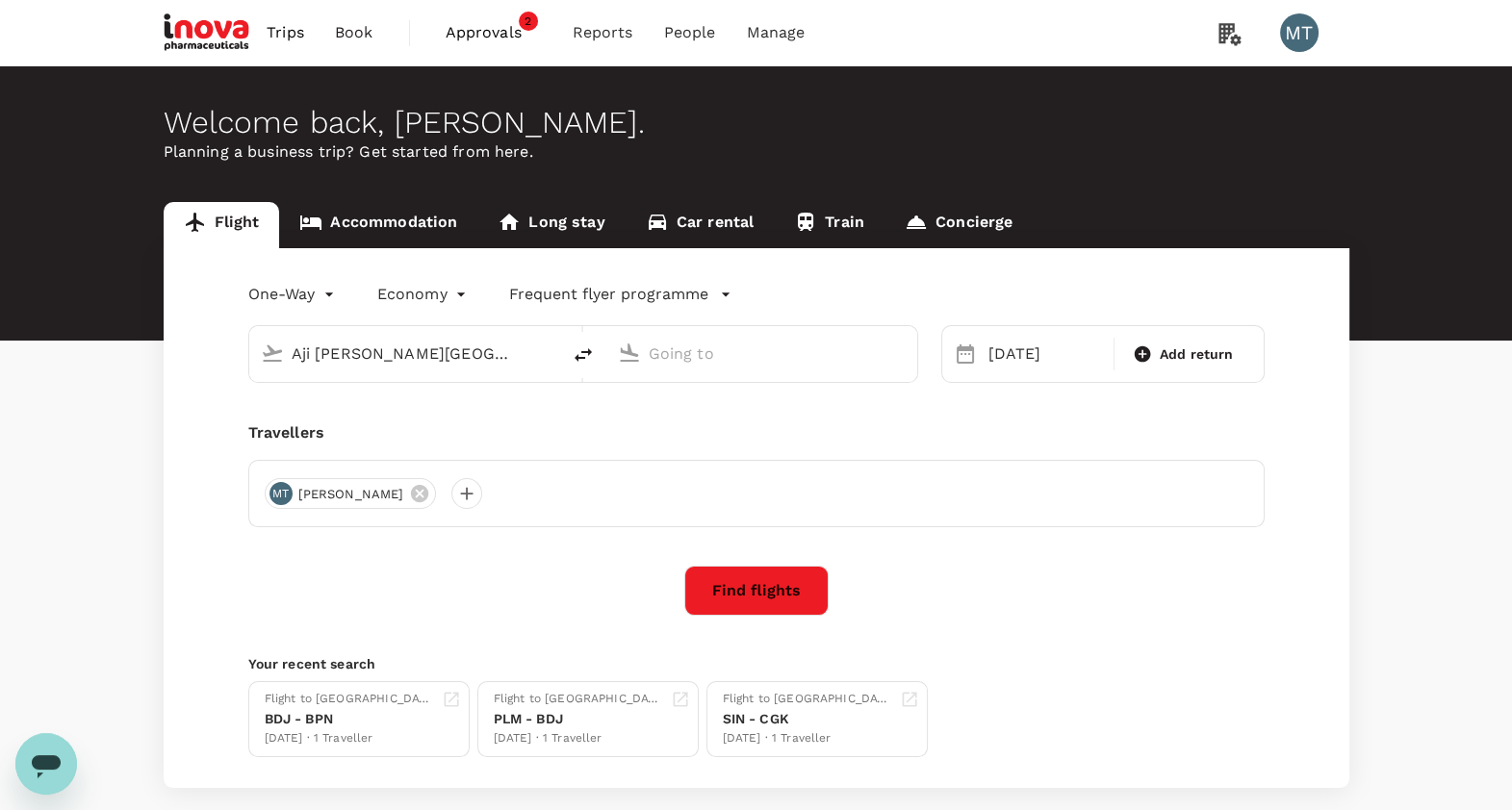 type on "Sultan Mahmud Badaruddin II Intl (PLM)" 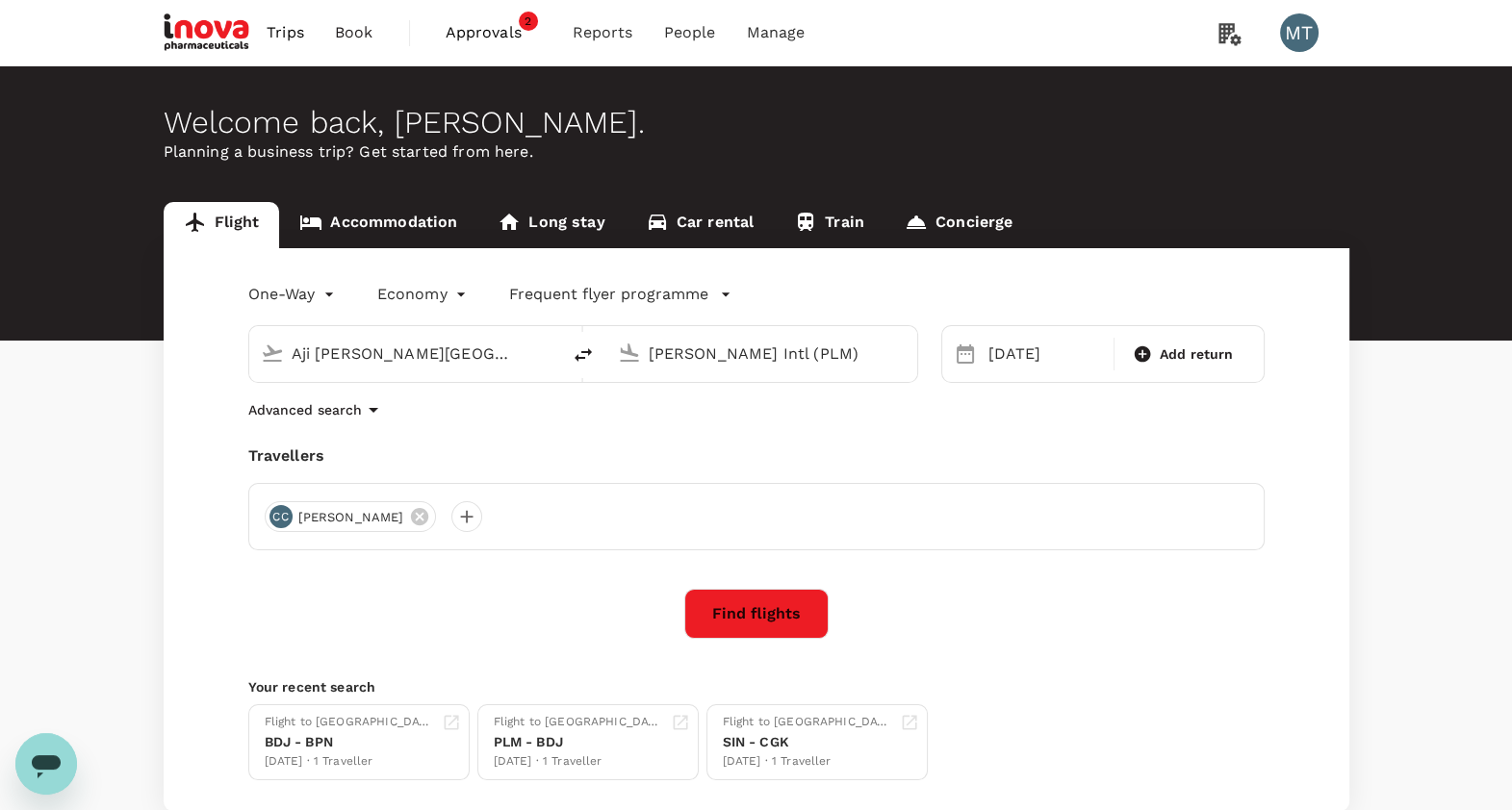 type 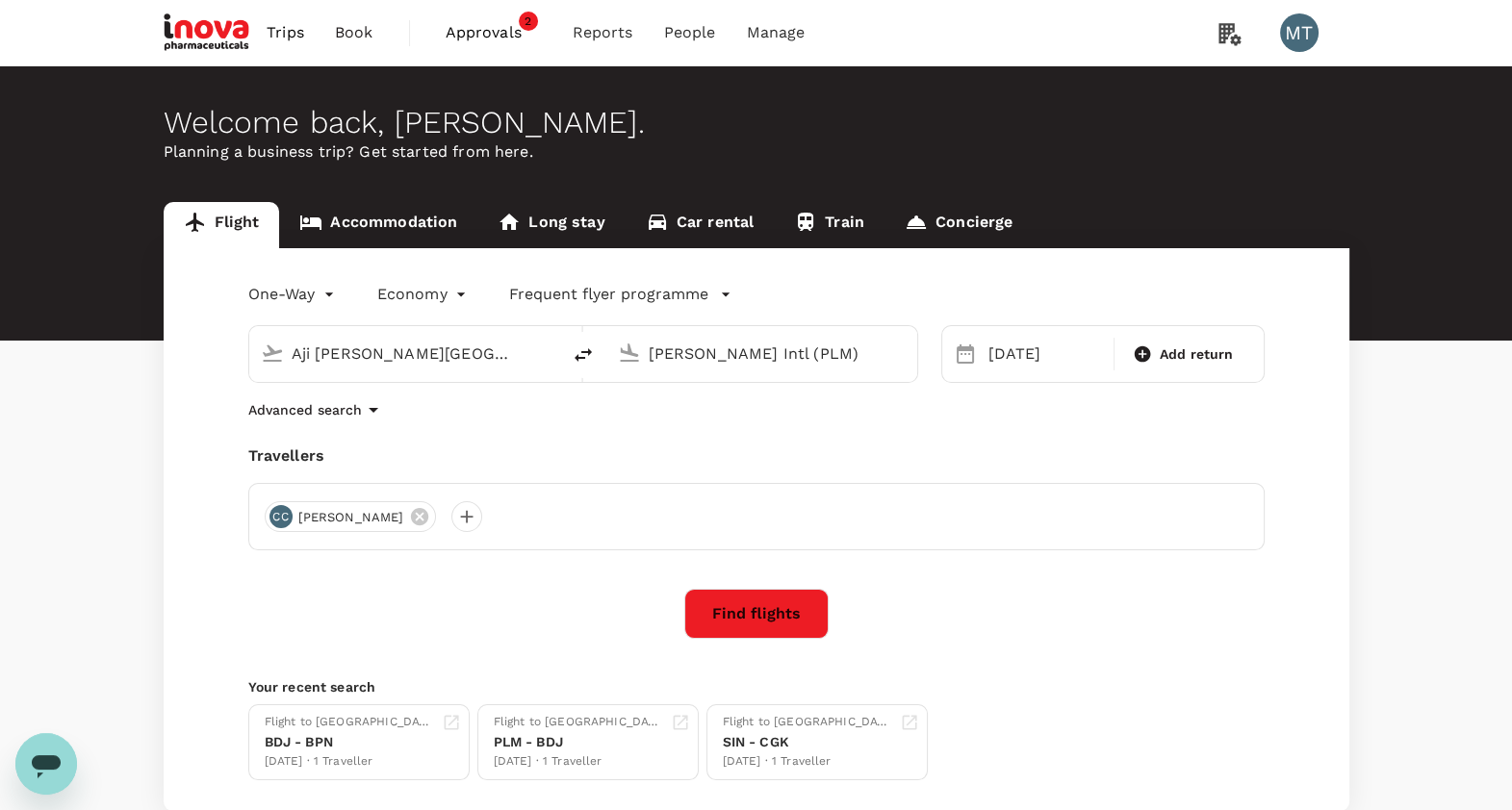 type 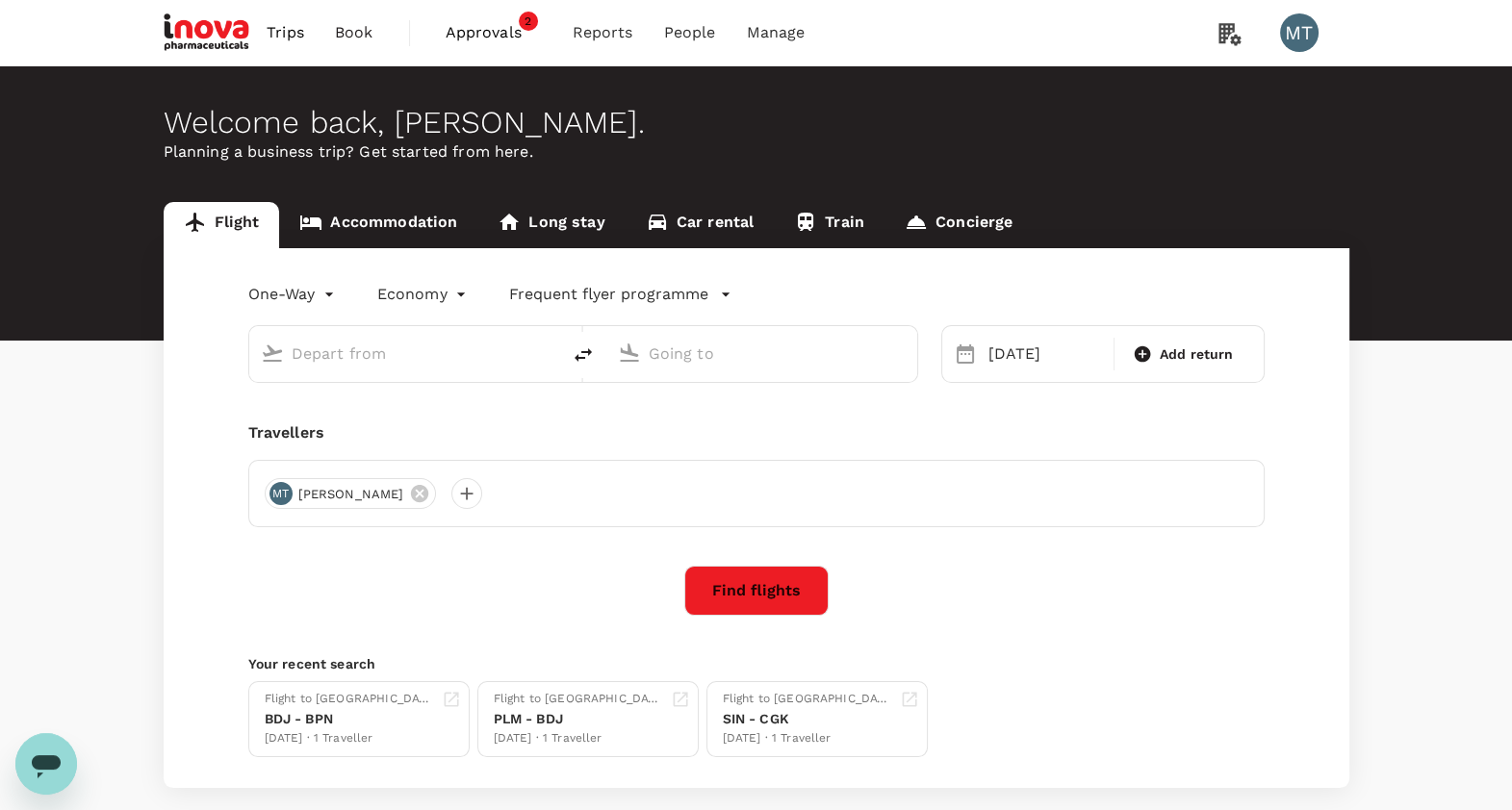 type on "Aji Pangeran Tumenggung Pranoto International Airport (AAP)" 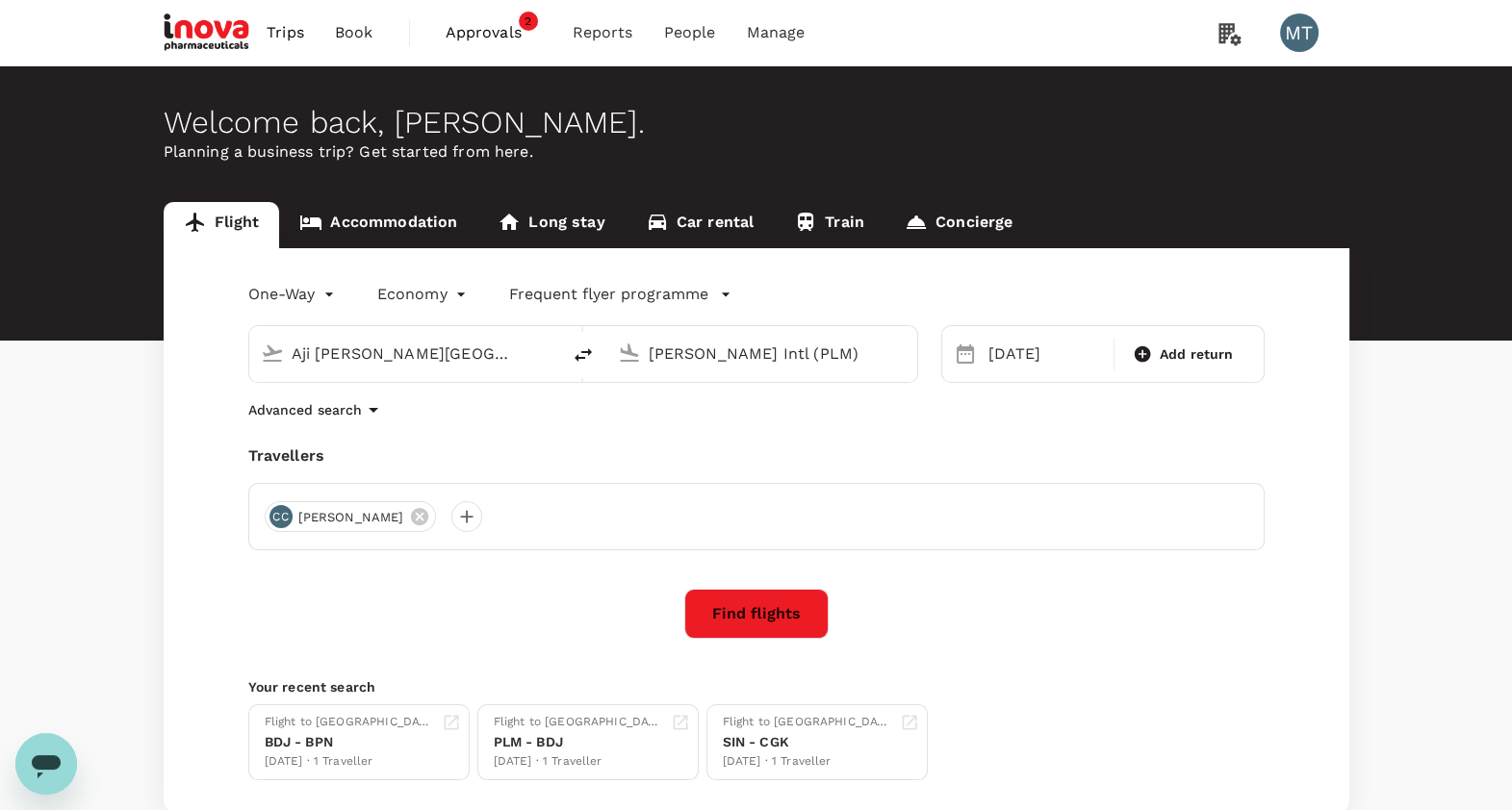 click on "Accommodation" at bounding box center [378, 225] 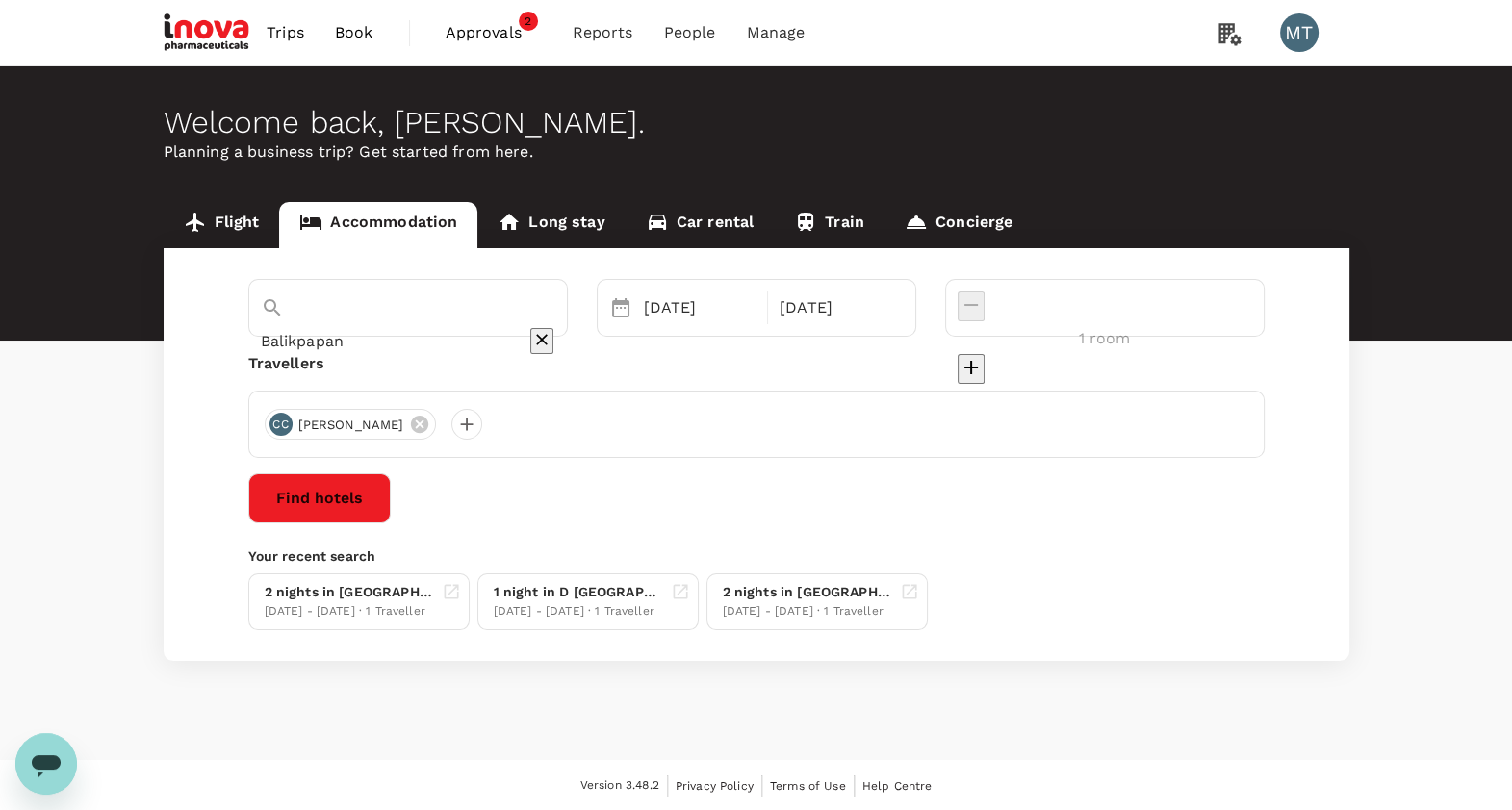 click on "Balikpapan" at bounding box center [381, 341] 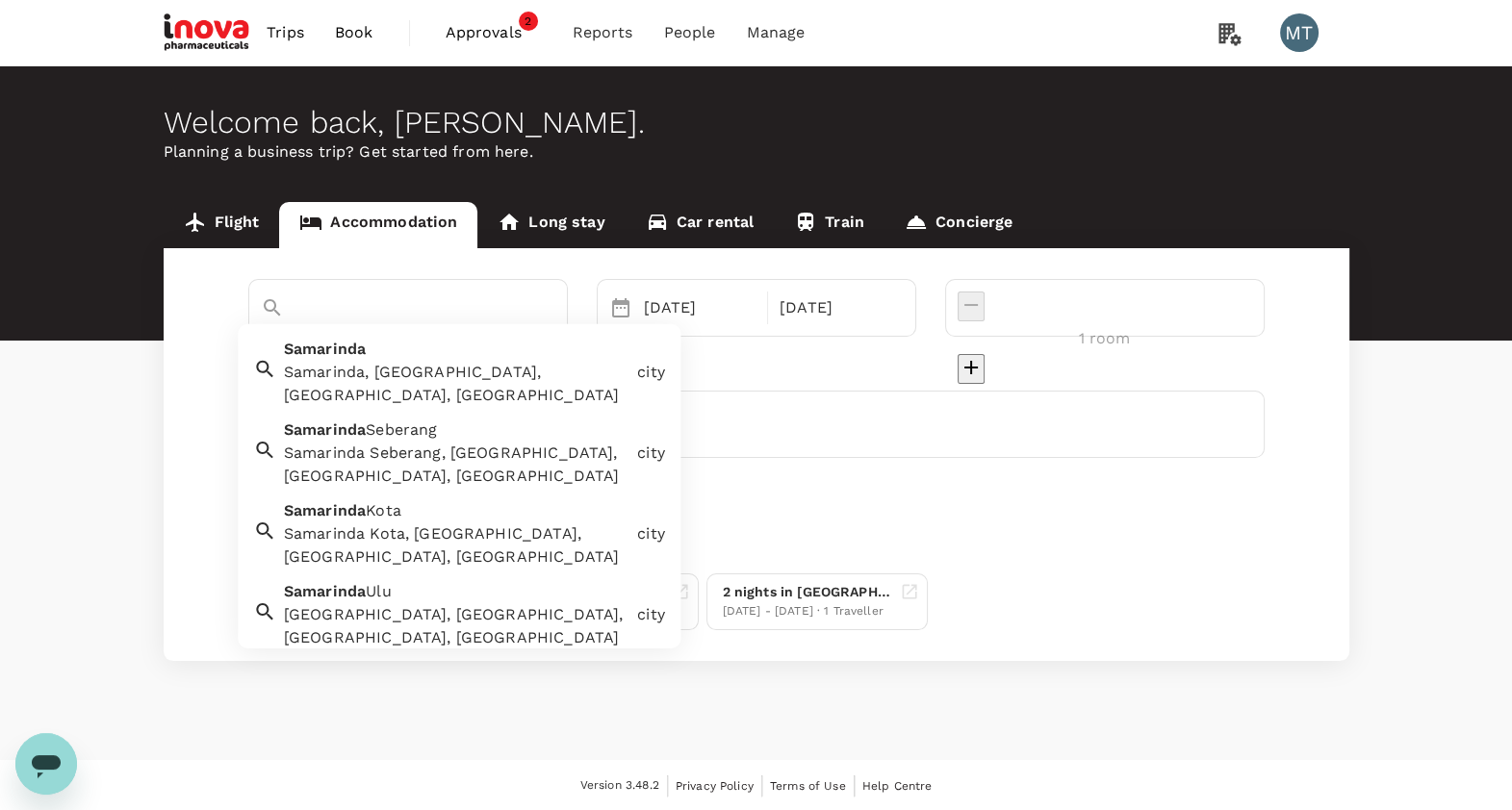 click on "Samarinda Samarinda, Samarinda City, East Kalimantan, Indonesia" at bounding box center (452, 368) 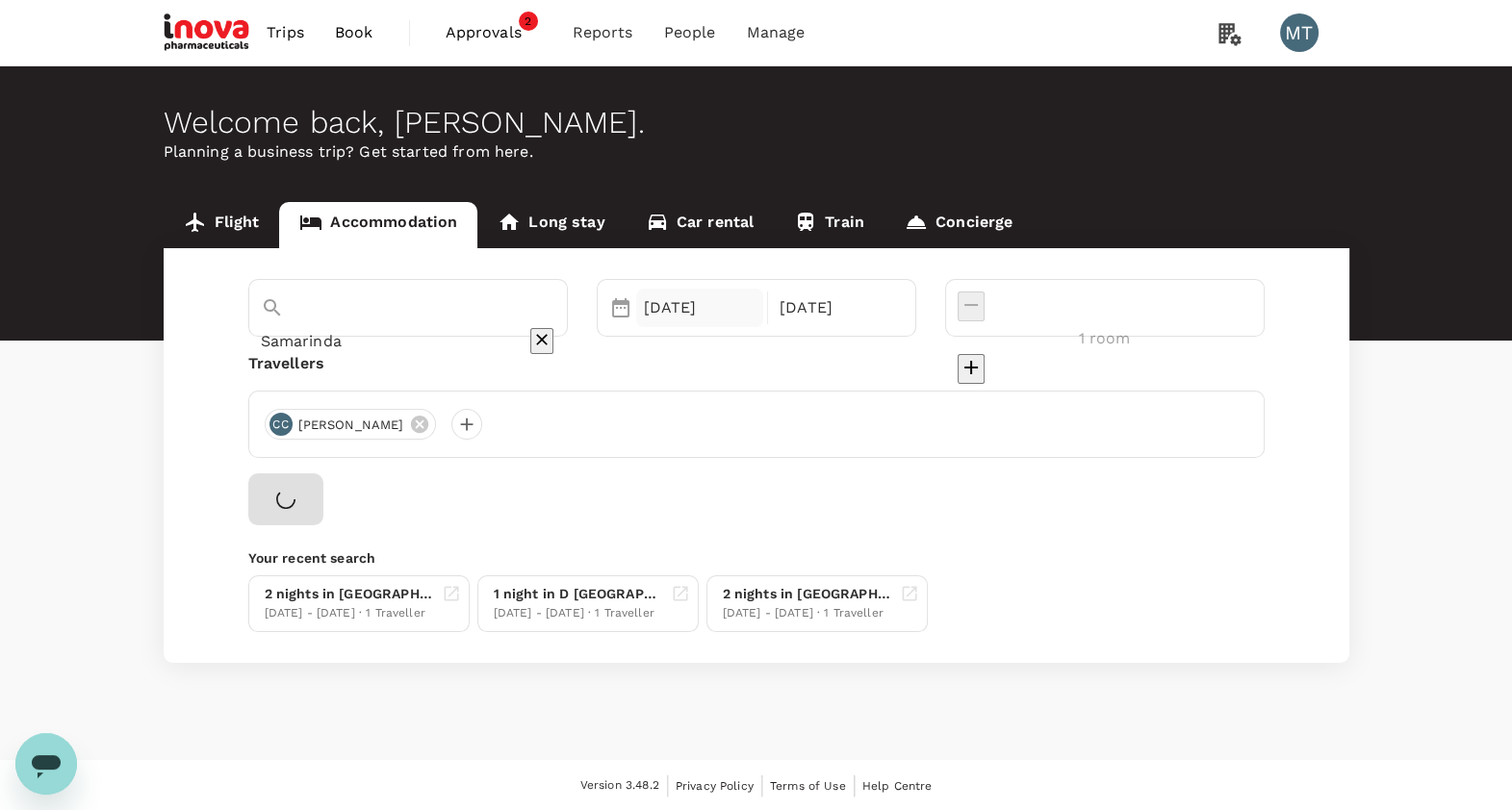 type on "Samarinda" 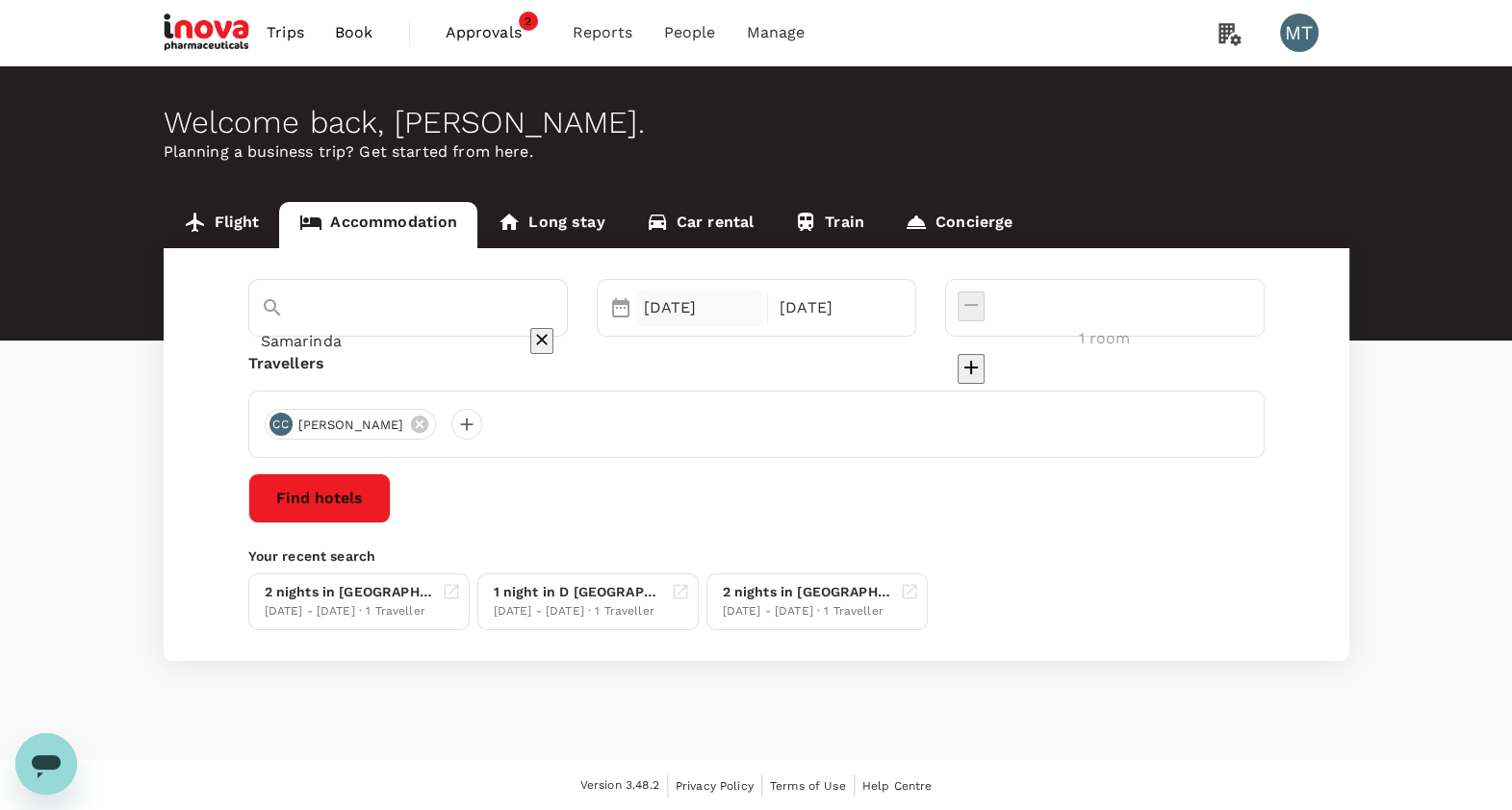 click on "06 Aug" at bounding box center [700, 308] 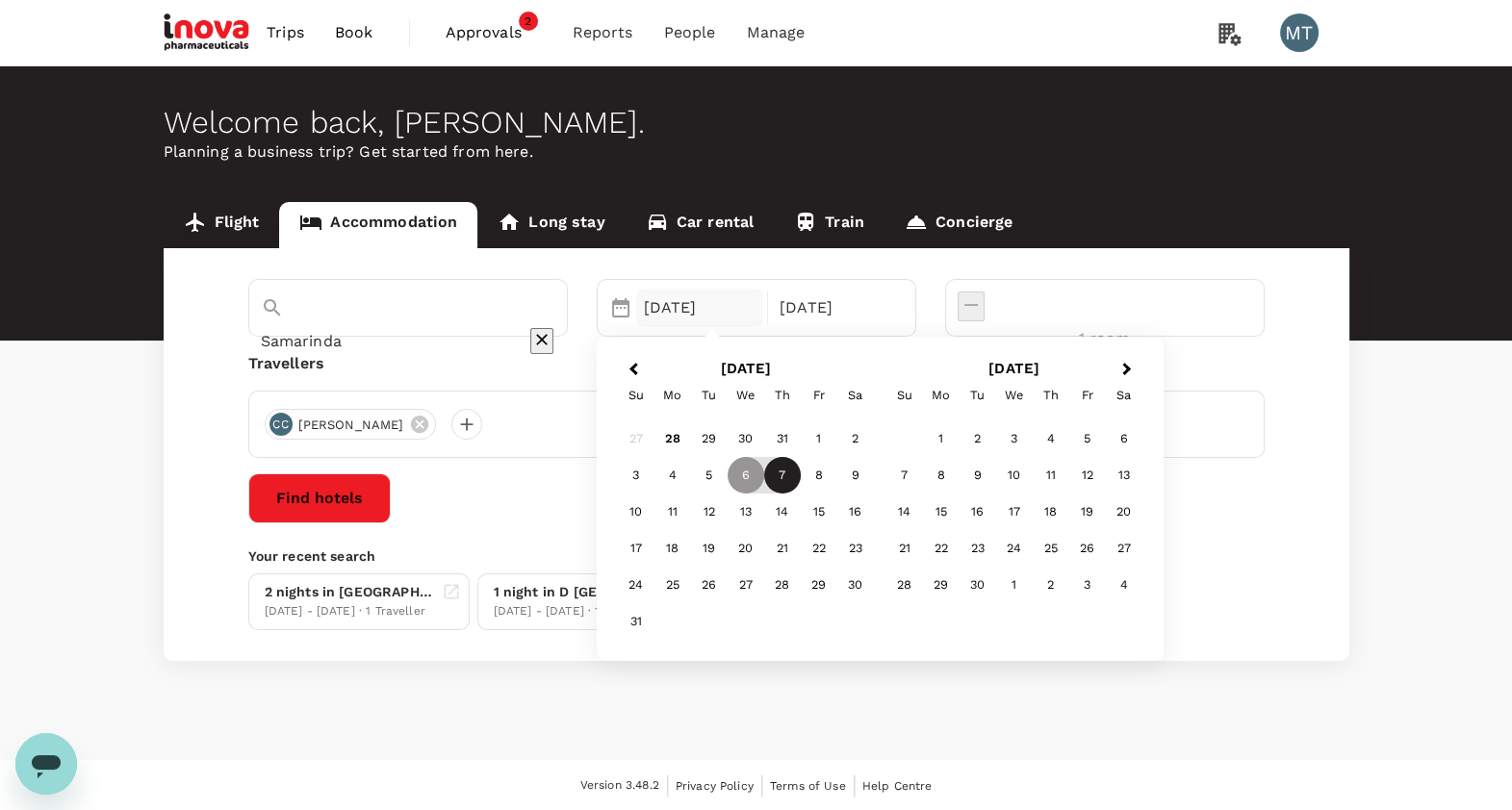 click on "7" at bounding box center [782, 475] 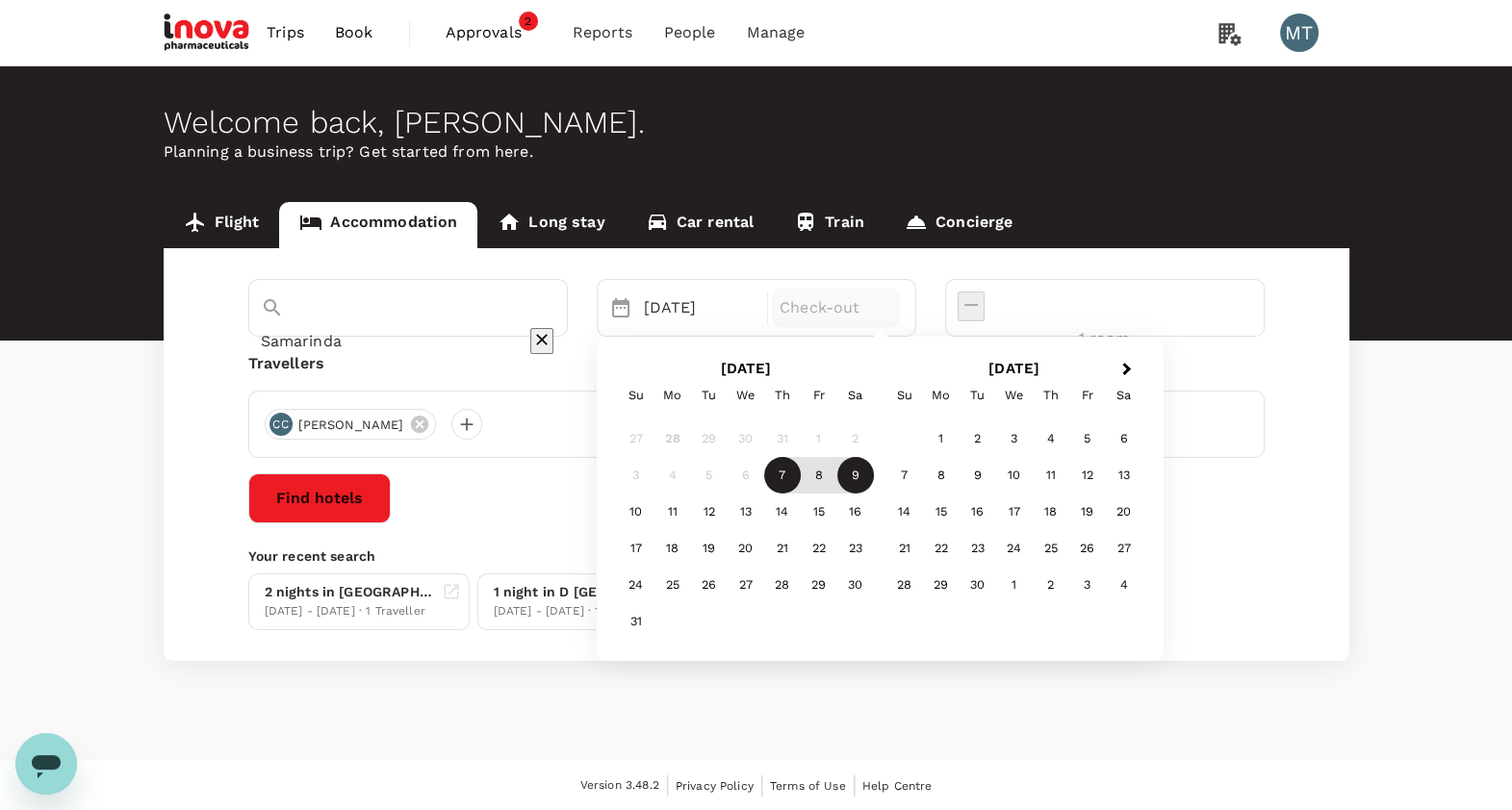 click on "9" at bounding box center [856, 475] 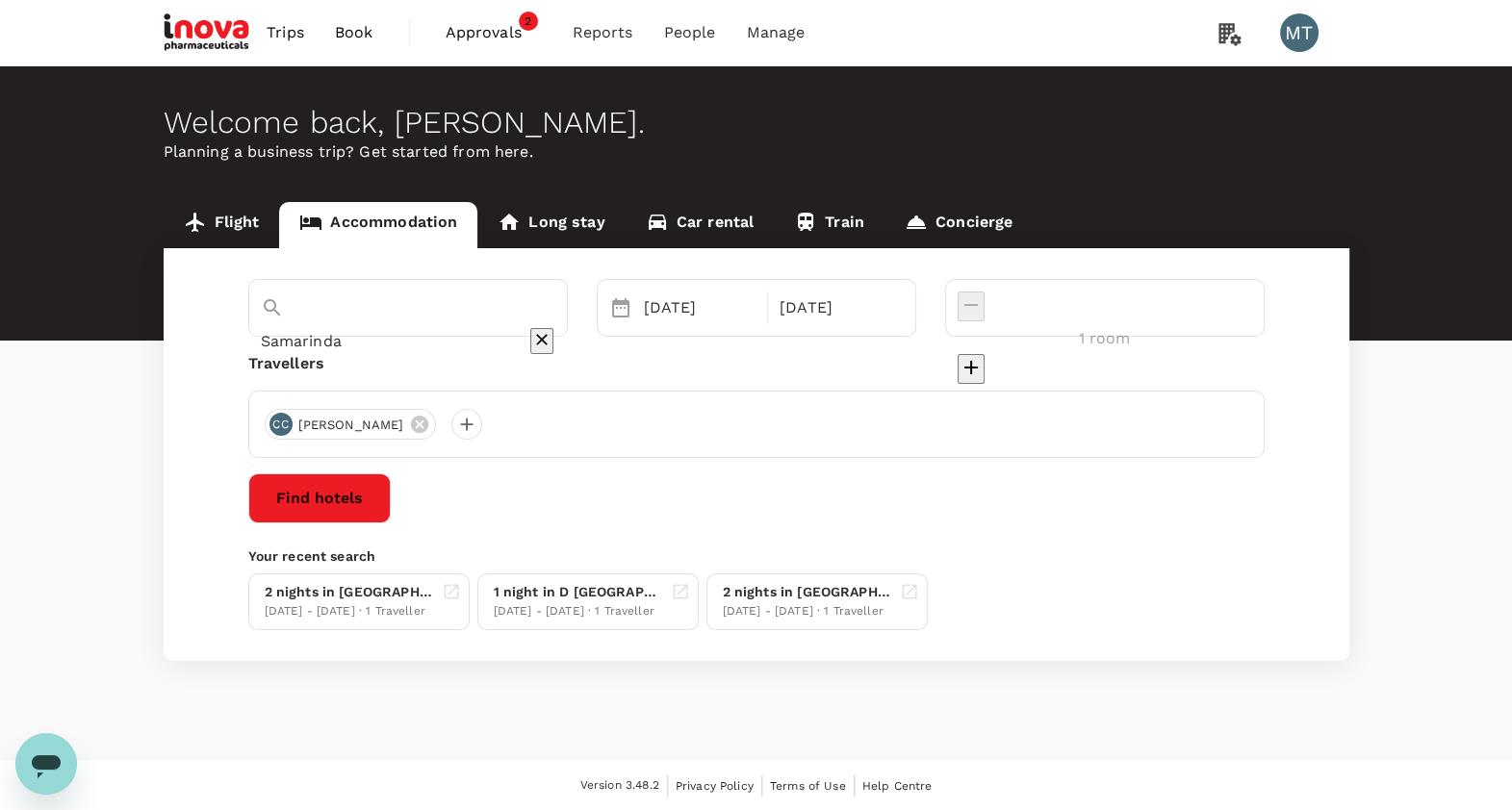 click on "Find hotels" at bounding box center (320, 498) 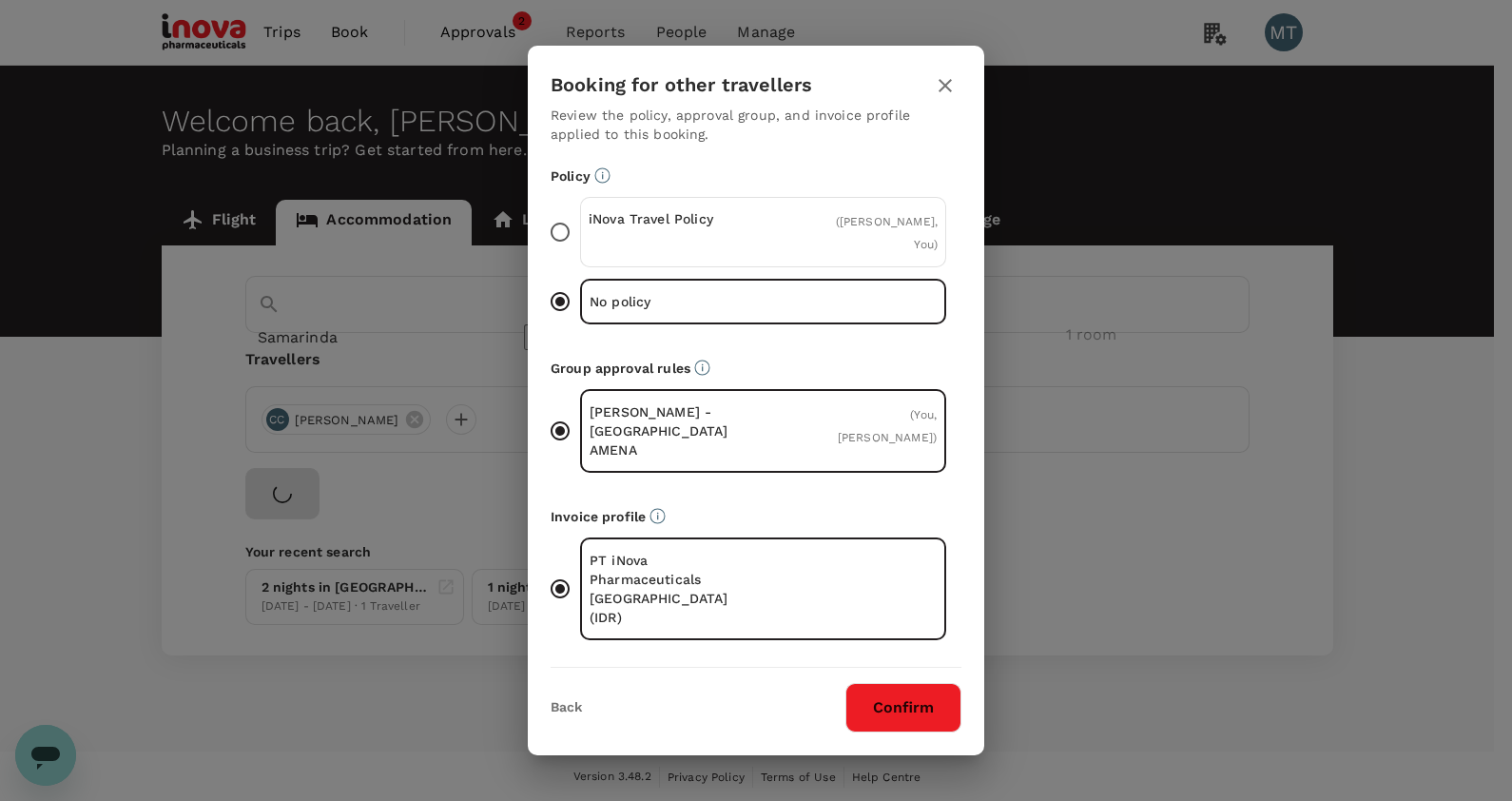 click on "iNova Travel Policy" at bounding box center (676, 219) 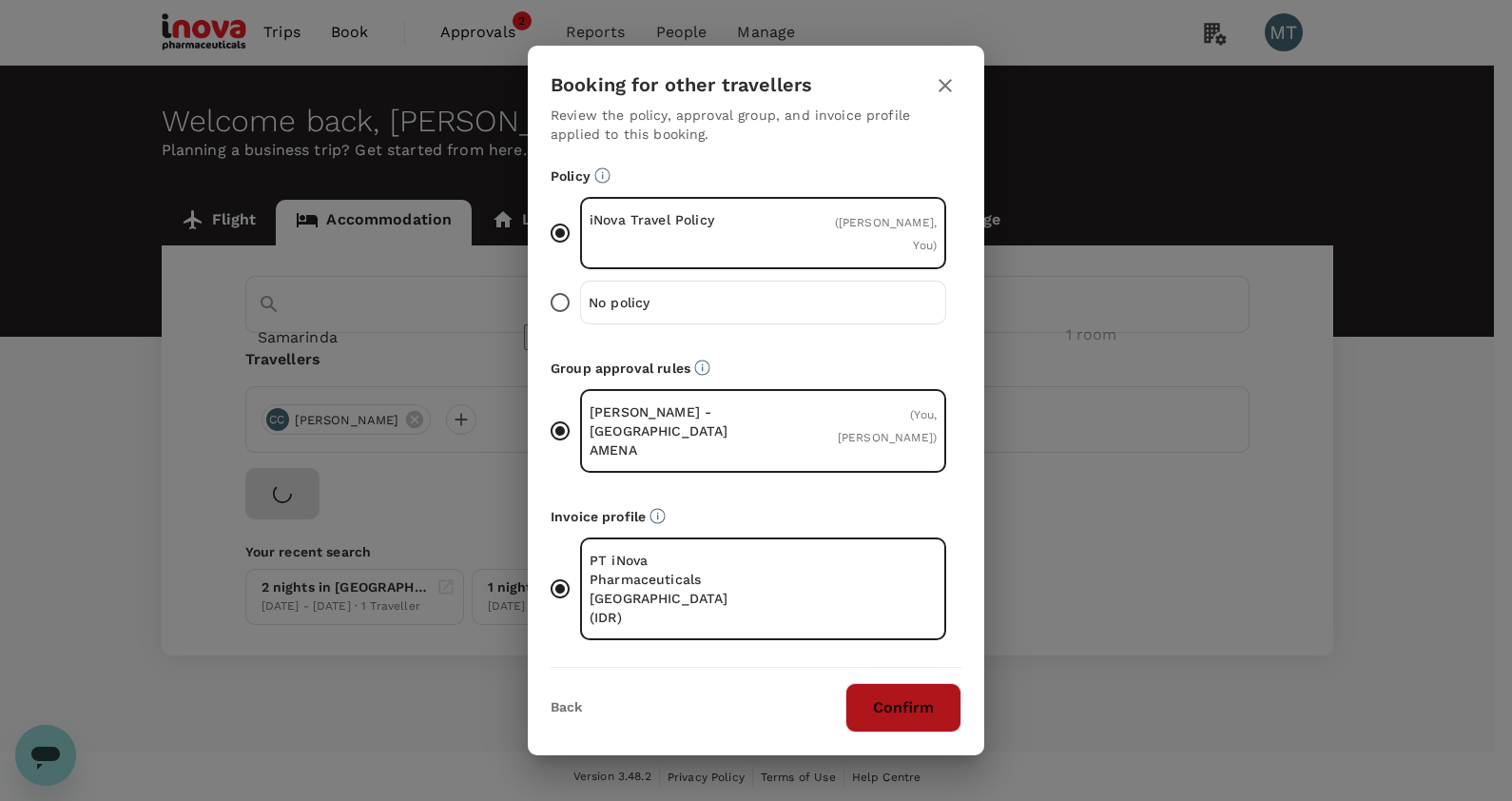 click on "Confirm" at bounding box center (903, 708) 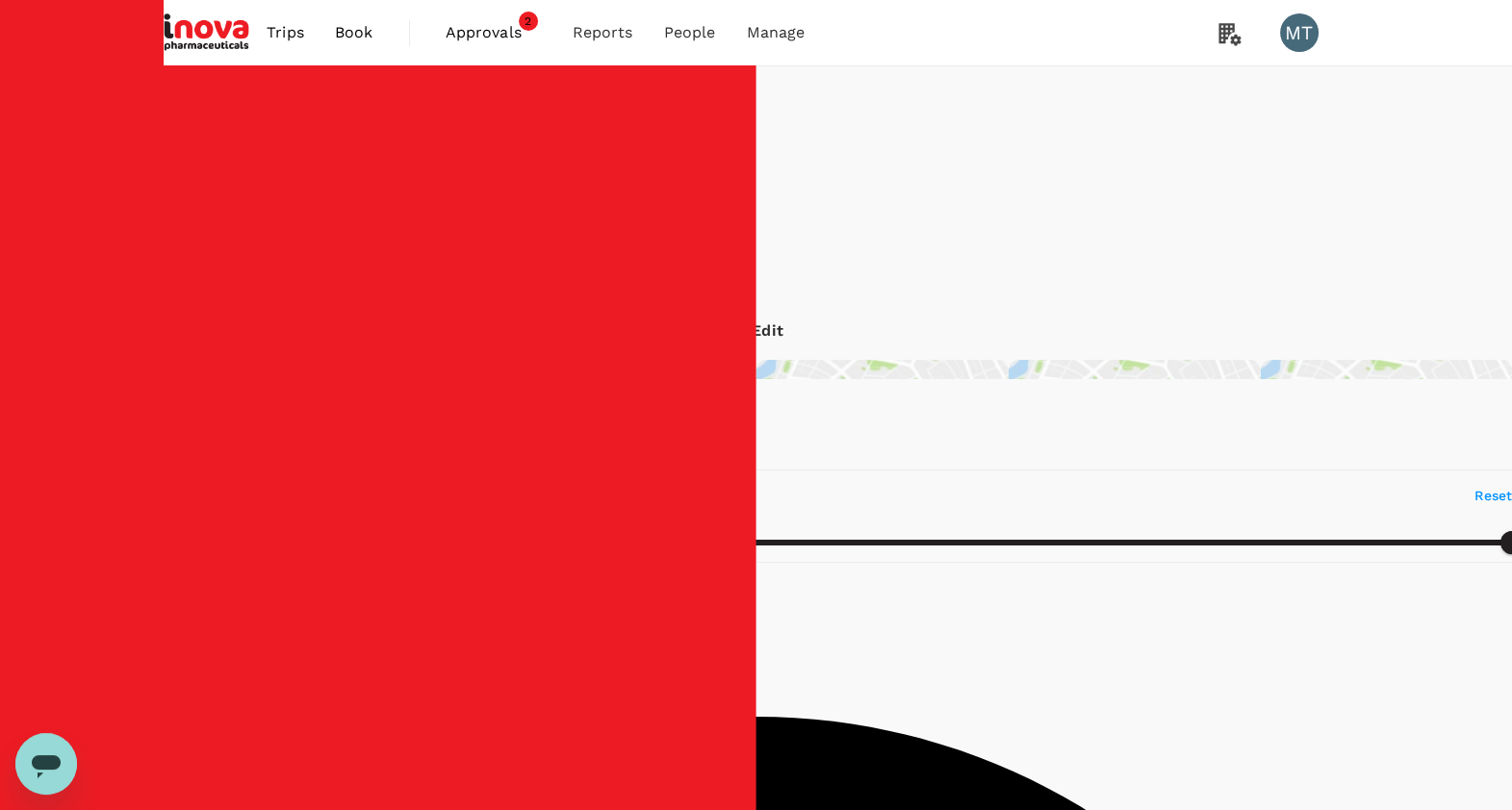 type on "1355064.3" 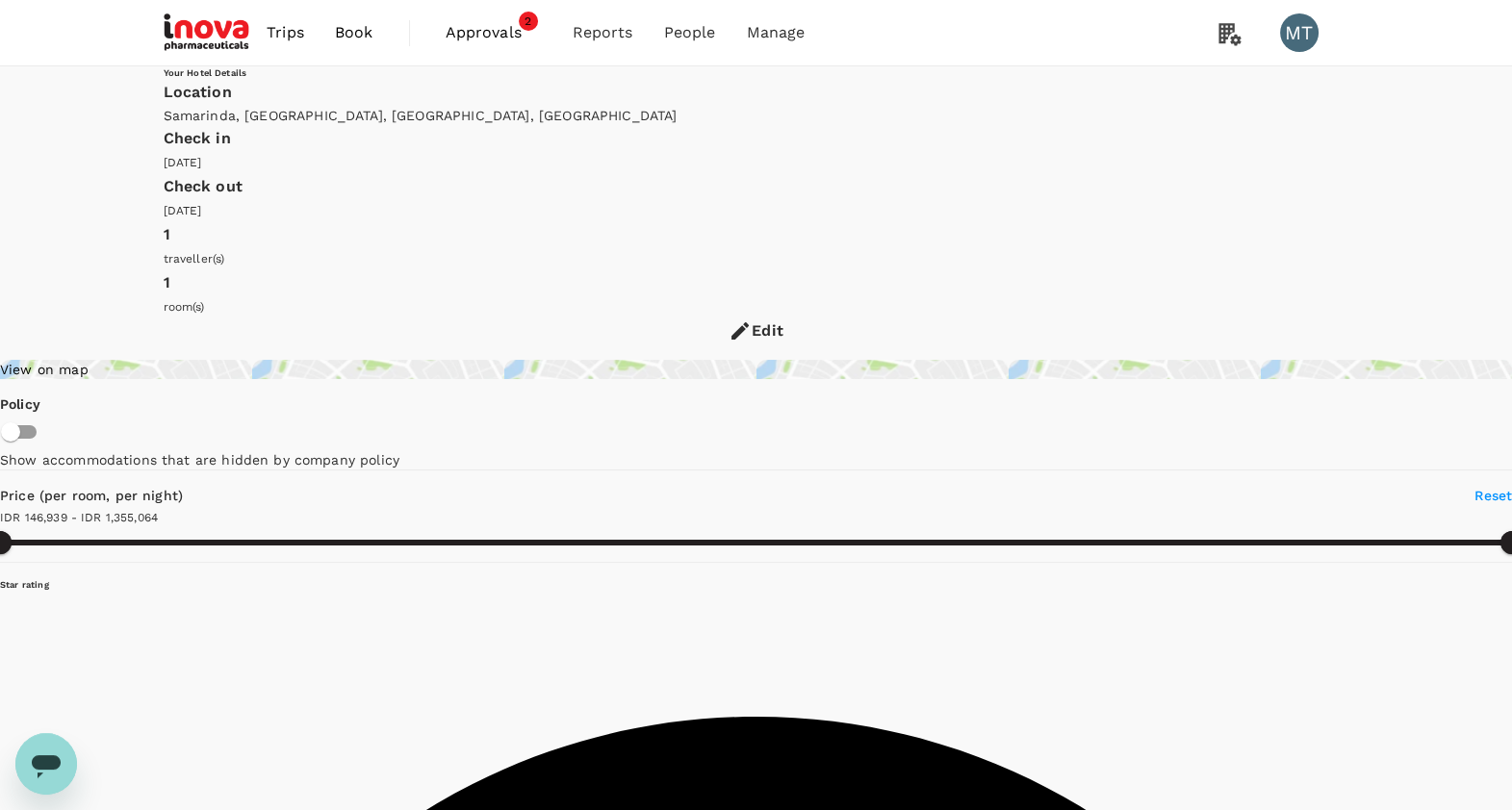 click on "View rooms" at bounding box center (73, 9439) 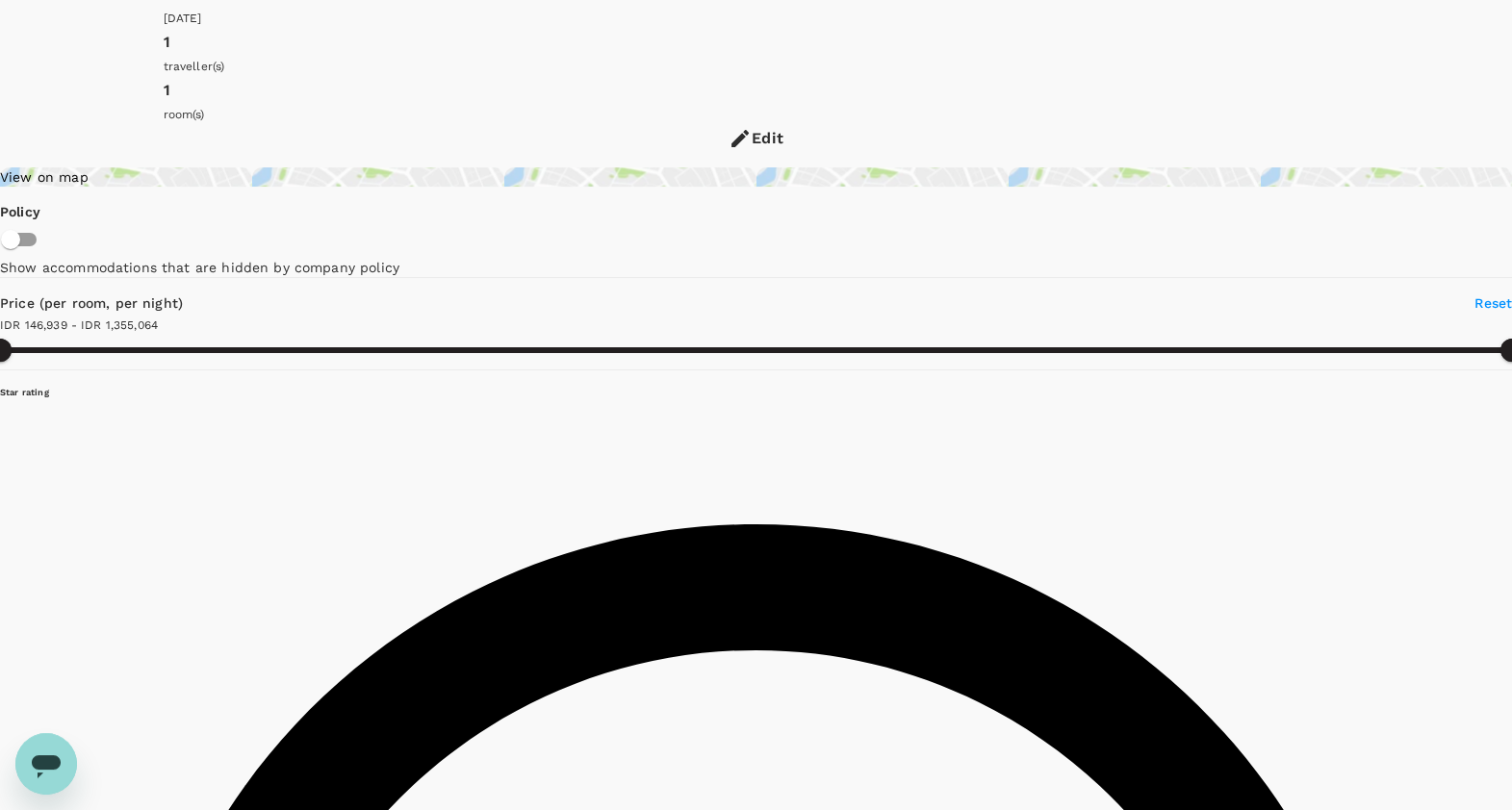 scroll, scrollTop: 240, scrollLeft: 0, axis: vertical 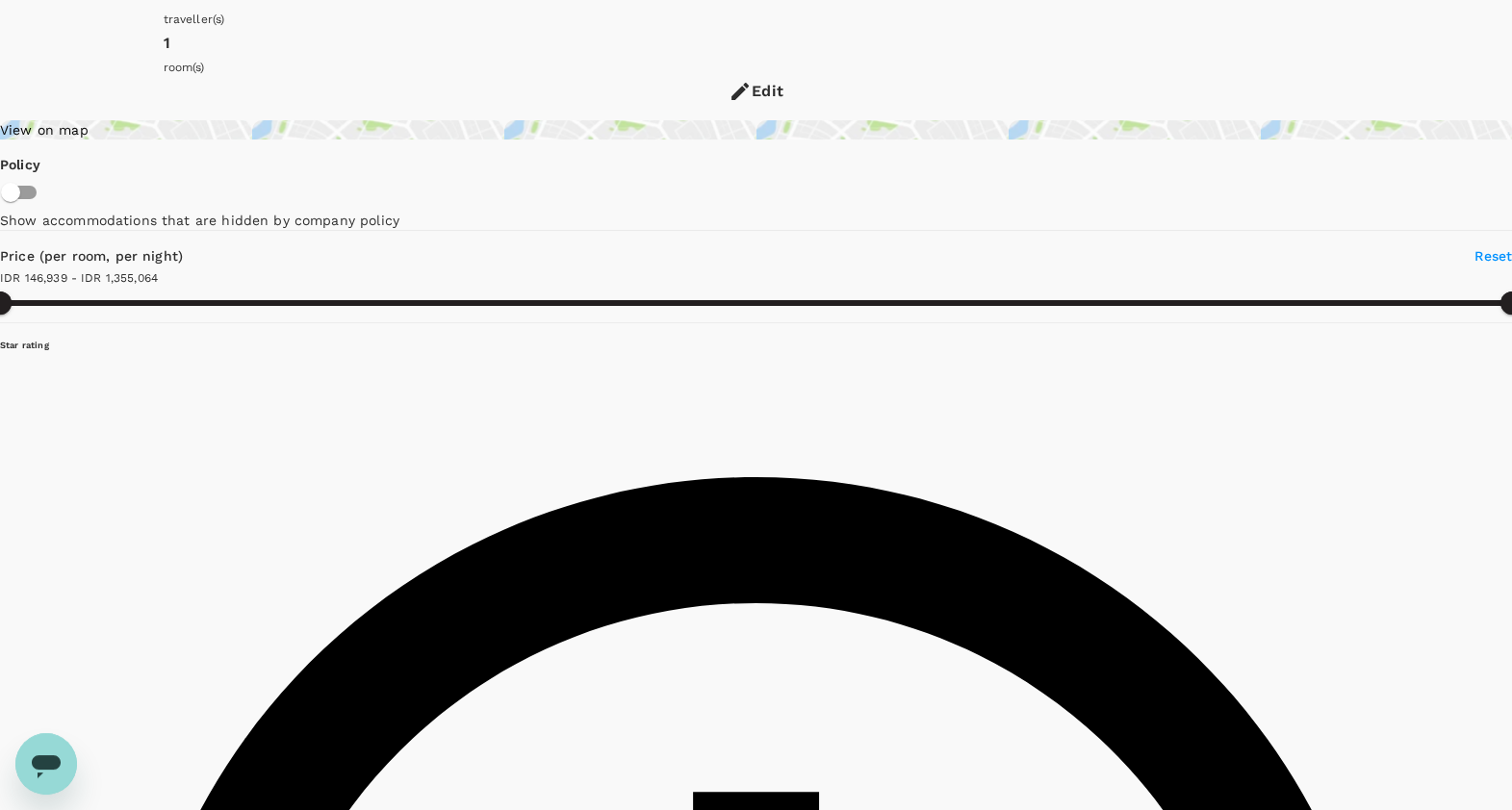 click on "View rooms" at bounding box center [73, 15446] 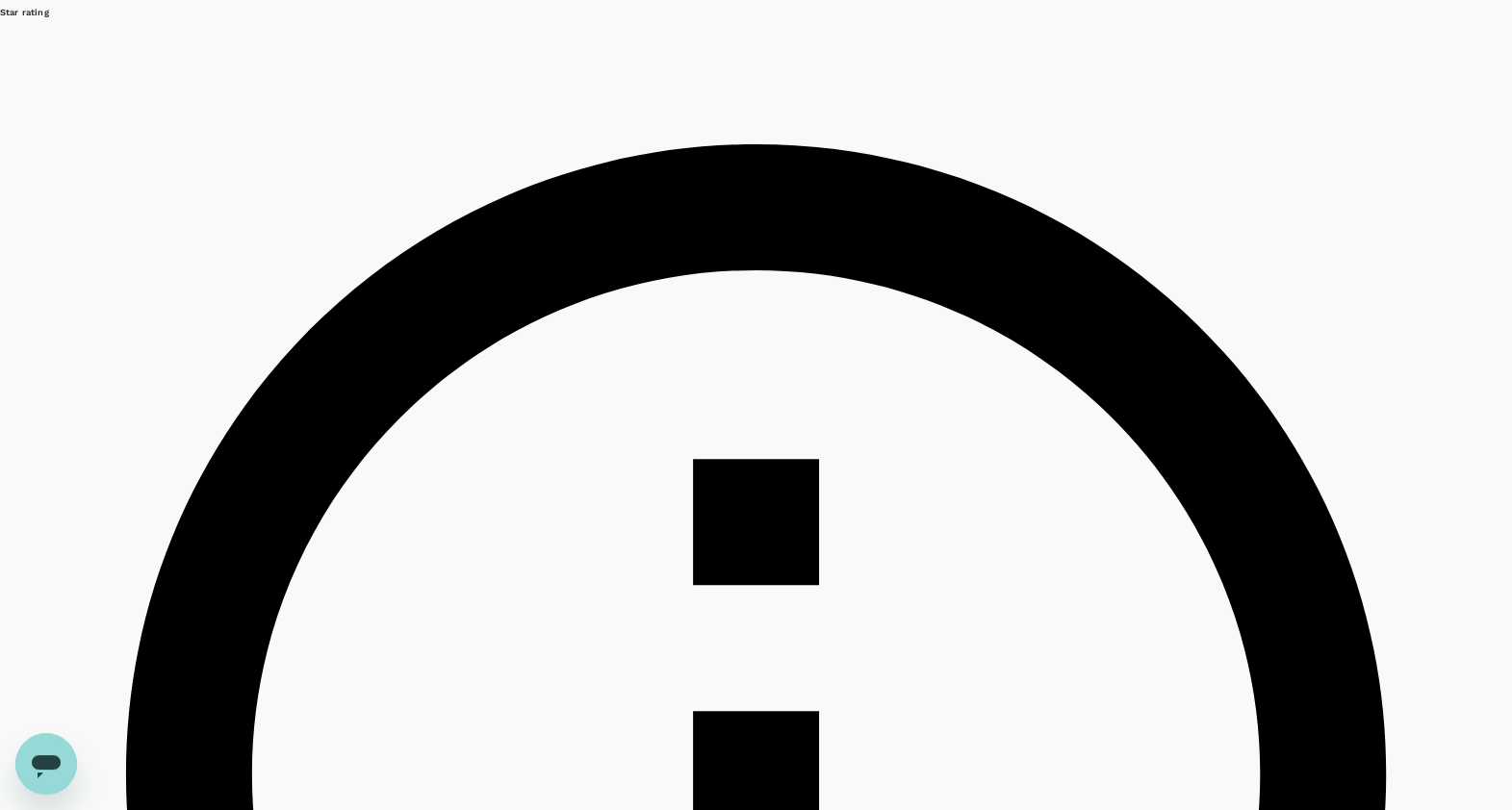scroll, scrollTop: 601, scrollLeft: 0, axis: vertical 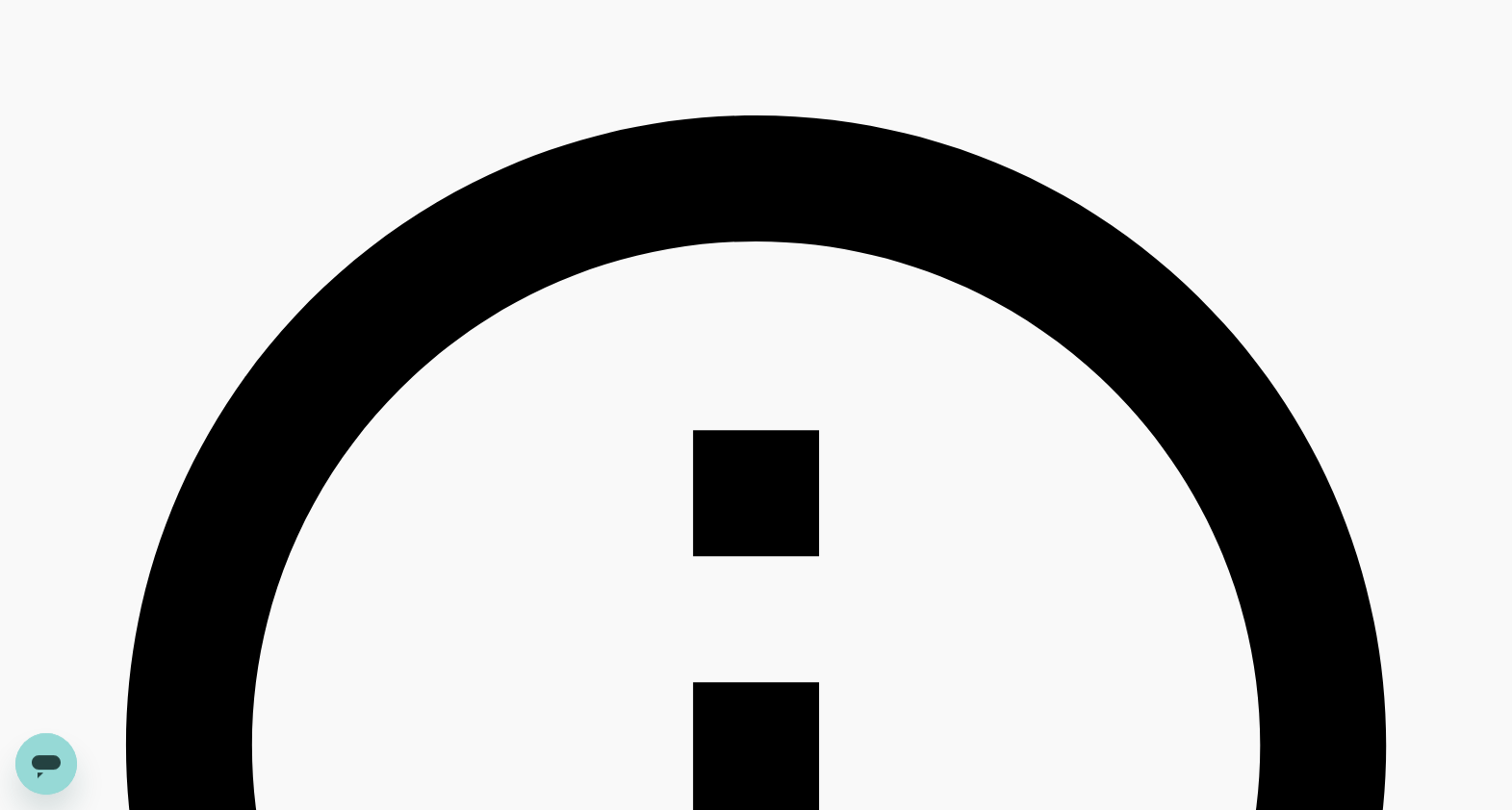 click on "View rooms" at bounding box center (73, 27578) 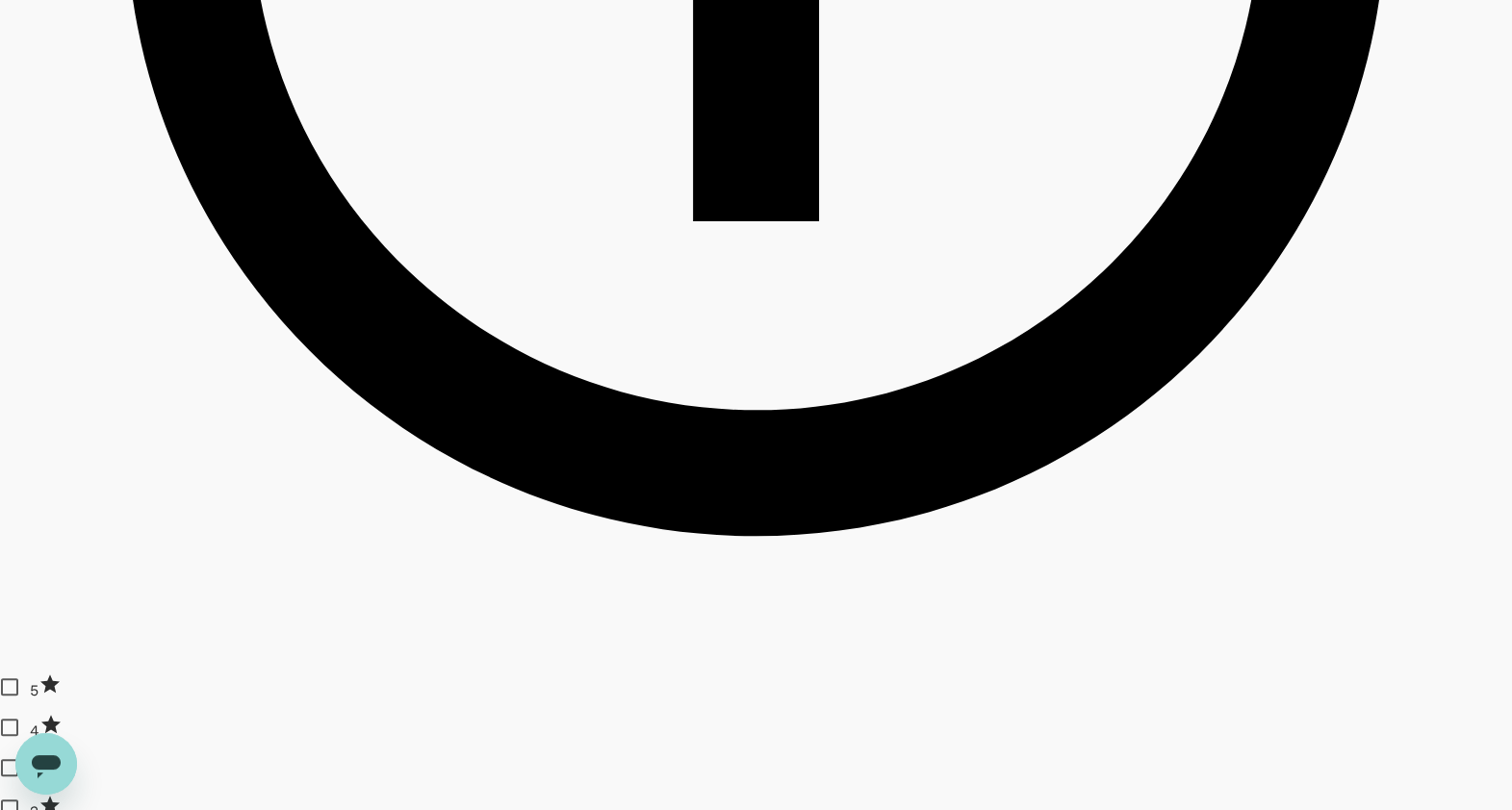 scroll, scrollTop: 1443, scrollLeft: 0, axis: vertical 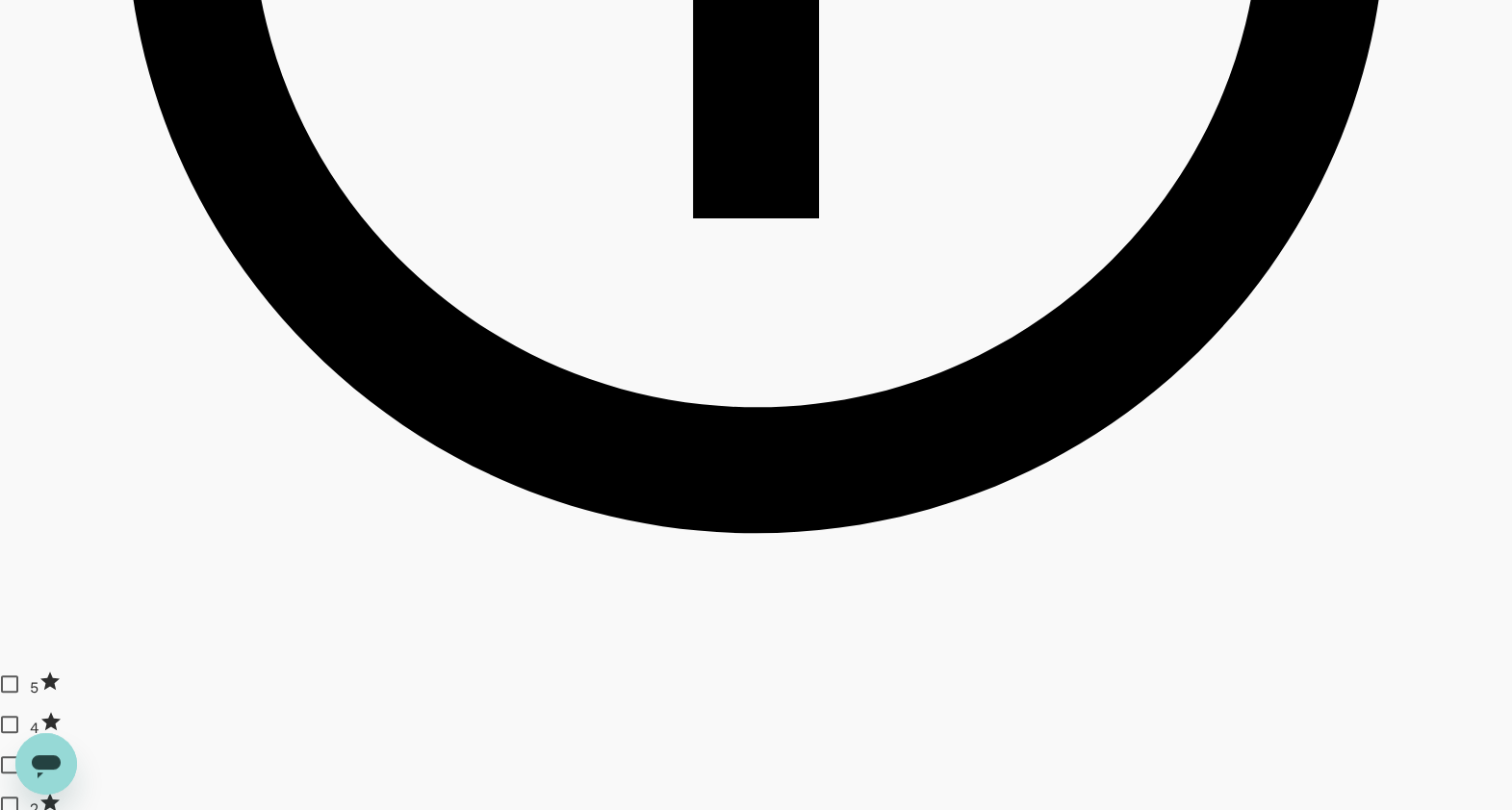 click on "View rooms" at bounding box center (73, 39229) 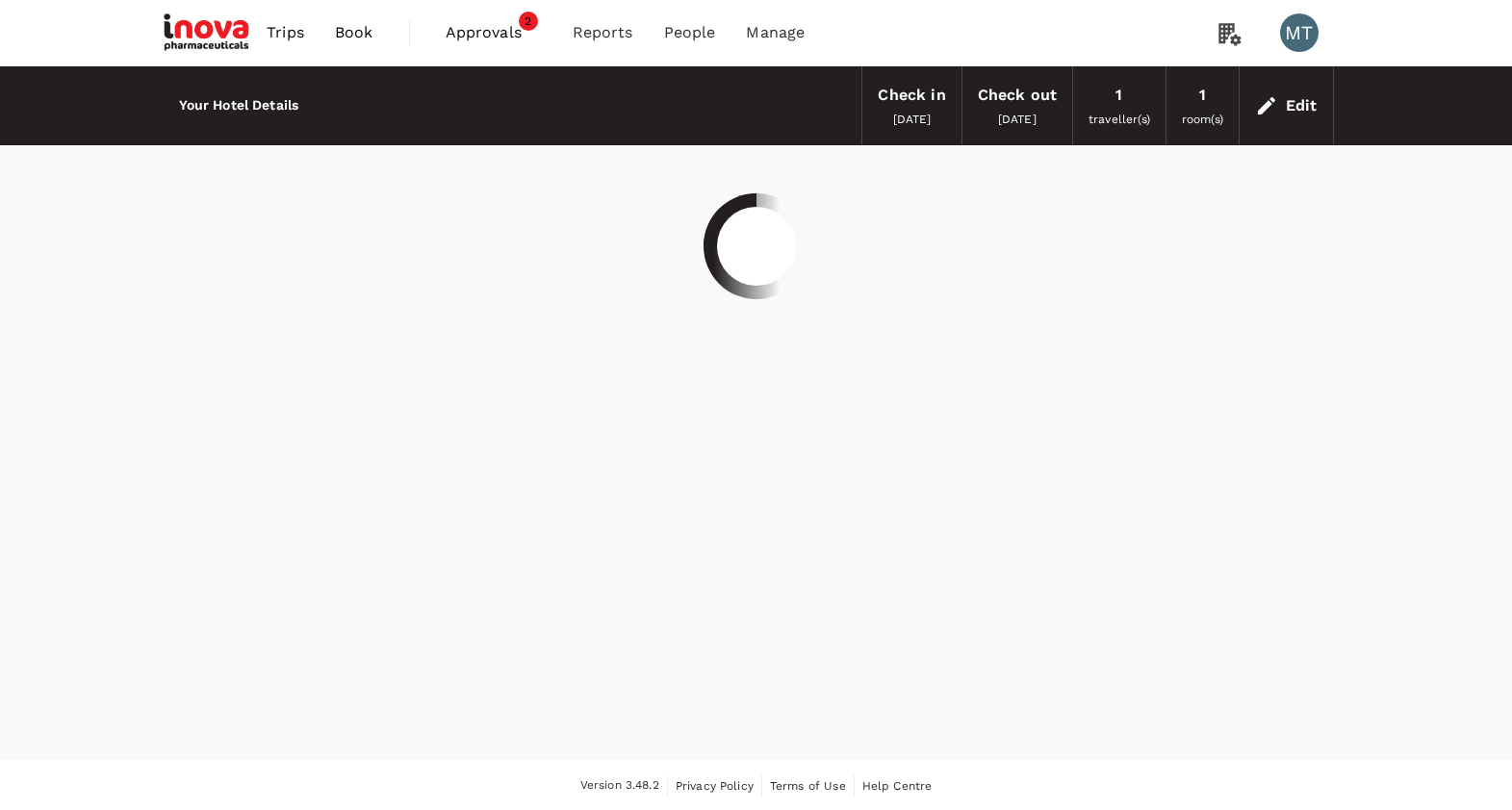 scroll, scrollTop: 0, scrollLeft: 0, axis: both 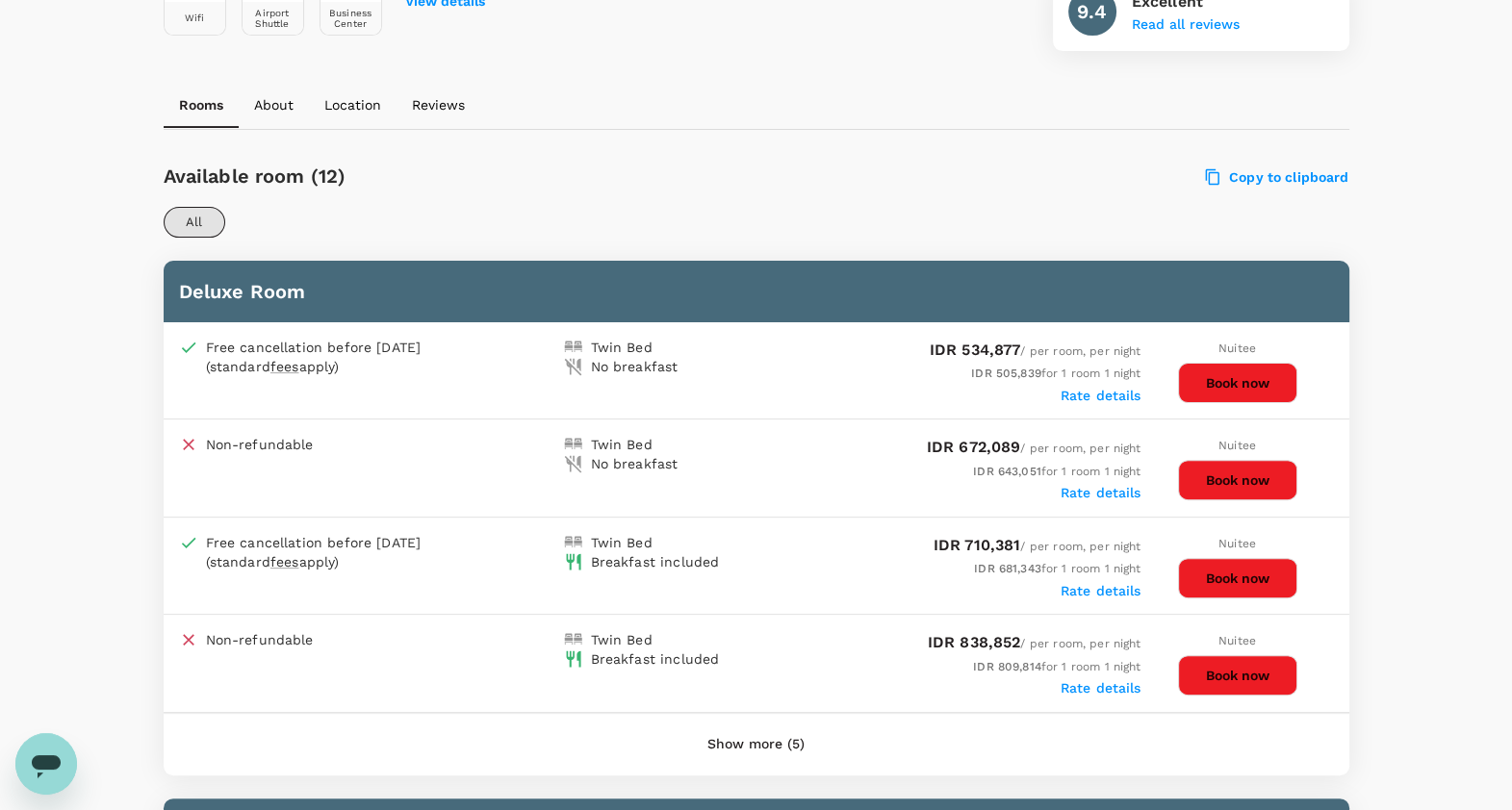 click on "Show more (5)" at bounding box center (756, 745) 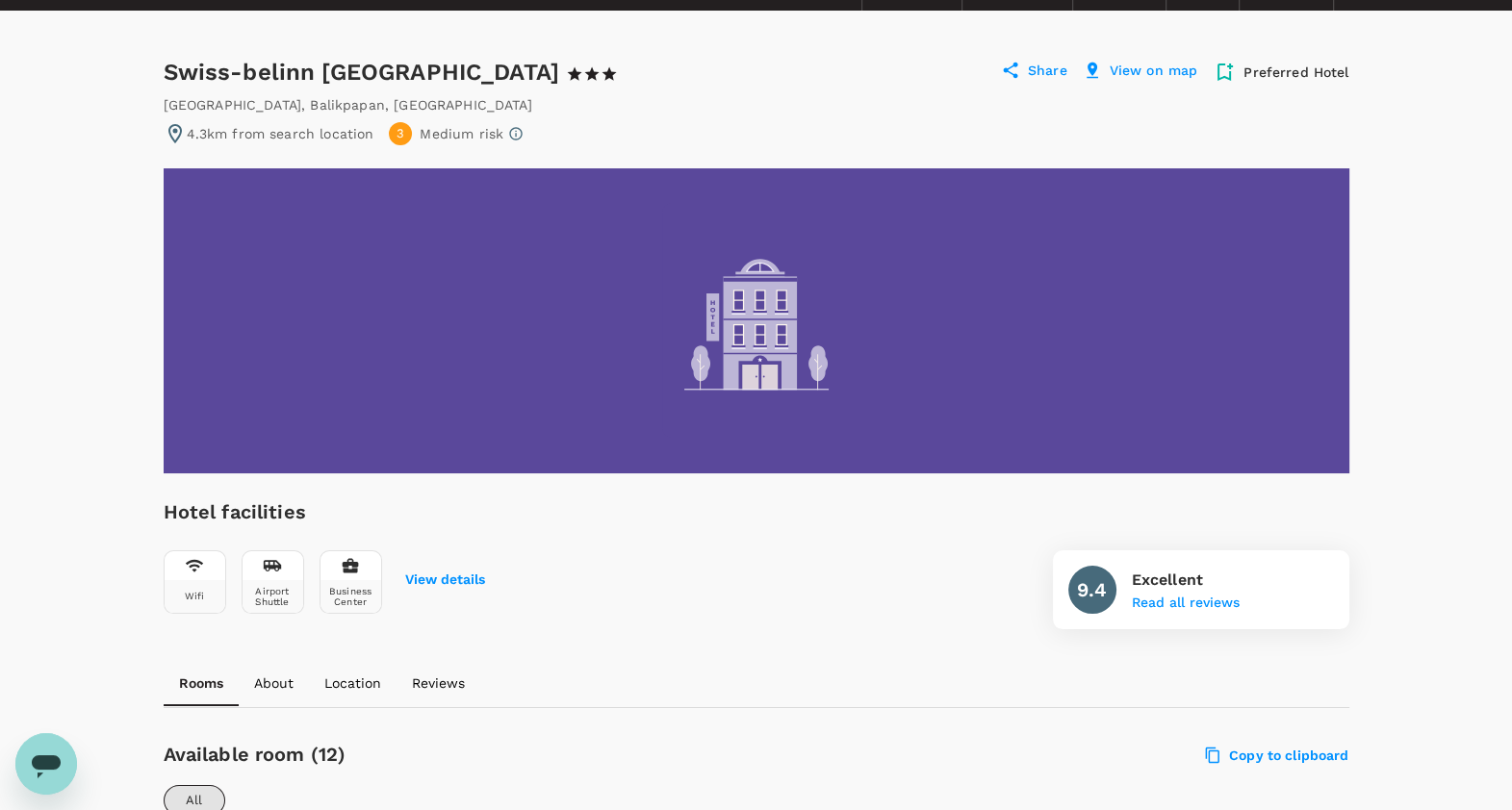 scroll, scrollTop: 0, scrollLeft: 0, axis: both 